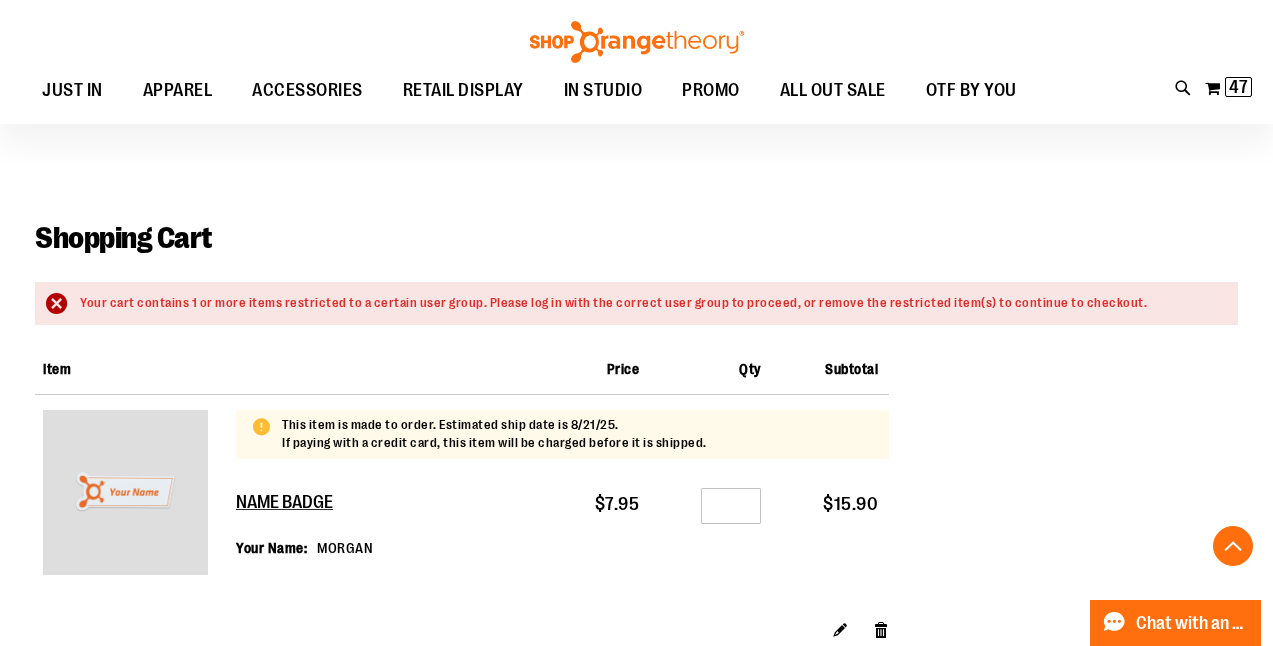 scroll, scrollTop: 2166, scrollLeft: 0, axis: vertical 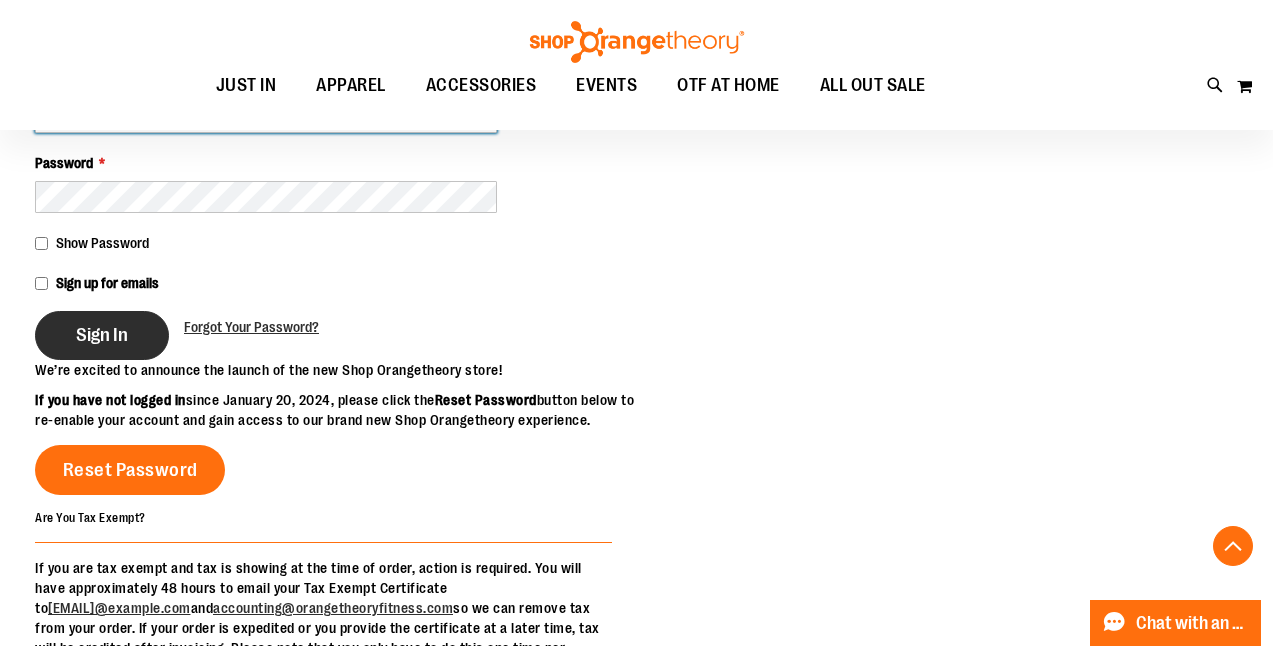 type on "**********" 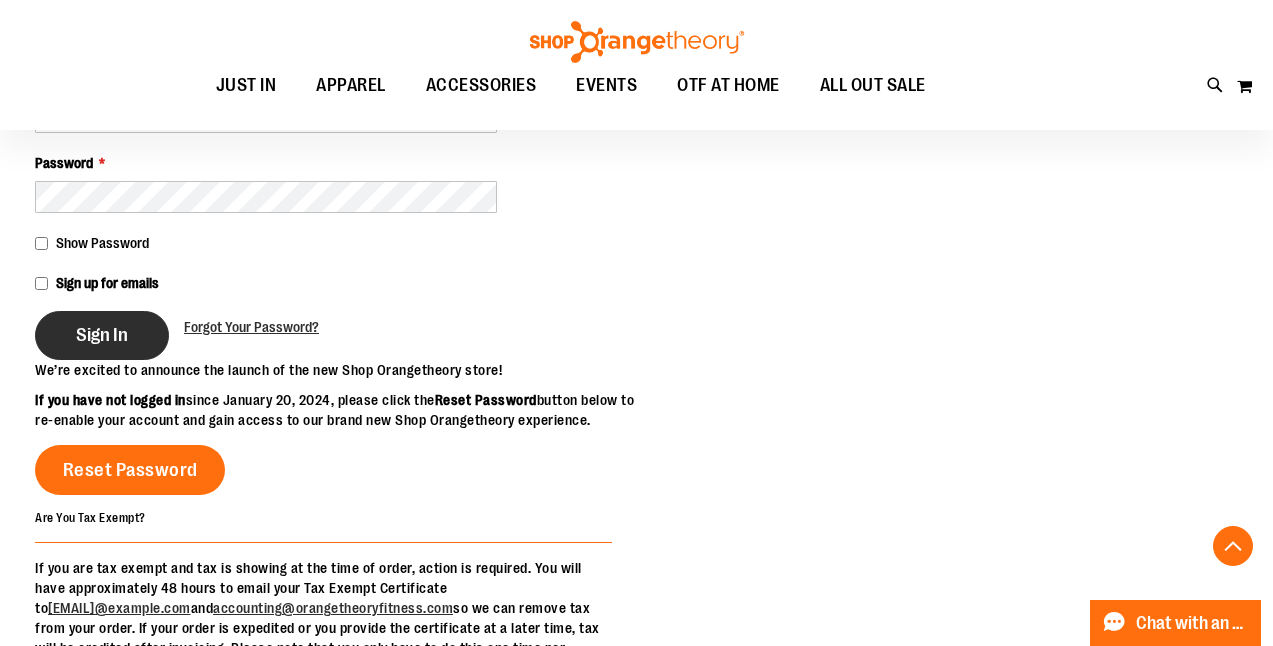 type on "**********" 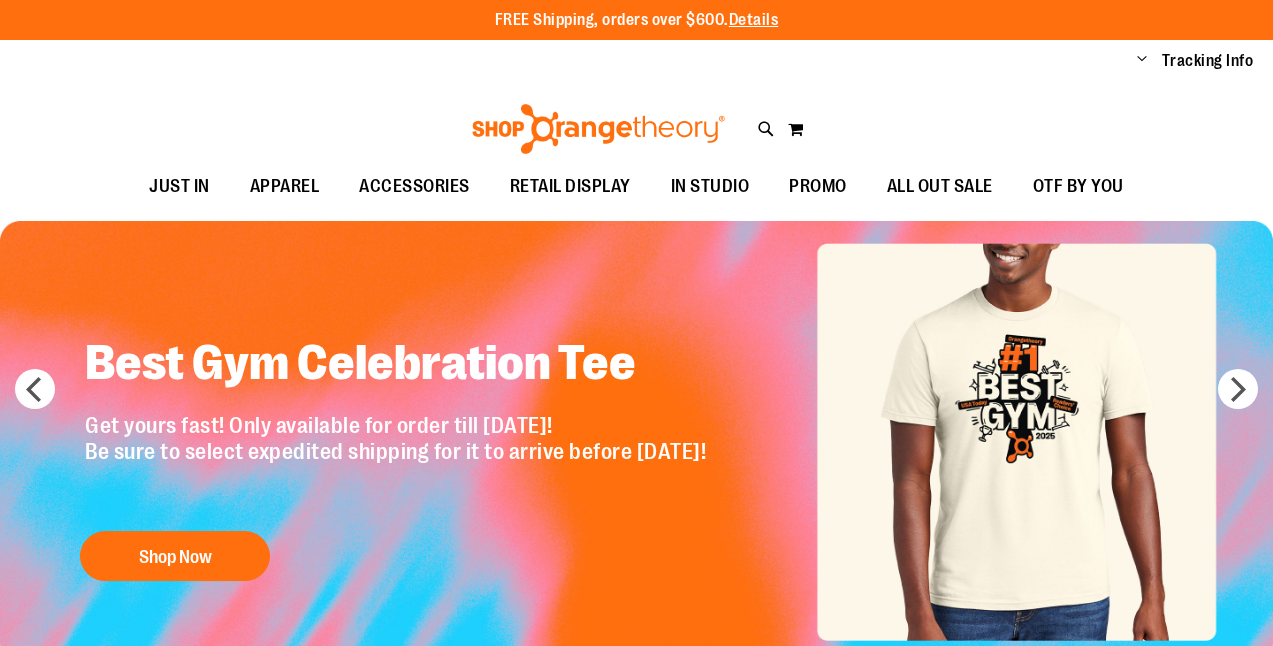 scroll, scrollTop: 0, scrollLeft: 0, axis: both 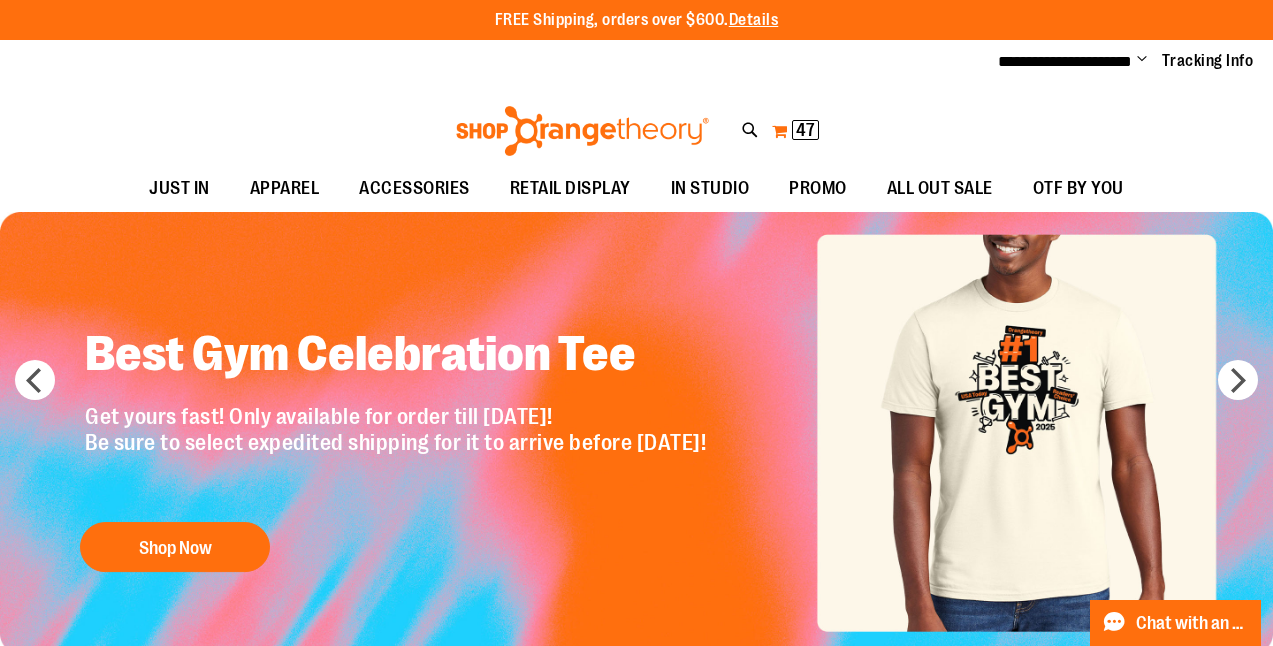 type on "**********" 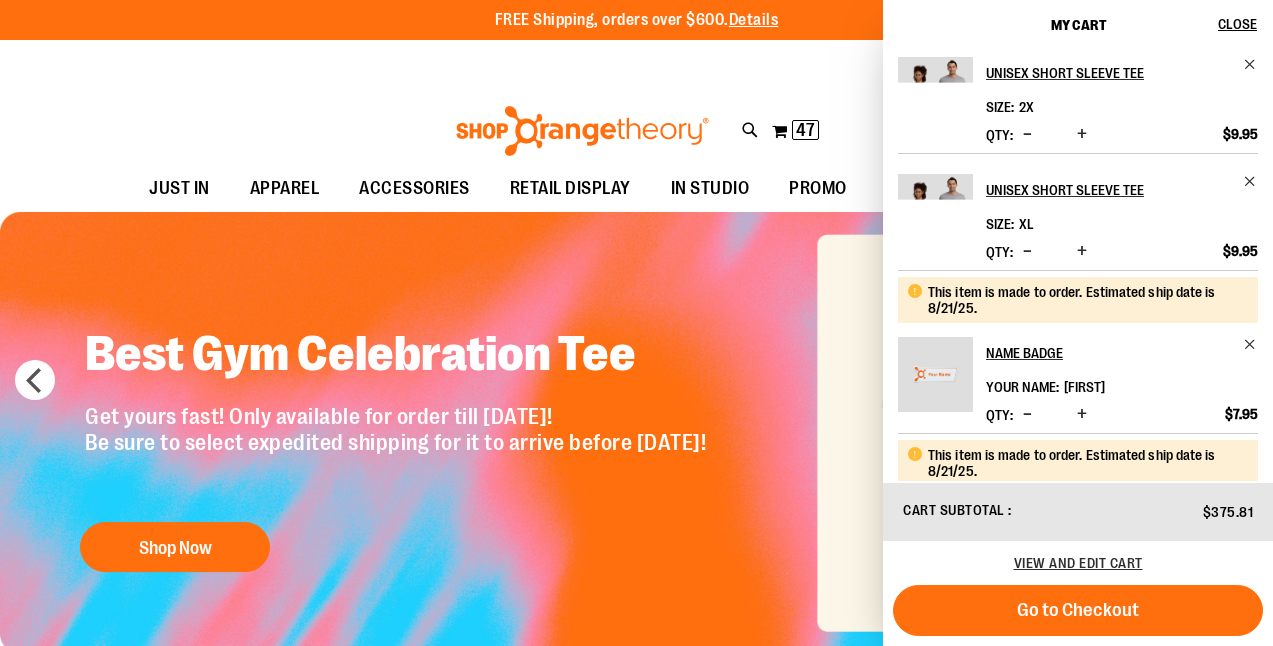 scroll, scrollTop: 841, scrollLeft: 0, axis: vertical 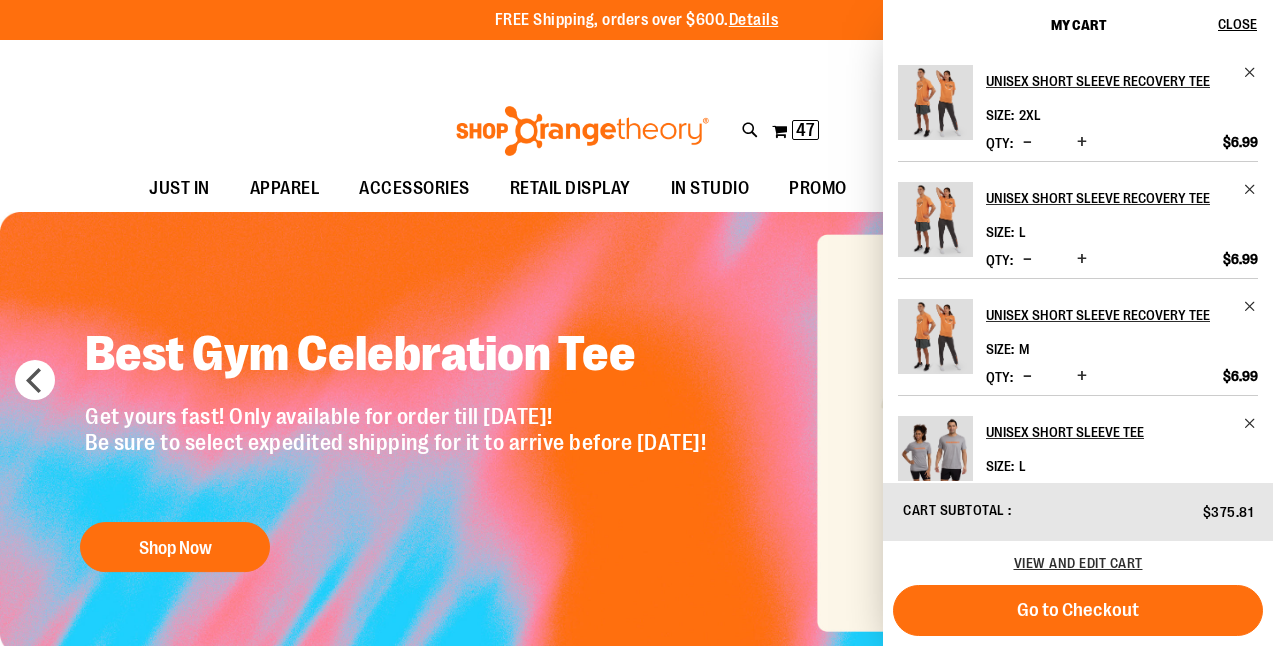 click on "Size
2XL" at bounding box center (1122, 117) 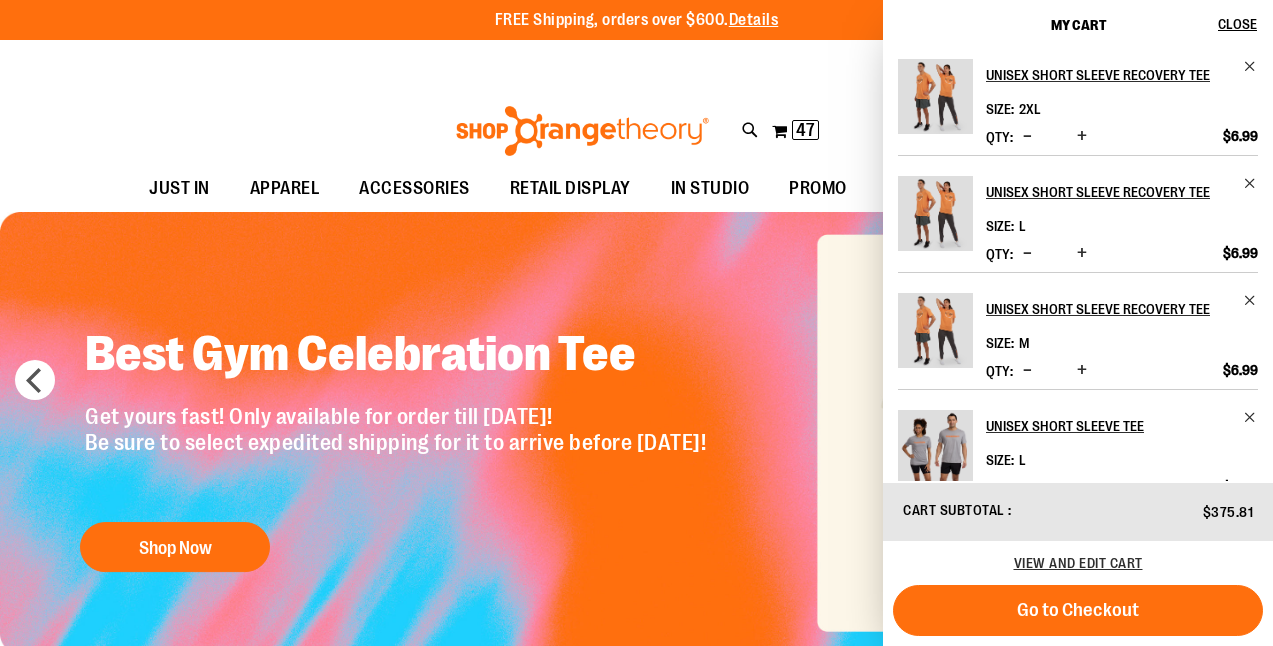 scroll, scrollTop: 0, scrollLeft: 0, axis: both 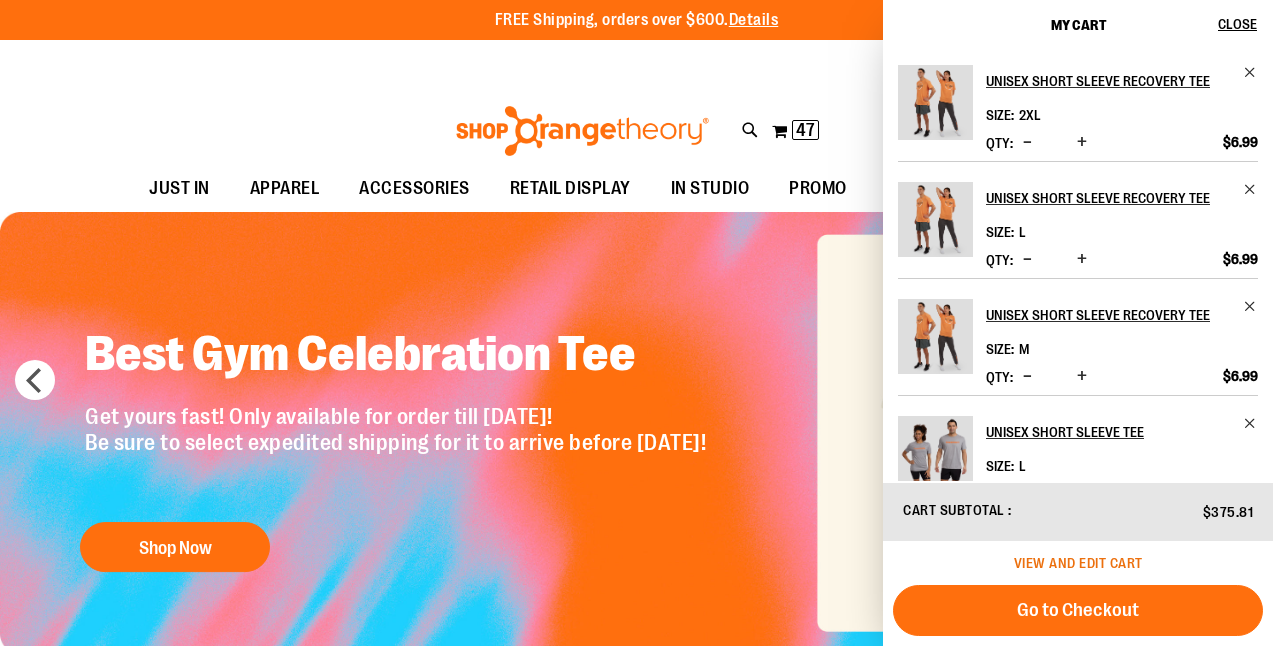 click on "View and edit cart" at bounding box center (1078, 563) 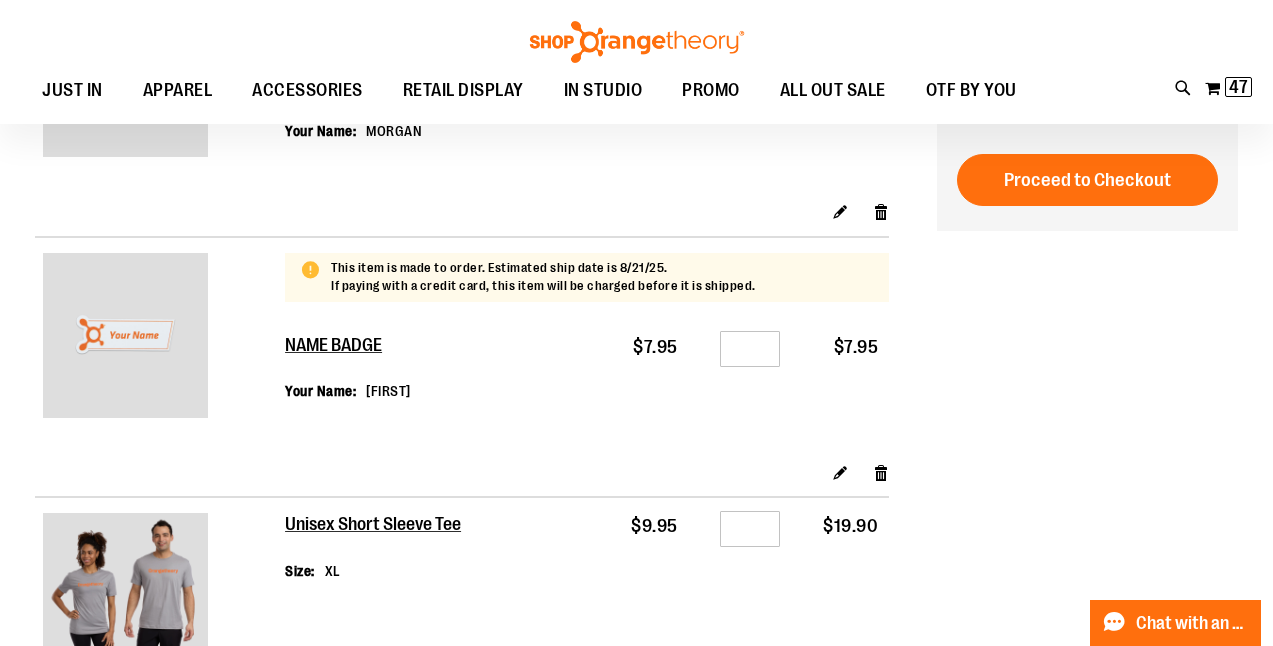 scroll, scrollTop: 0, scrollLeft: 0, axis: both 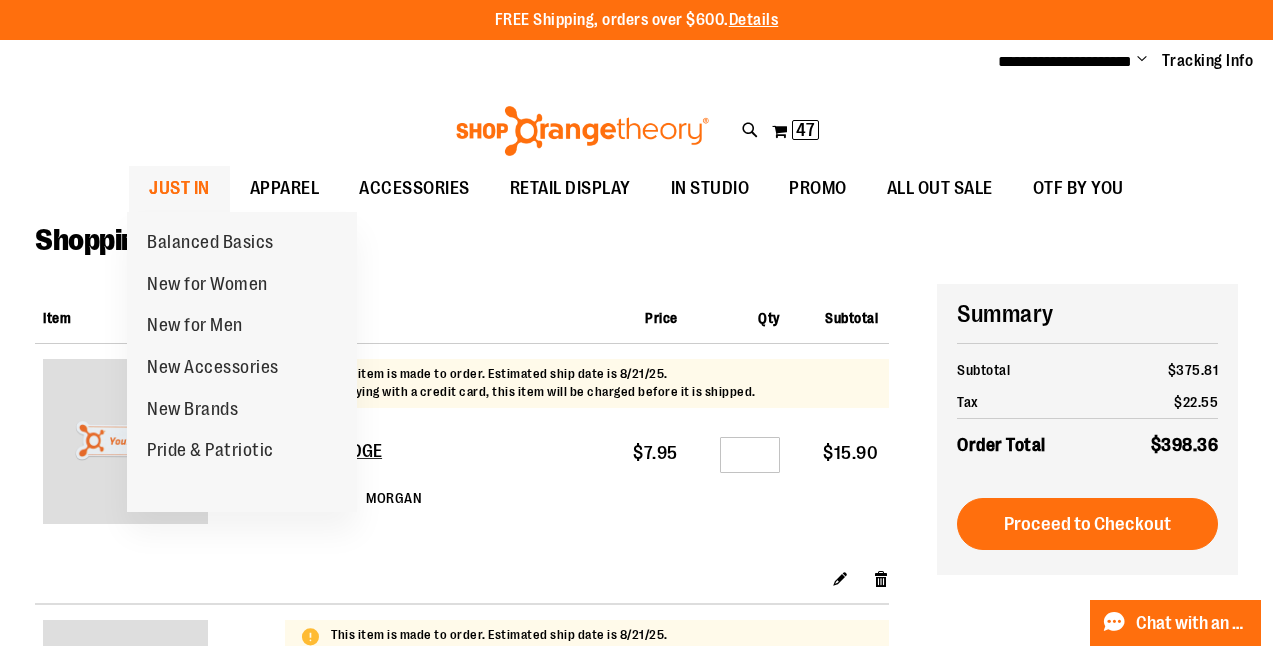 type on "**********" 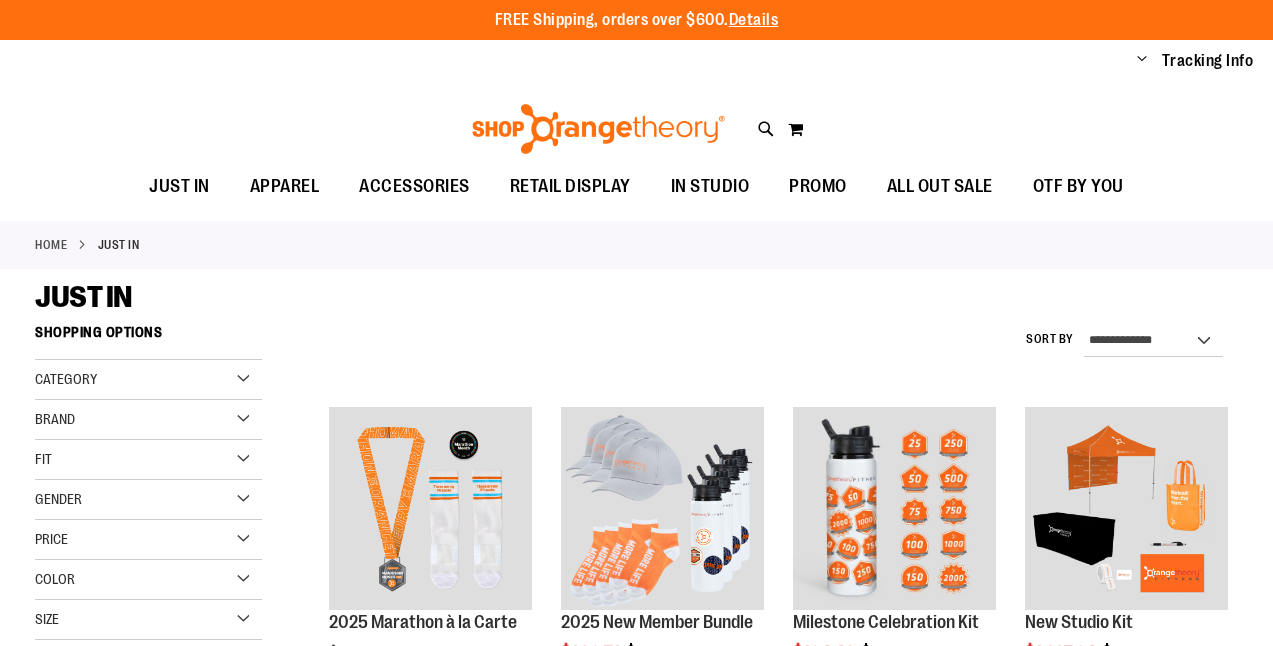 scroll, scrollTop: 0, scrollLeft: 0, axis: both 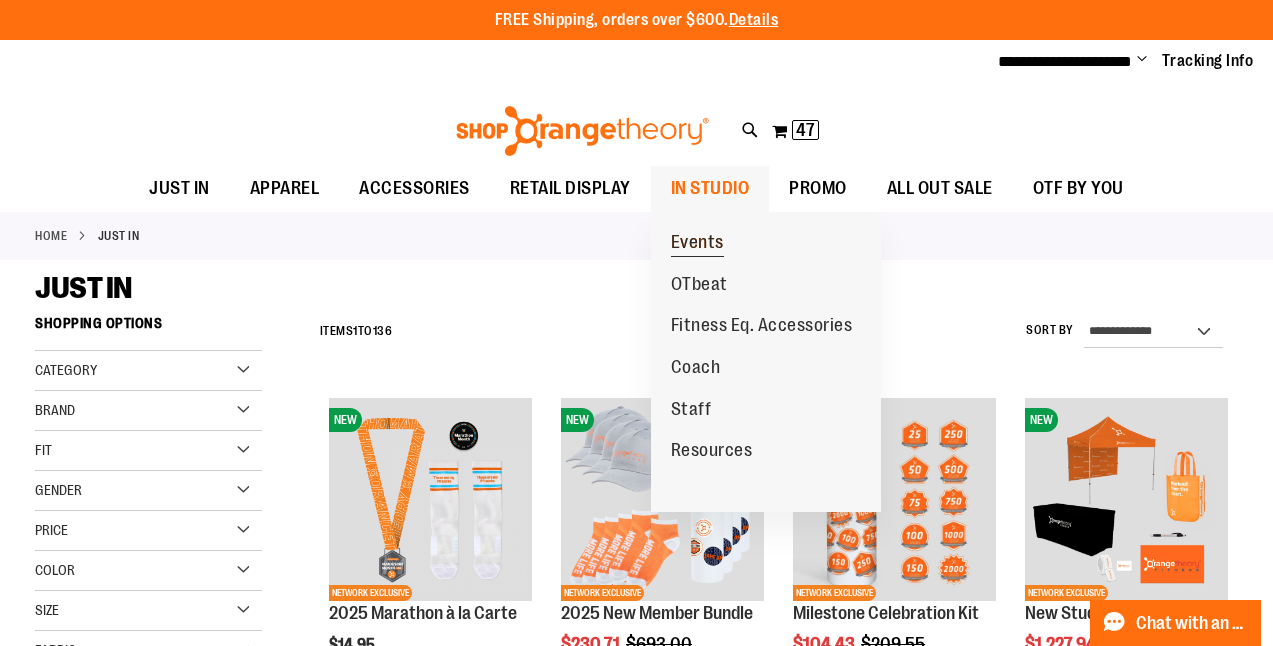 type on "**********" 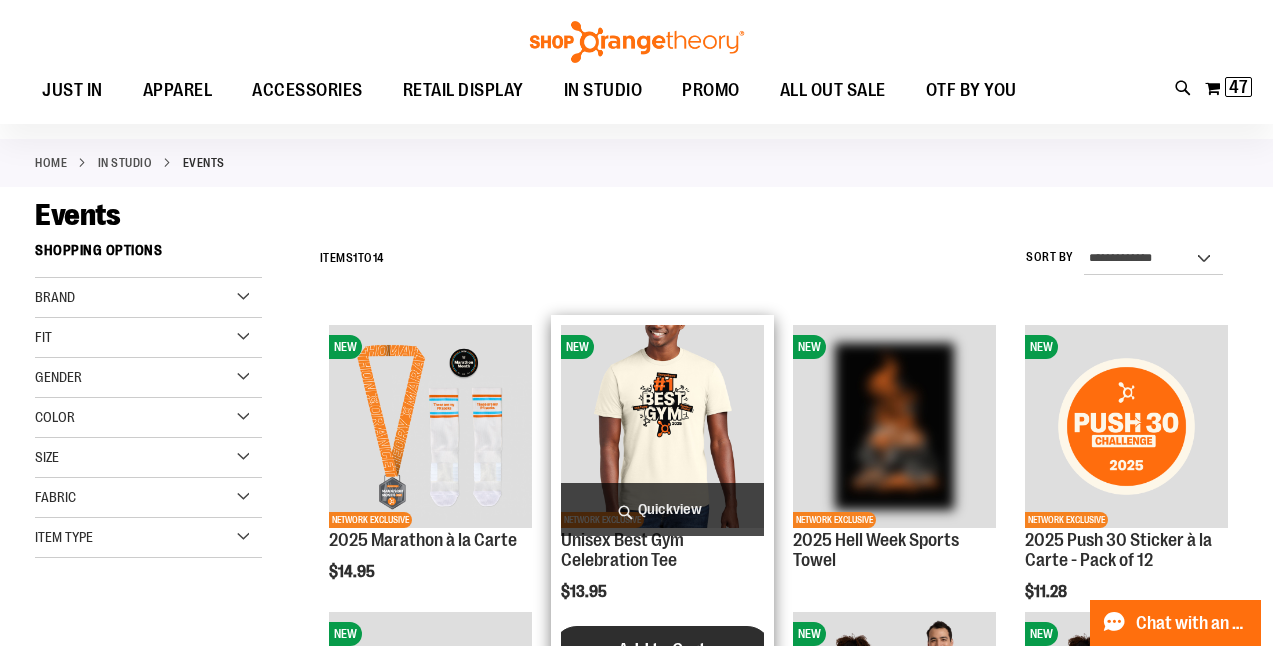 scroll, scrollTop: 364, scrollLeft: 0, axis: vertical 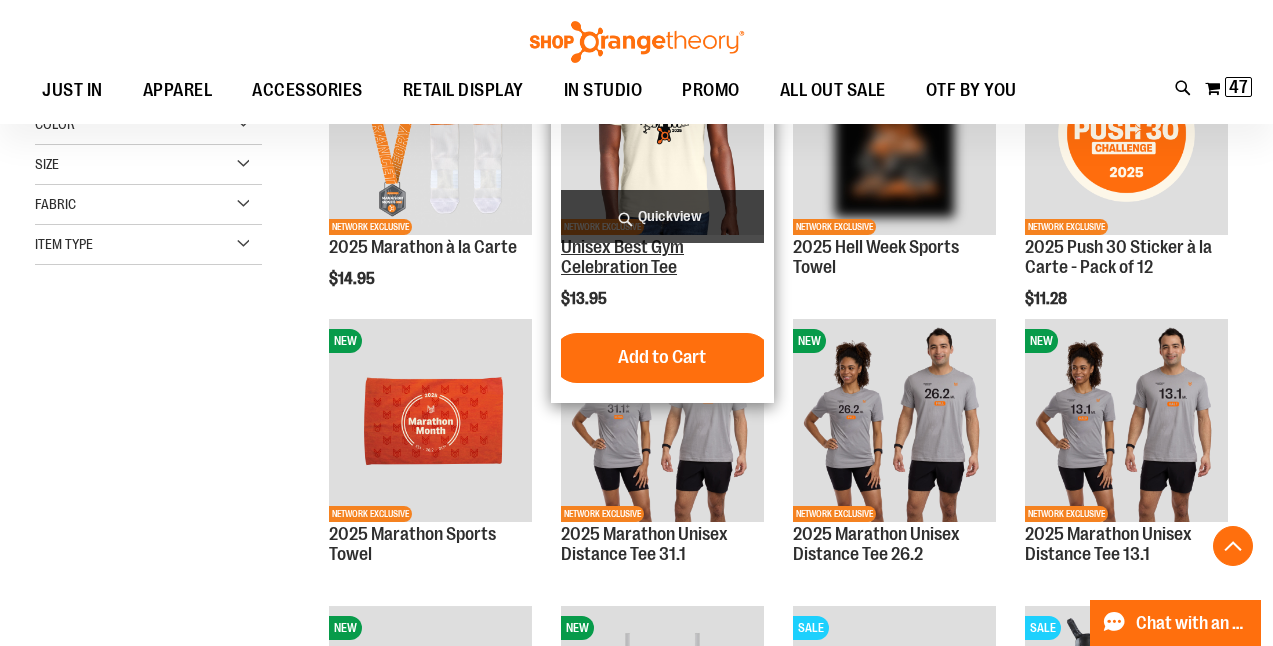 type on "**********" 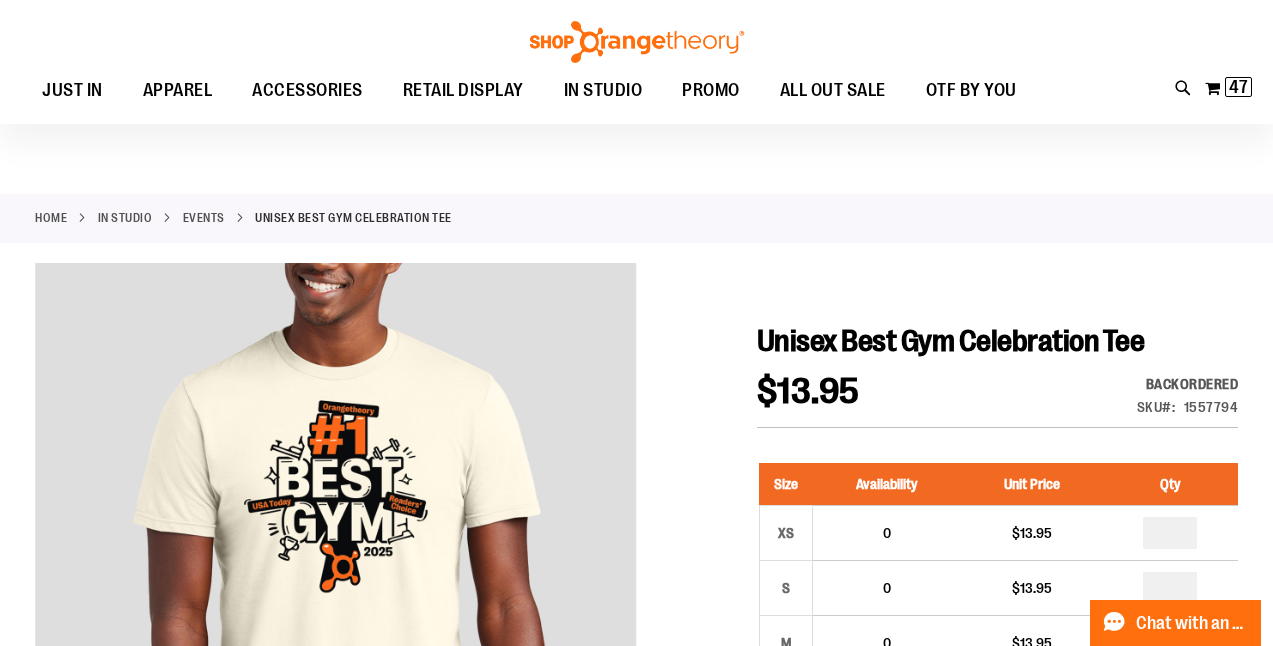 scroll, scrollTop: 0, scrollLeft: 0, axis: both 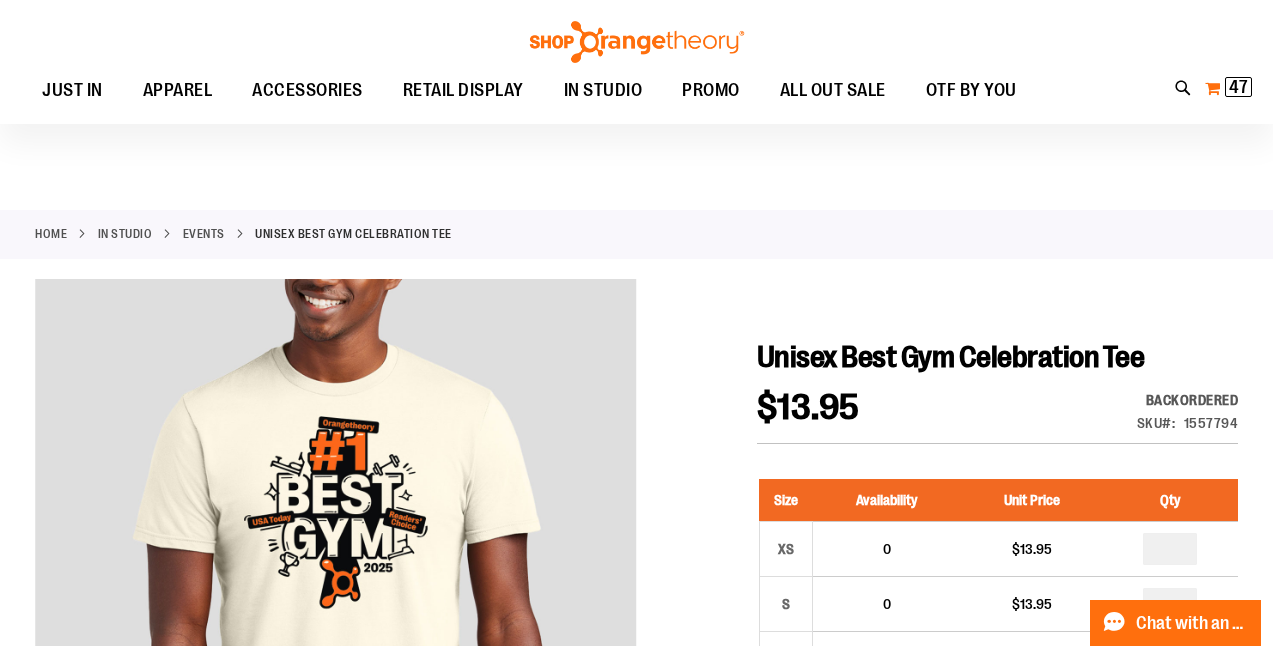type on "**********" 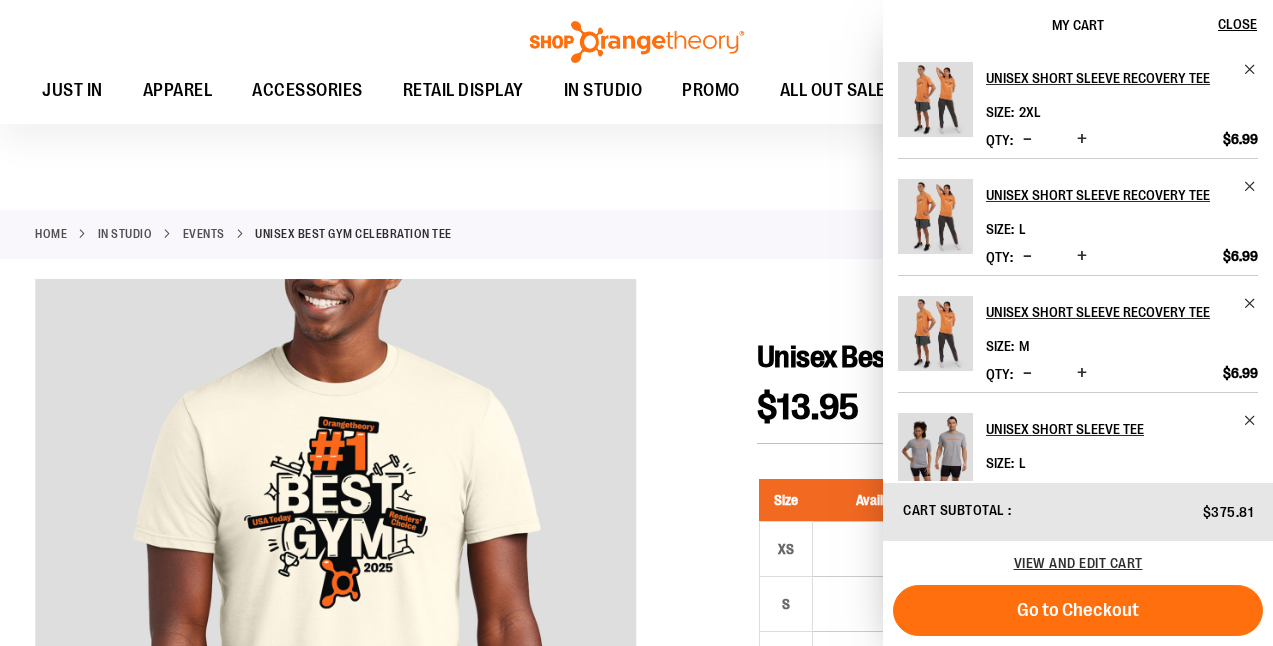 scroll, scrollTop: 0, scrollLeft: 0, axis: both 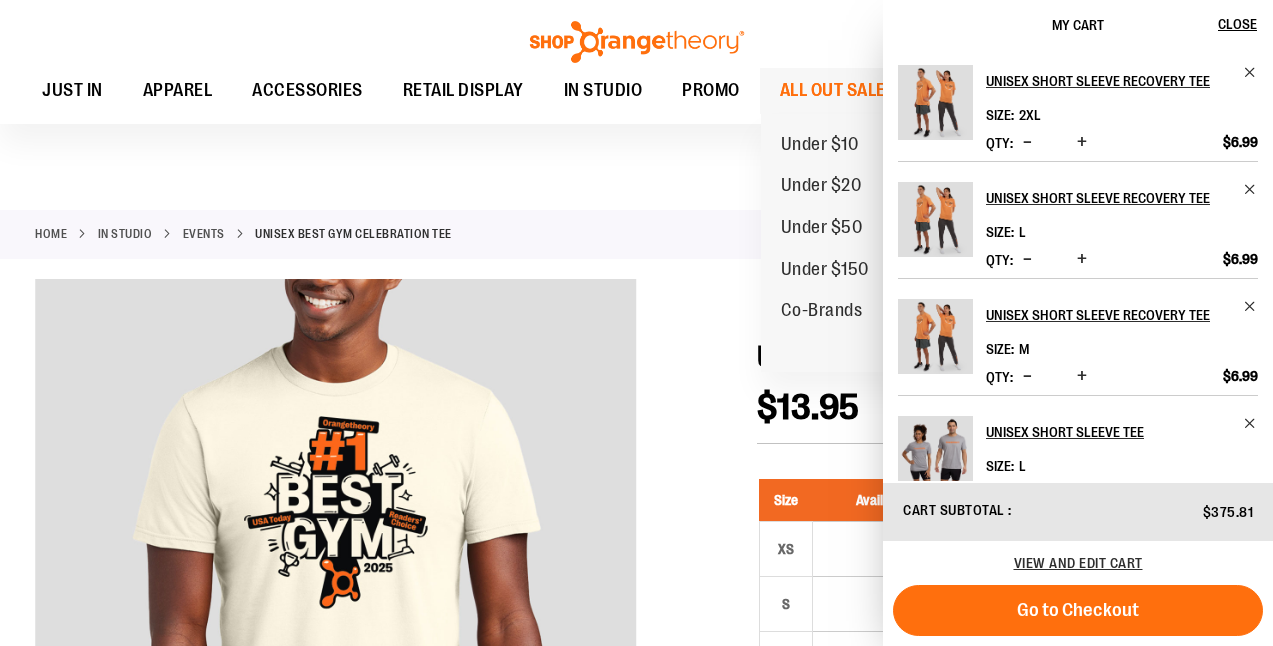click on "ALL OUT SALE" at bounding box center [833, 90] 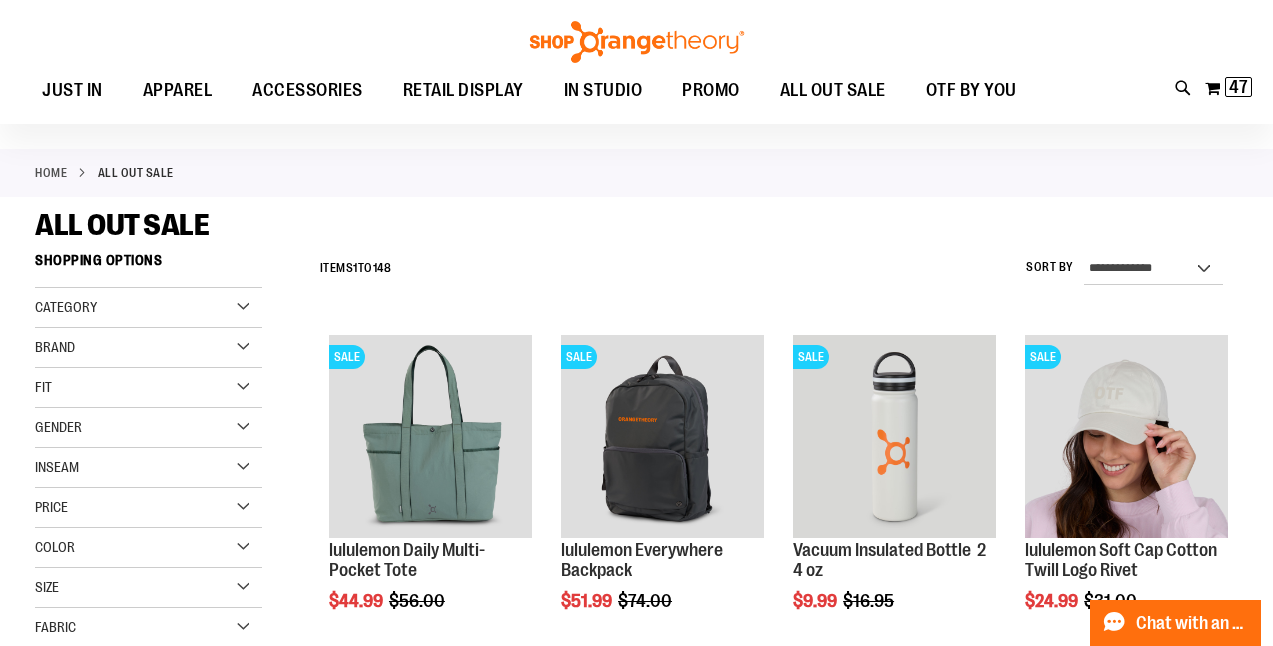 scroll, scrollTop: 363, scrollLeft: 0, axis: vertical 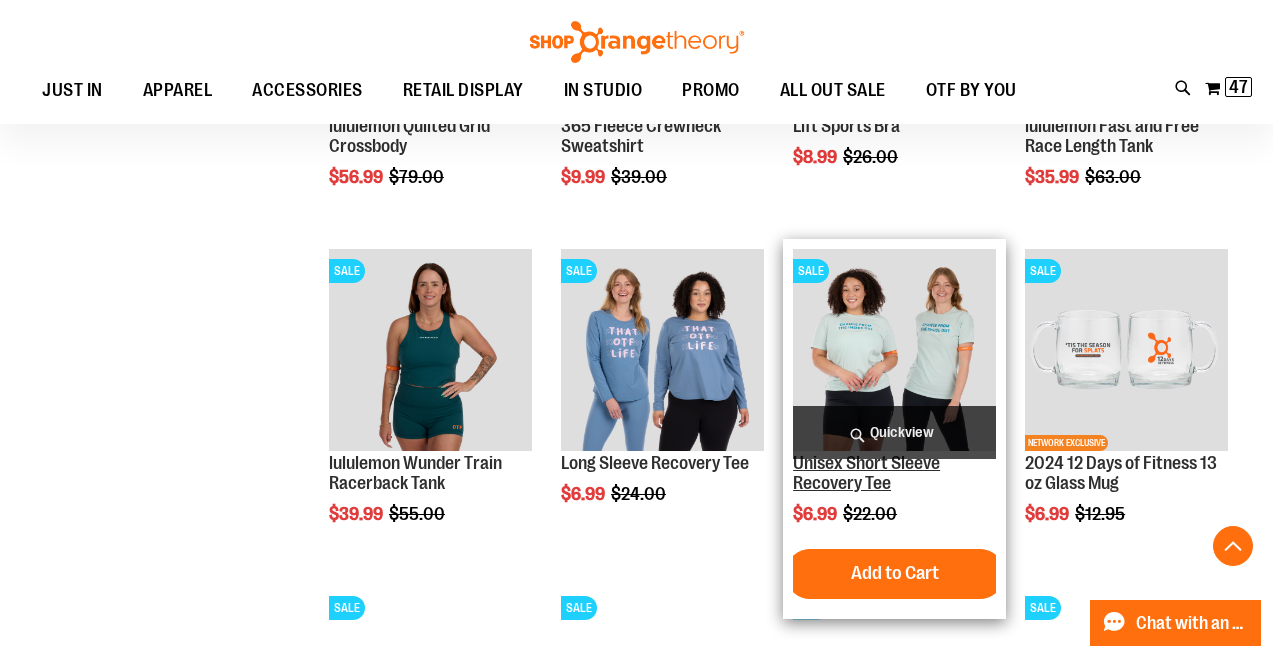 type on "**********" 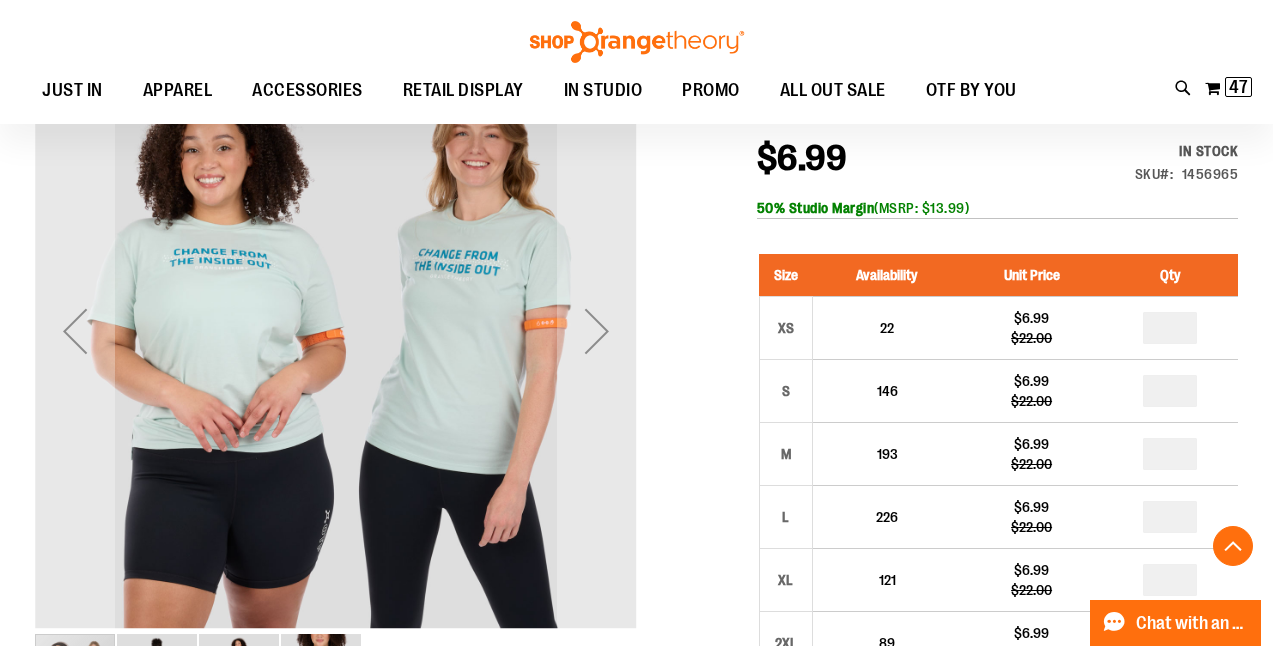 scroll, scrollTop: 200, scrollLeft: 0, axis: vertical 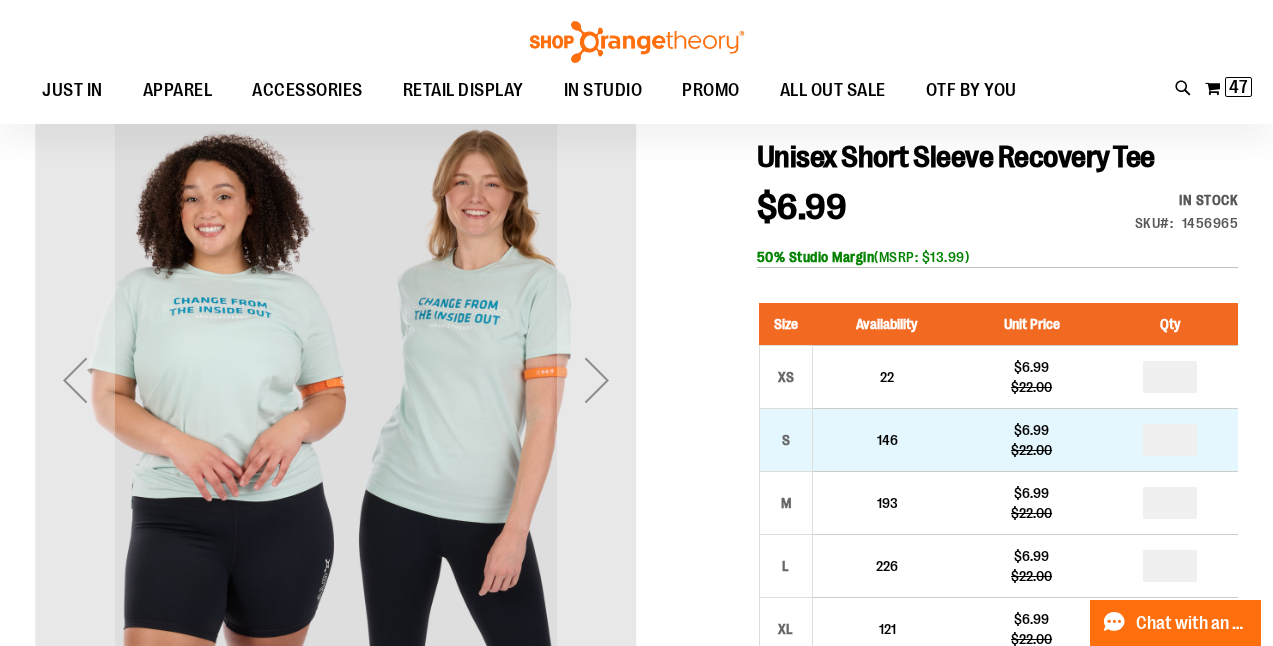 type on "**********" 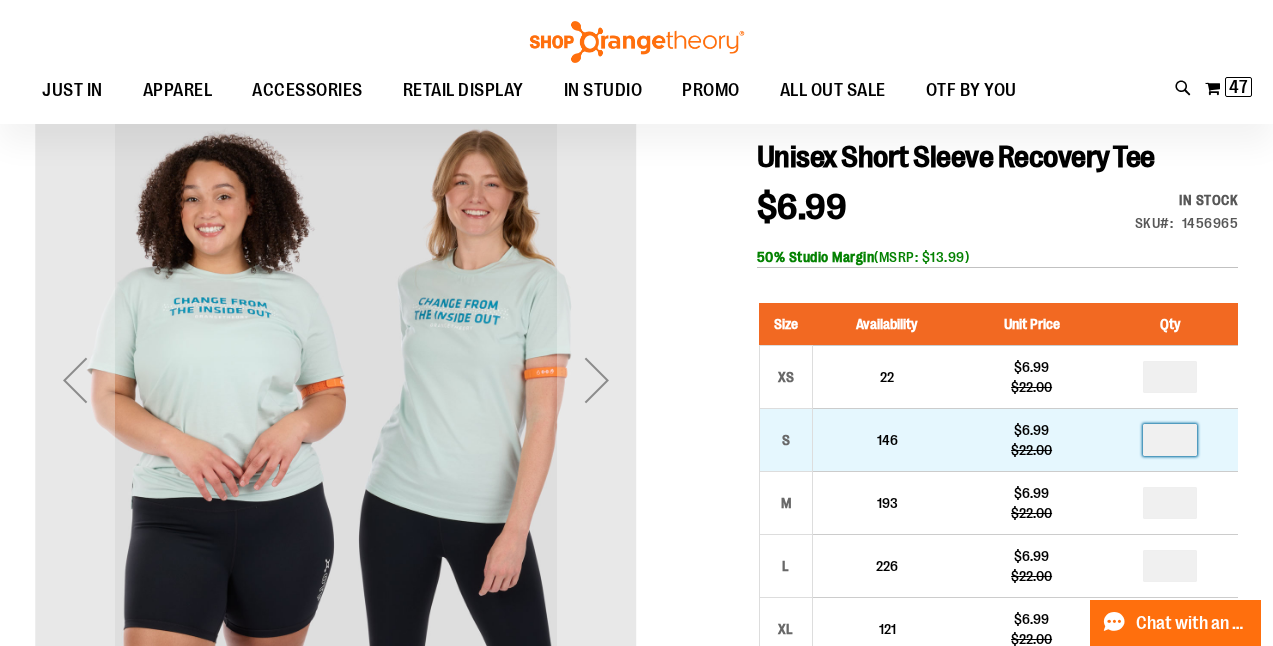 click at bounding box center (1170, 440) 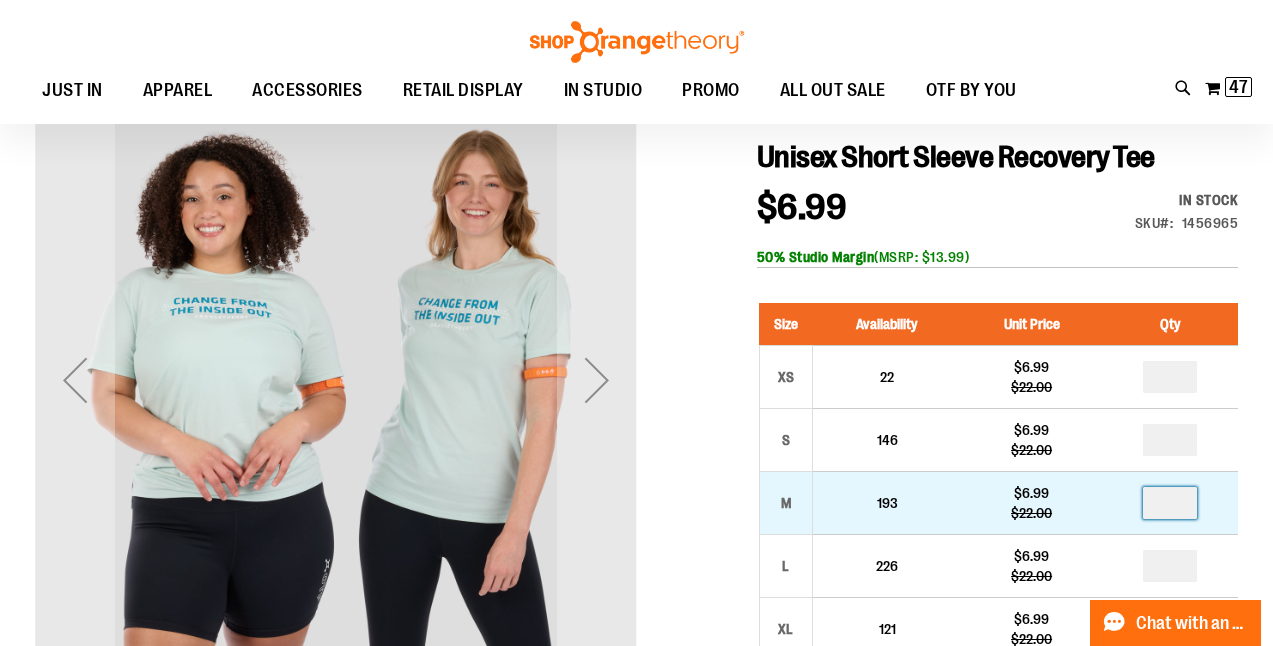 click at bounding box center (1170, 503) 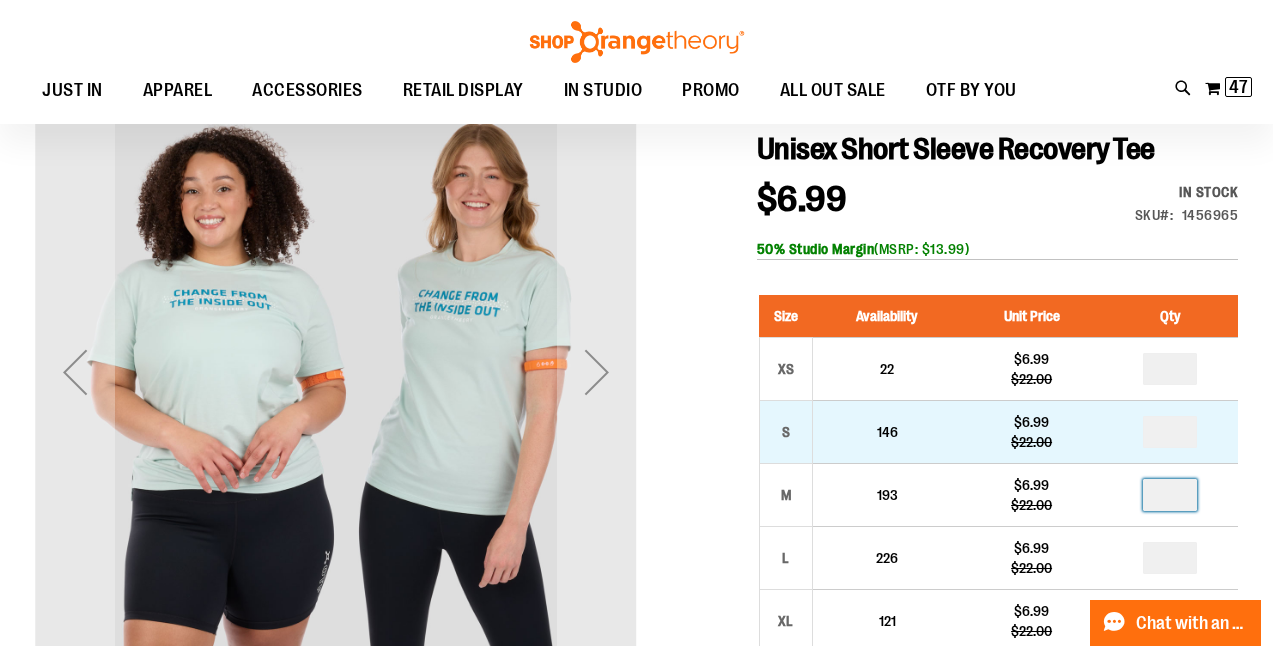 scroll, scrollTop: 227, scrollLeft: 0, axis: vertical 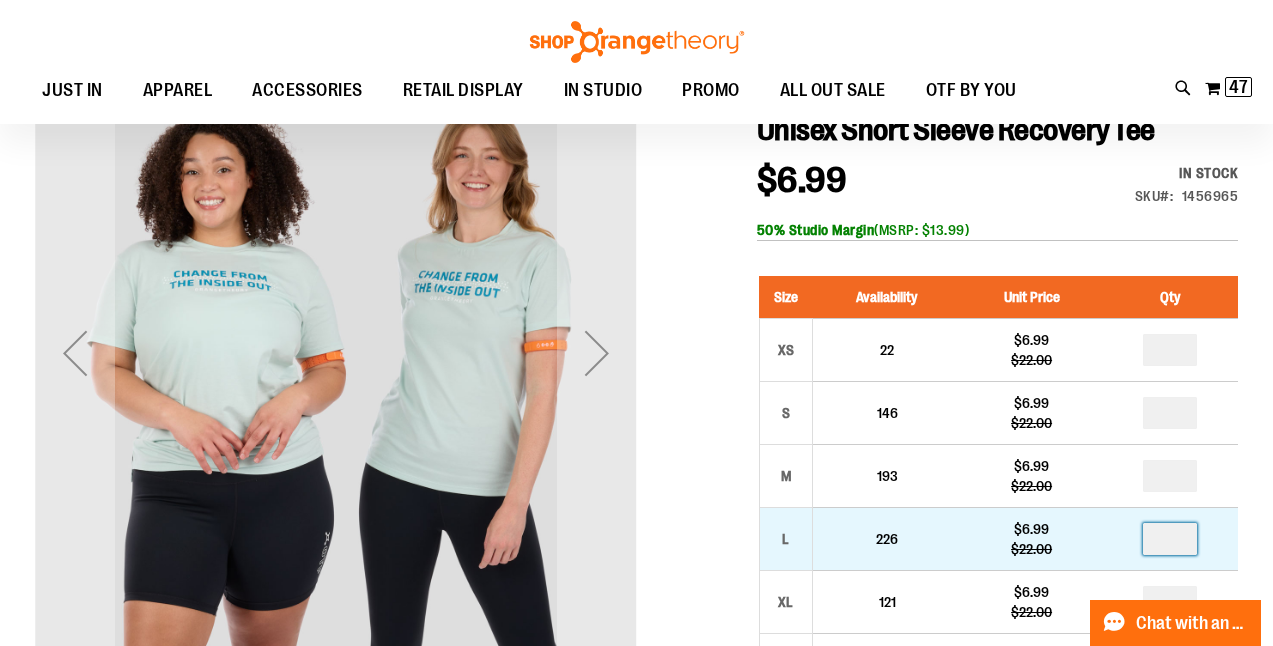 click at bounding box center [1170, 539] 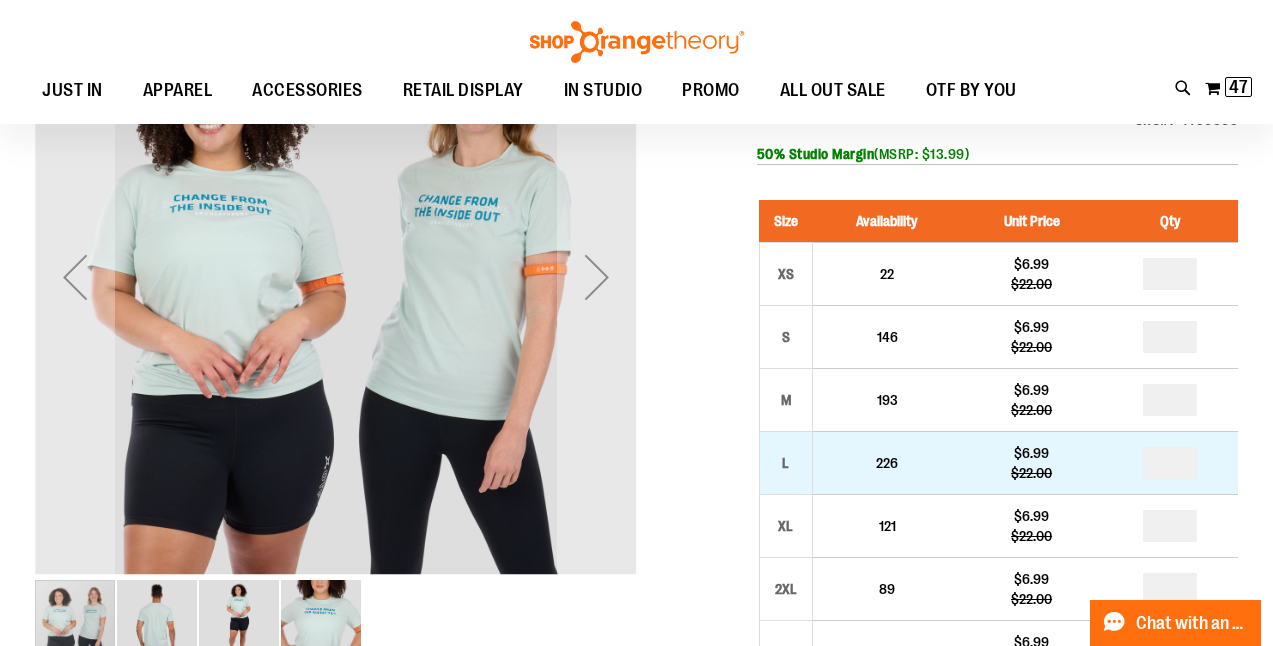 scroll, scrollTop: 303, scrollLeft: 0, axis: vertical 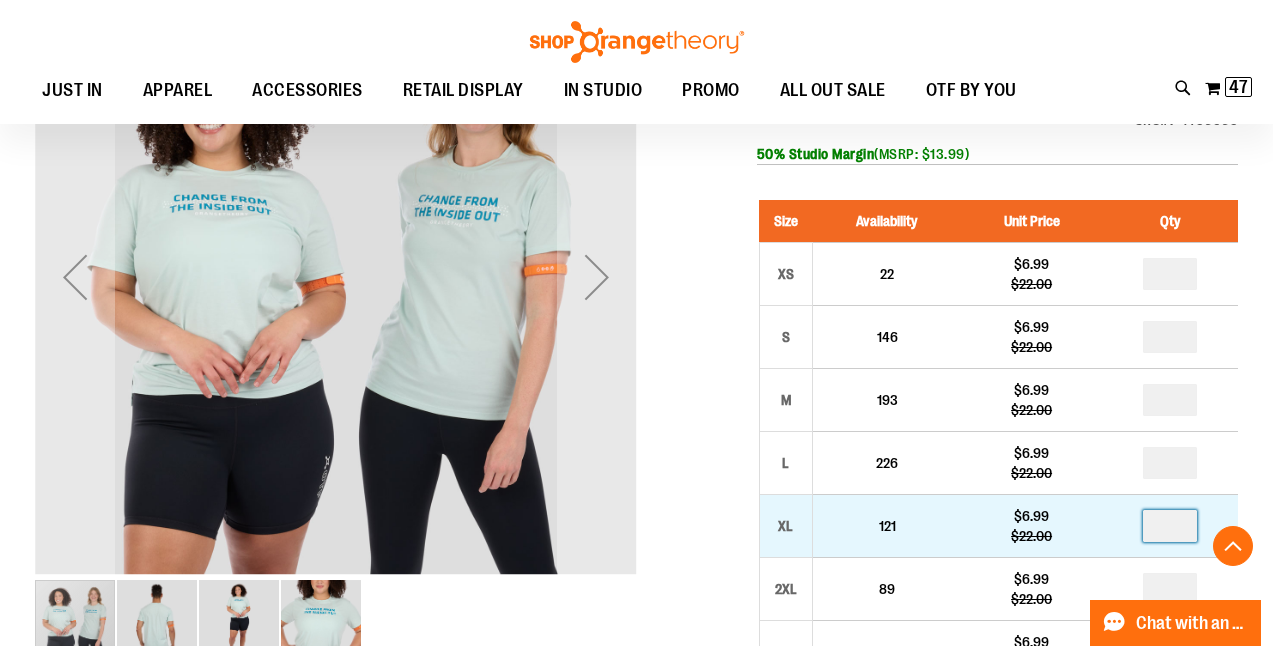 click at bounding box center [1170, 526] 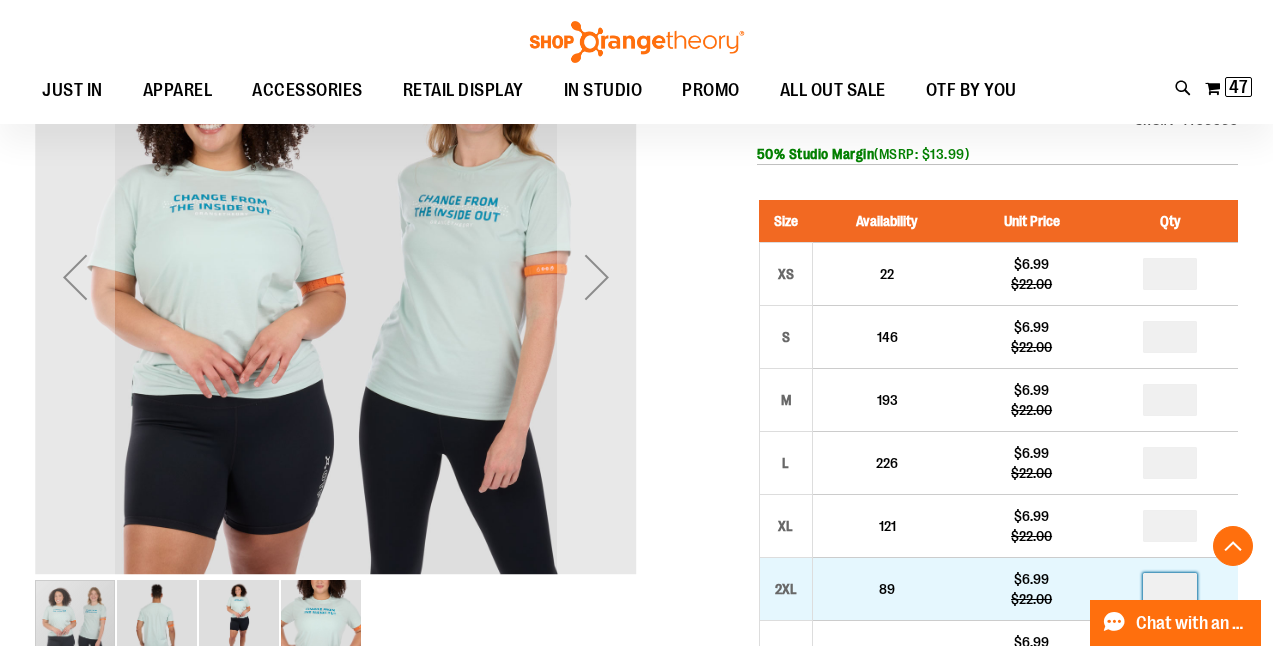 click at bounding box center (1170, 589) 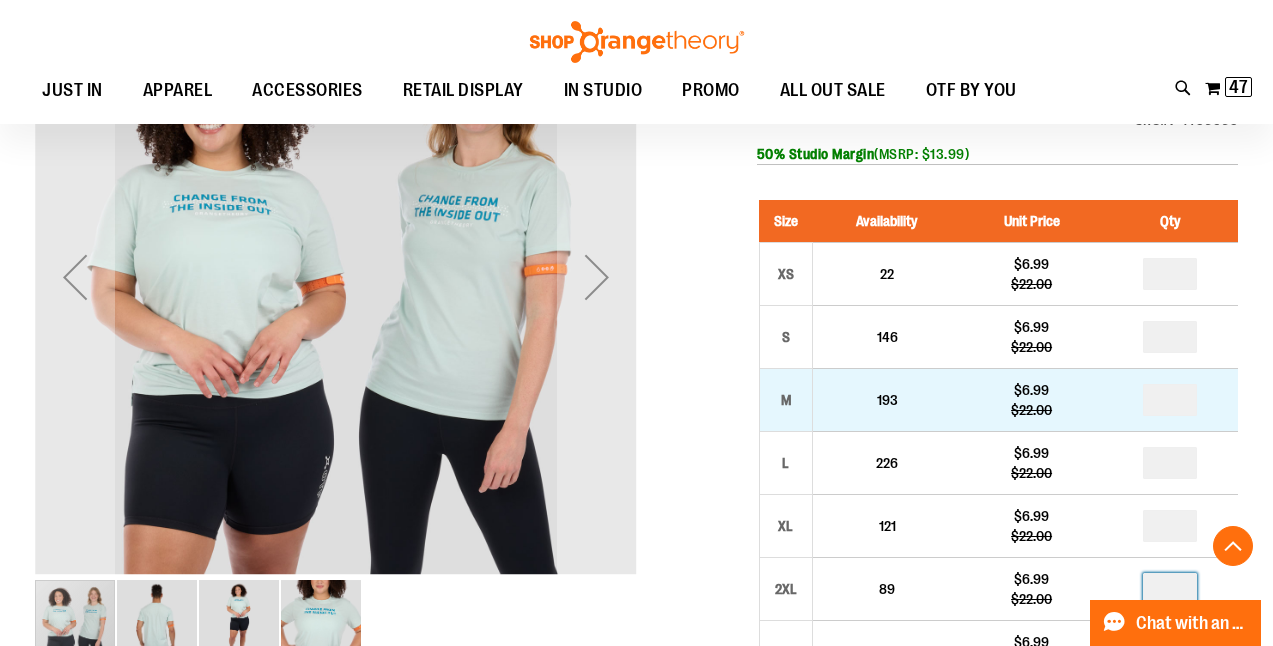 scroll, scrollTop: 644, scrollLeft: 0, axis: vertical 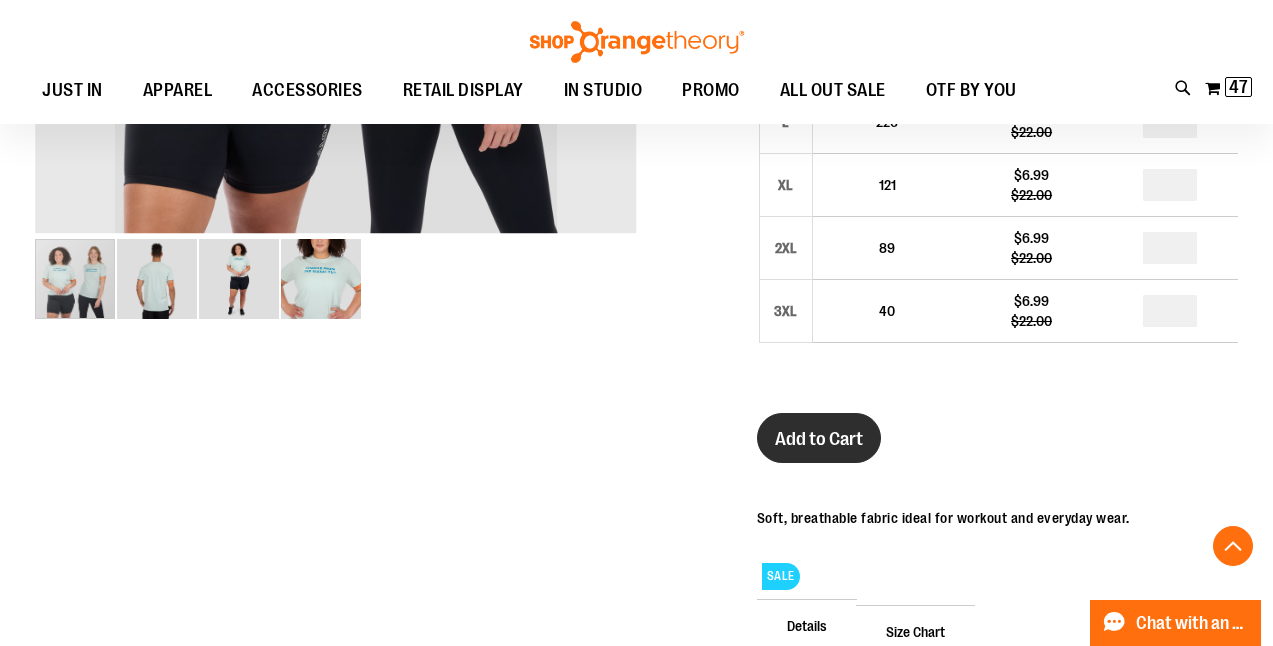 click on "Add to Cart" at bounding box center (819, 439) 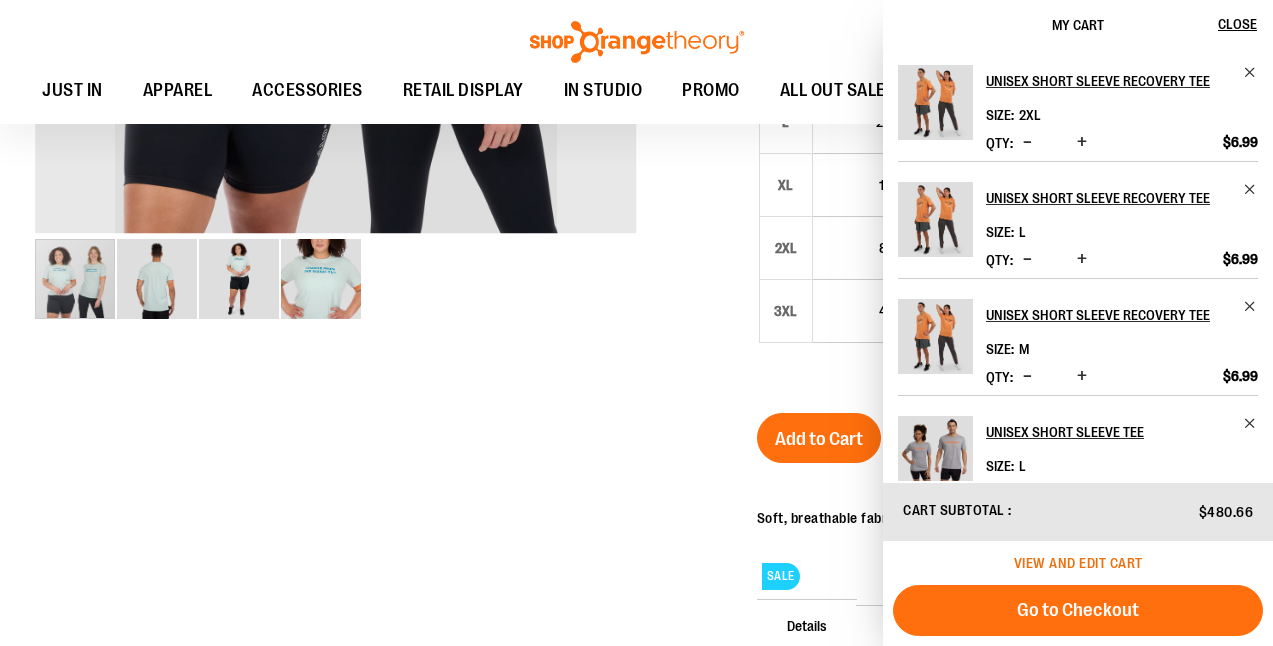 click on "View and edit cart" at bounding box center (1078, 563) 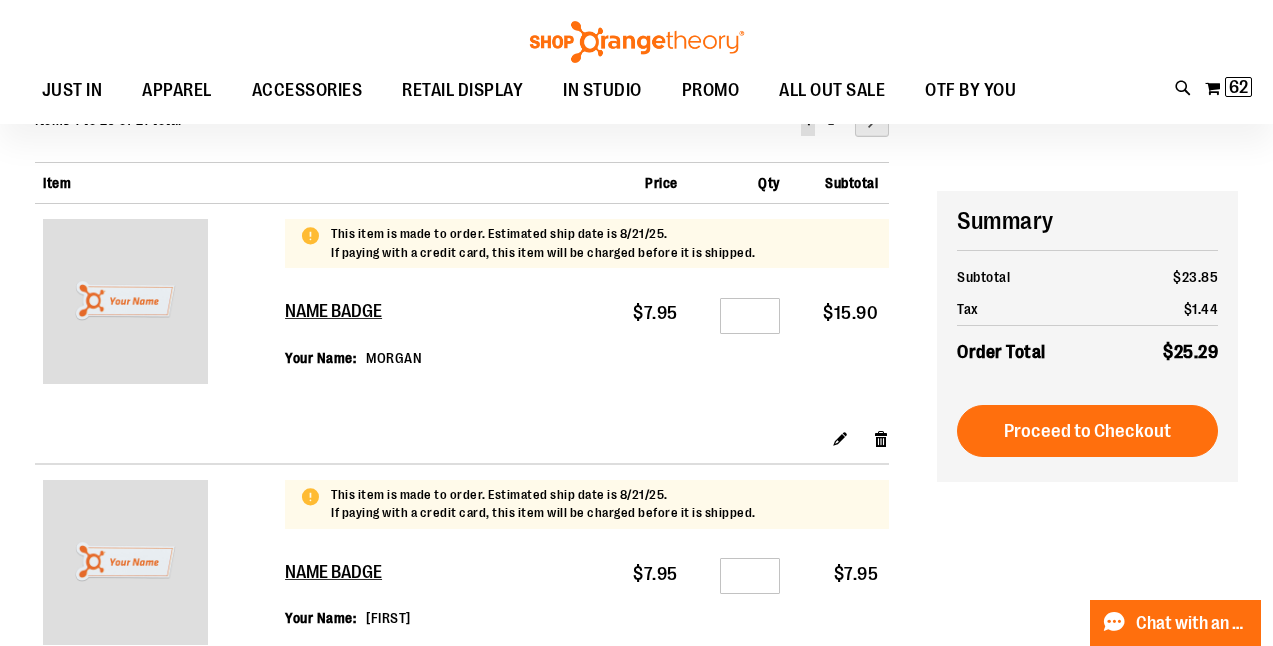 scroll, scrollTop: 168, scrollLeft: 0, axis: vertical 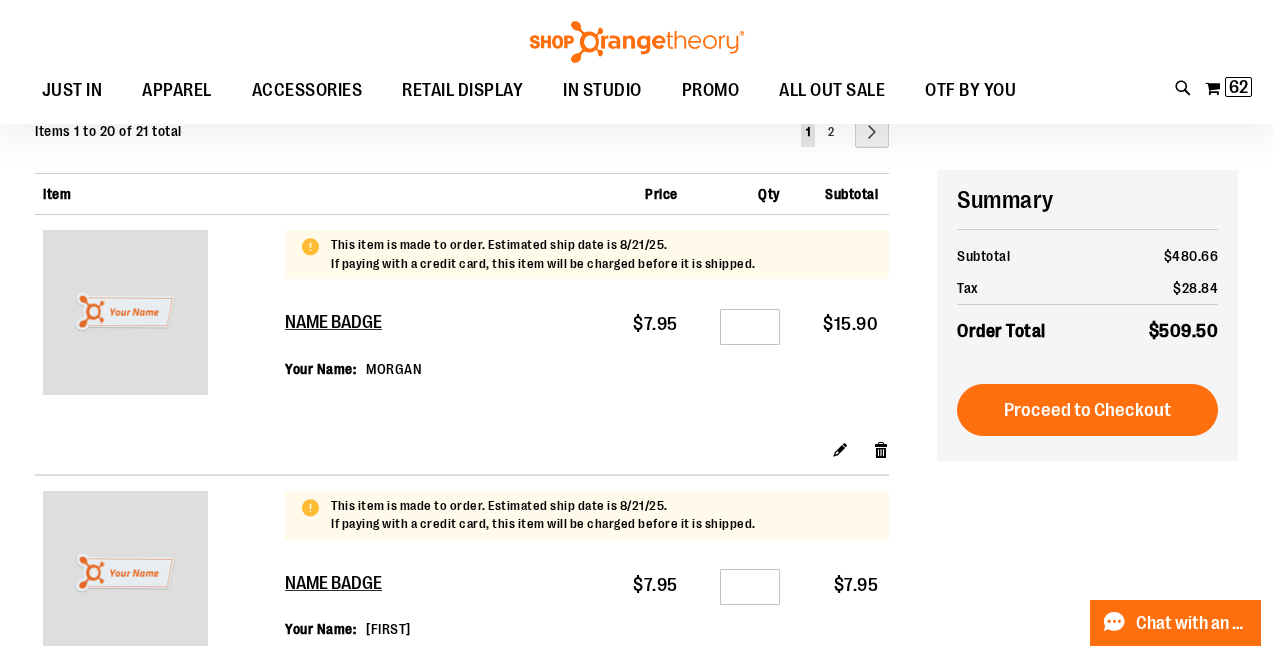 type on "**********" 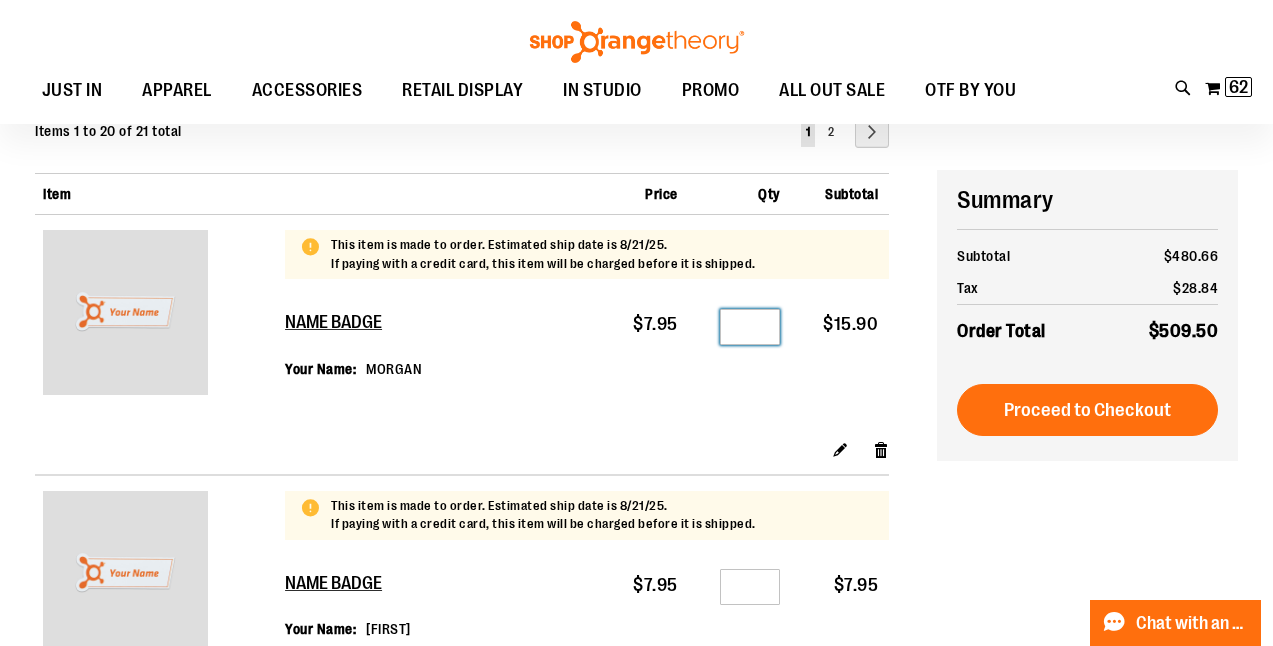 click on "*" at bounding box center (750, 327) 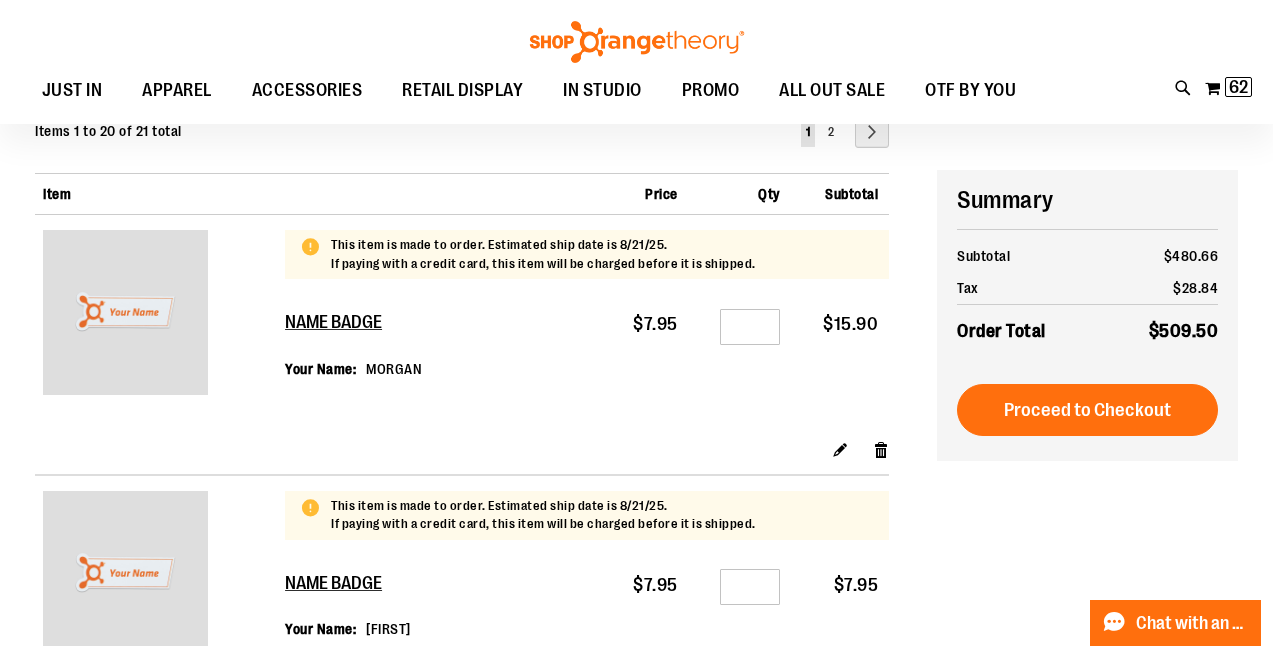 click on "$7.95" at bounding box center [646, 367] 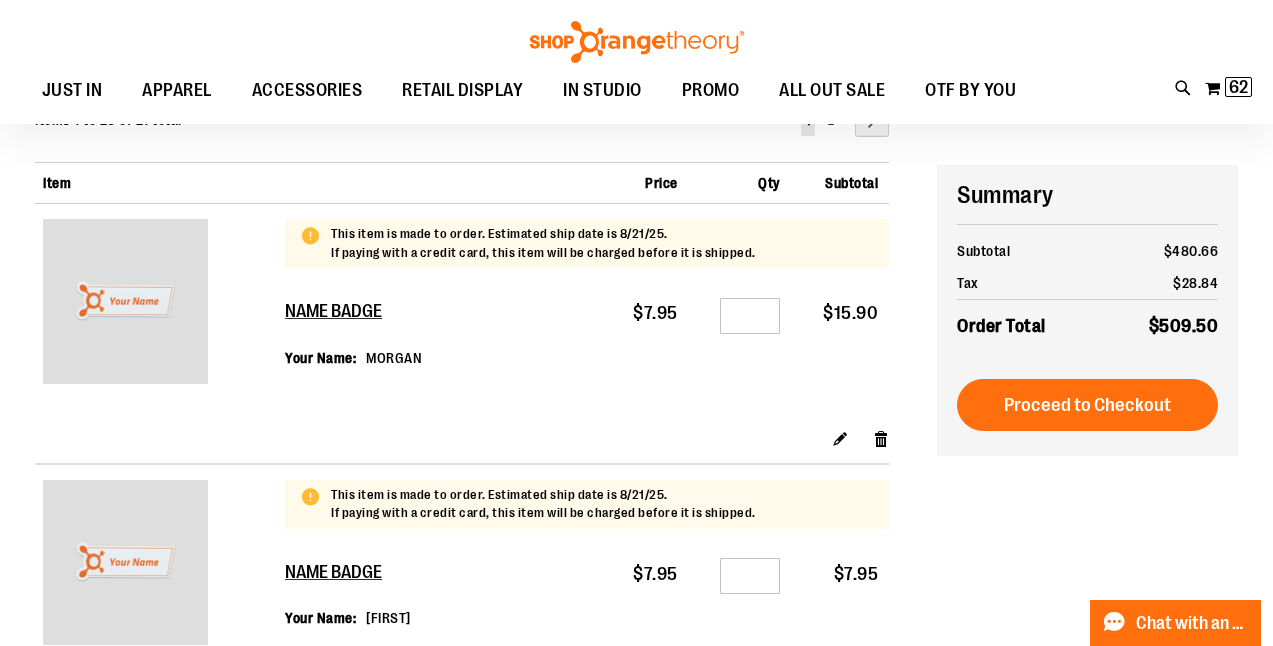 scroll, scrollTop: 183, scrollLeft: 0, axis: vertical 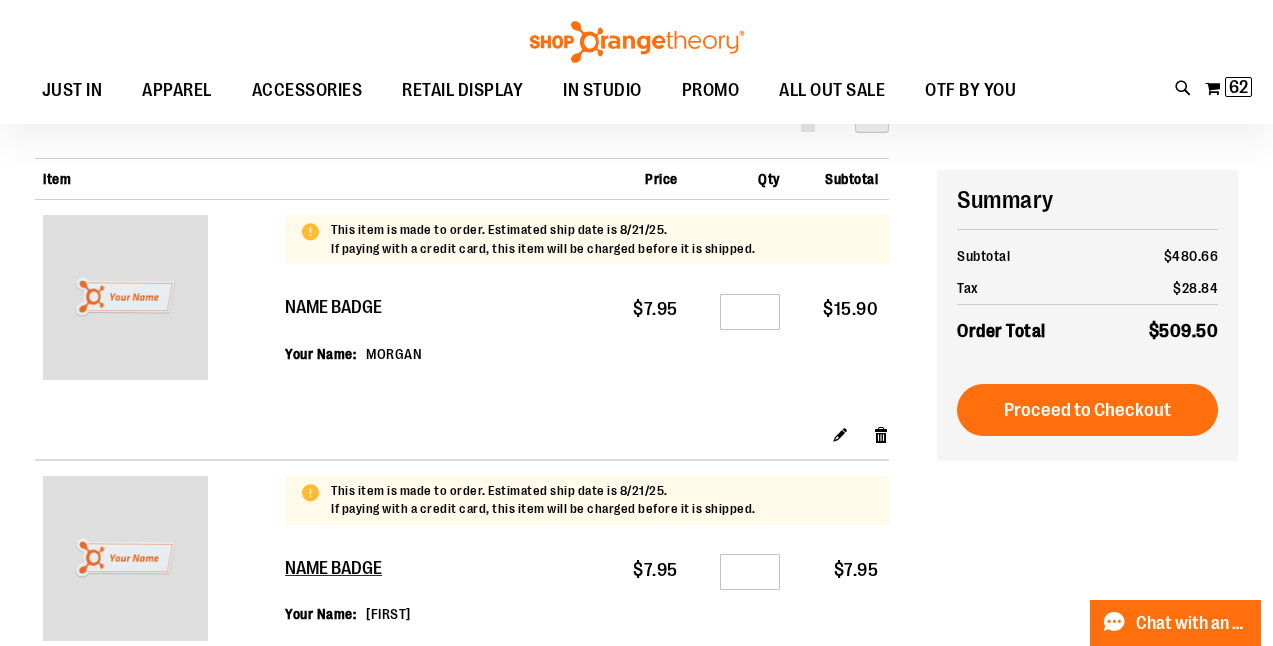 click on "NAME BADGE" at bounding box center [354, 308] 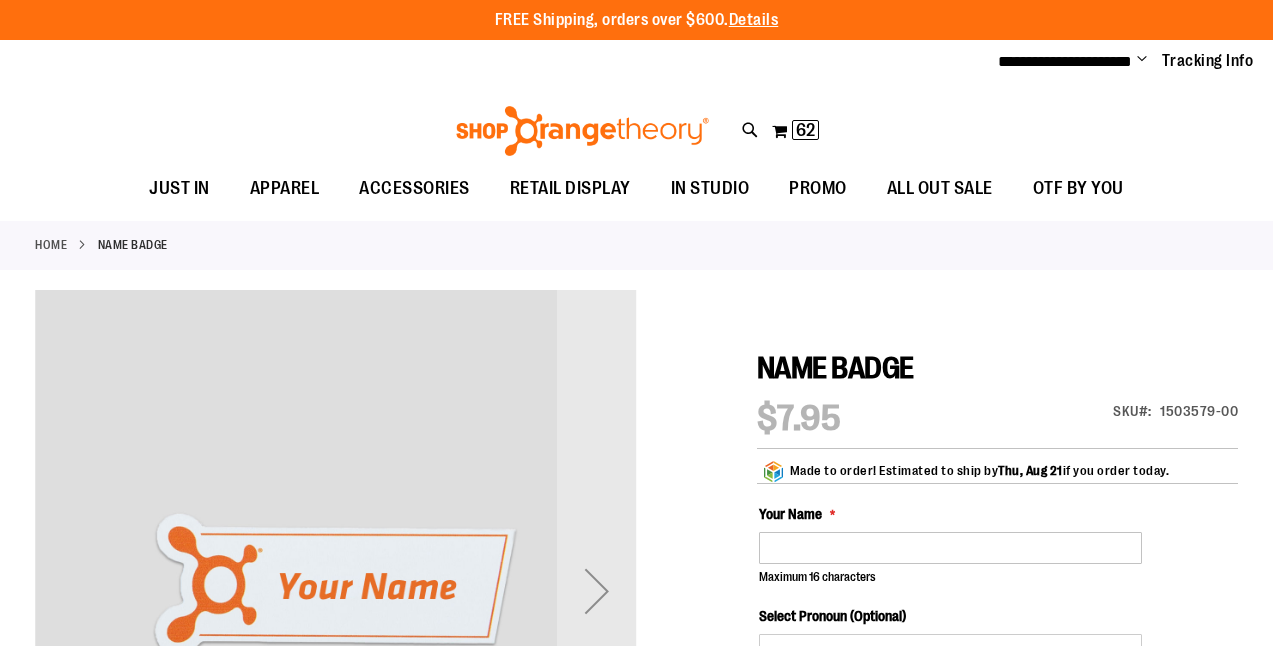 scroll, scrollTop: 0, scrollLeft: 0, axis: both 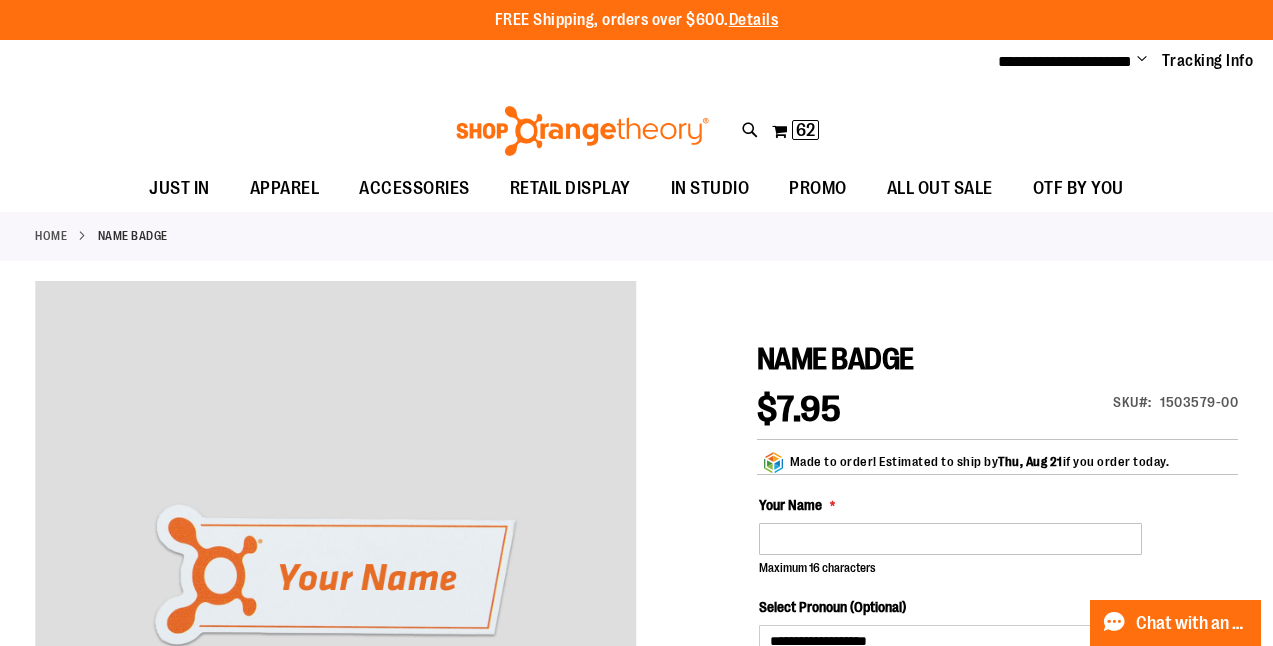 type on "**********" 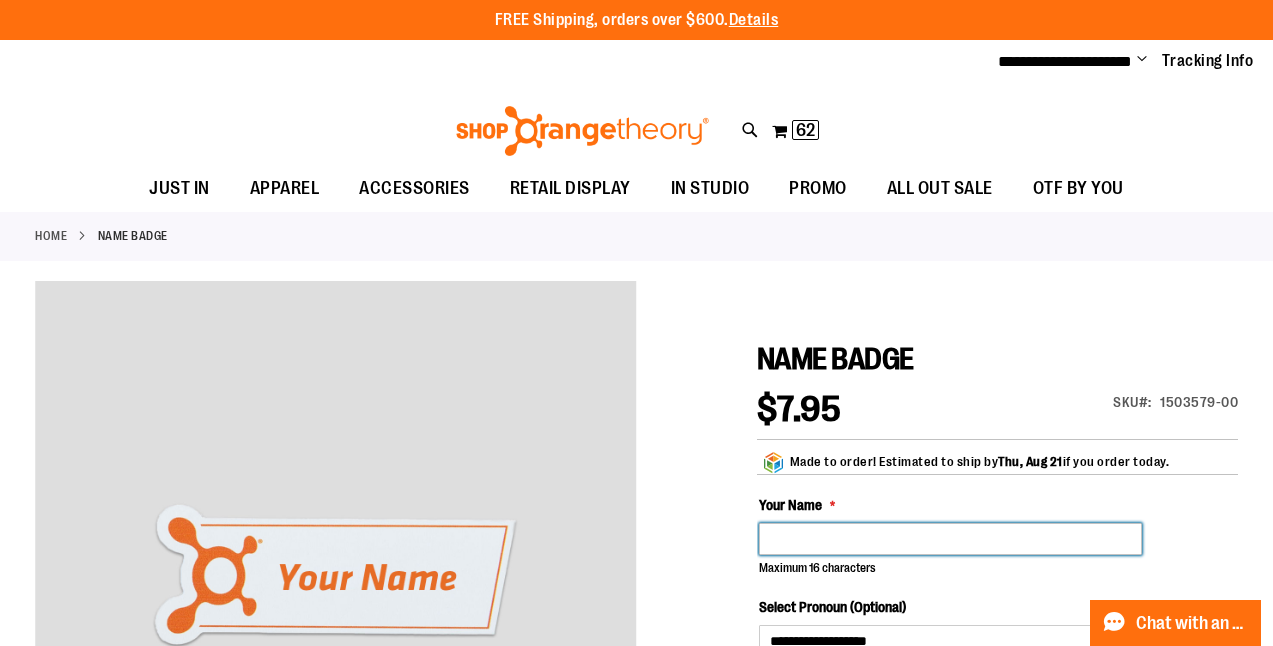 click on "Your Name" at bounding box center [950, 539] 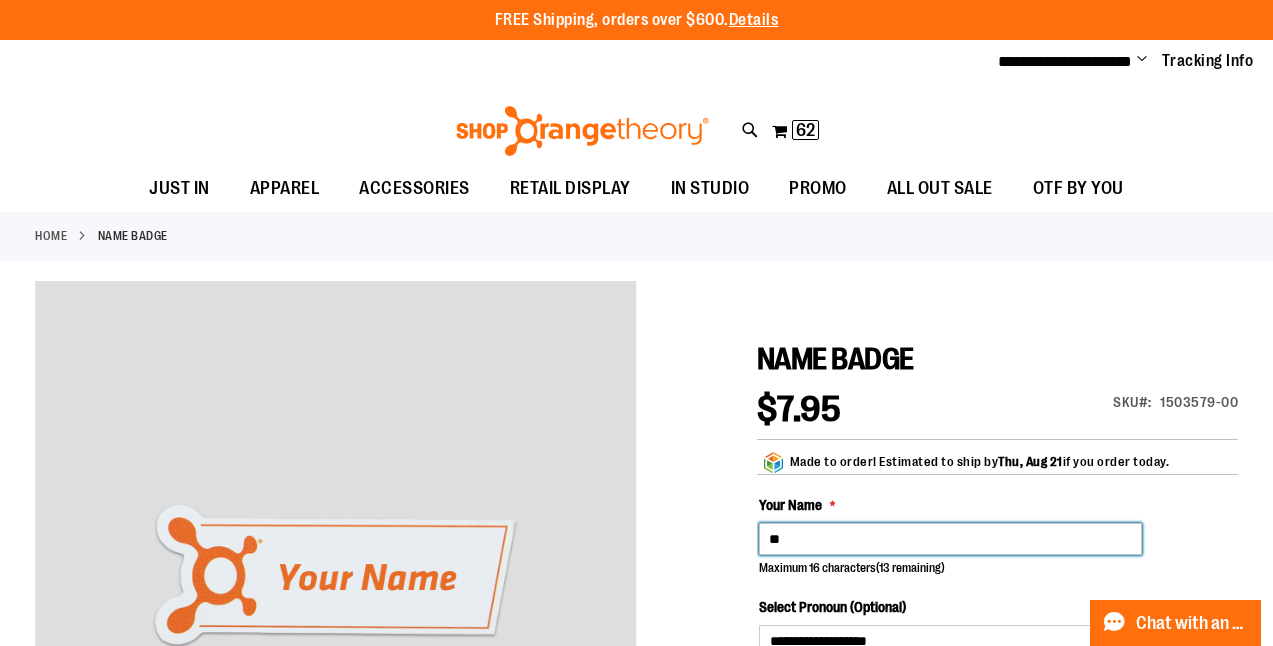 type on "*" 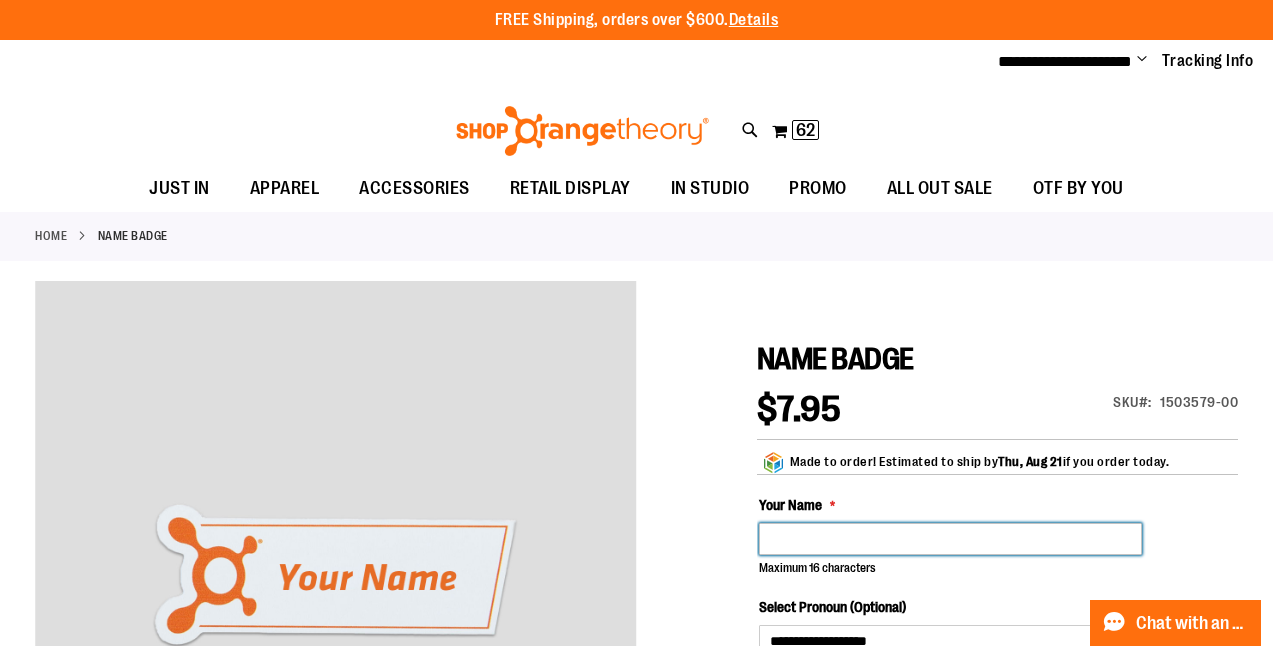 type on "*" 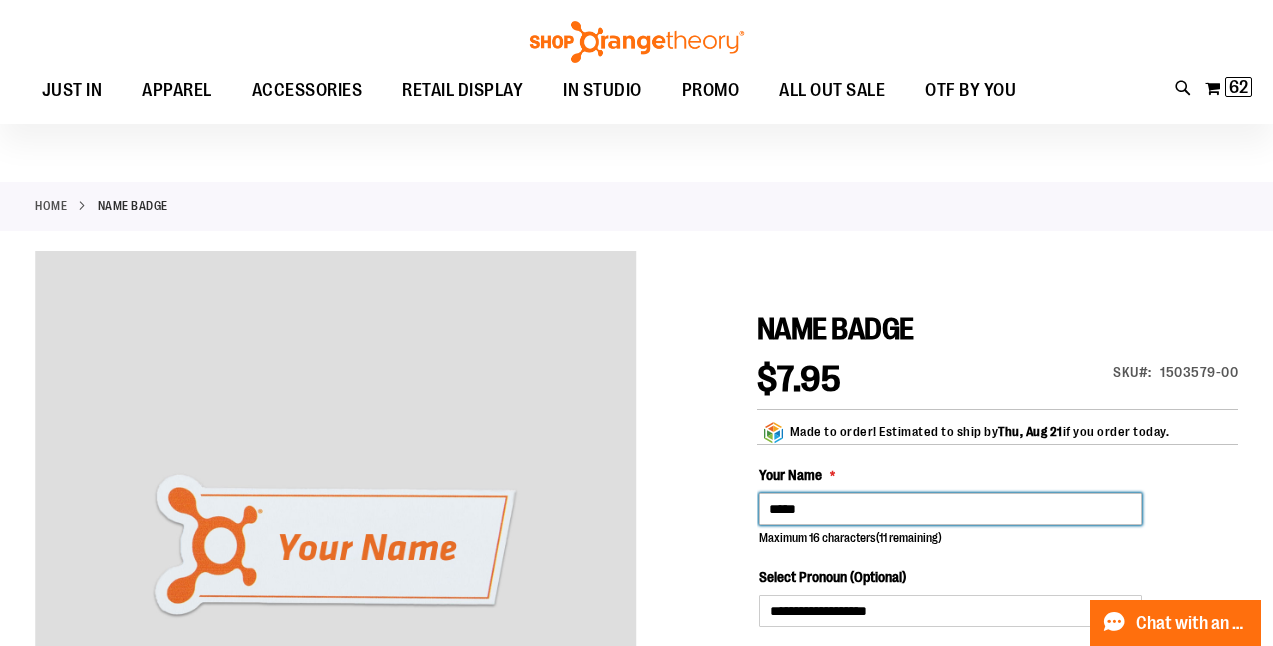 scroll, scrollTop: 263, scrollLeft: 0, axis: vertical 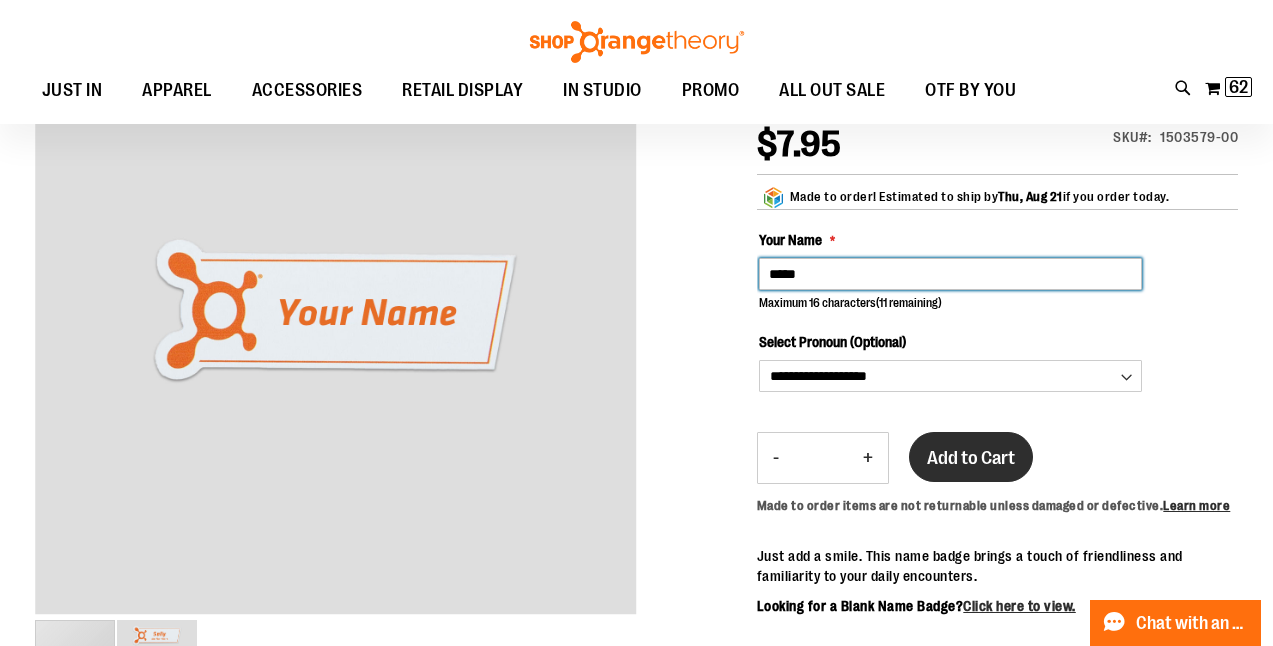 type on "*****" 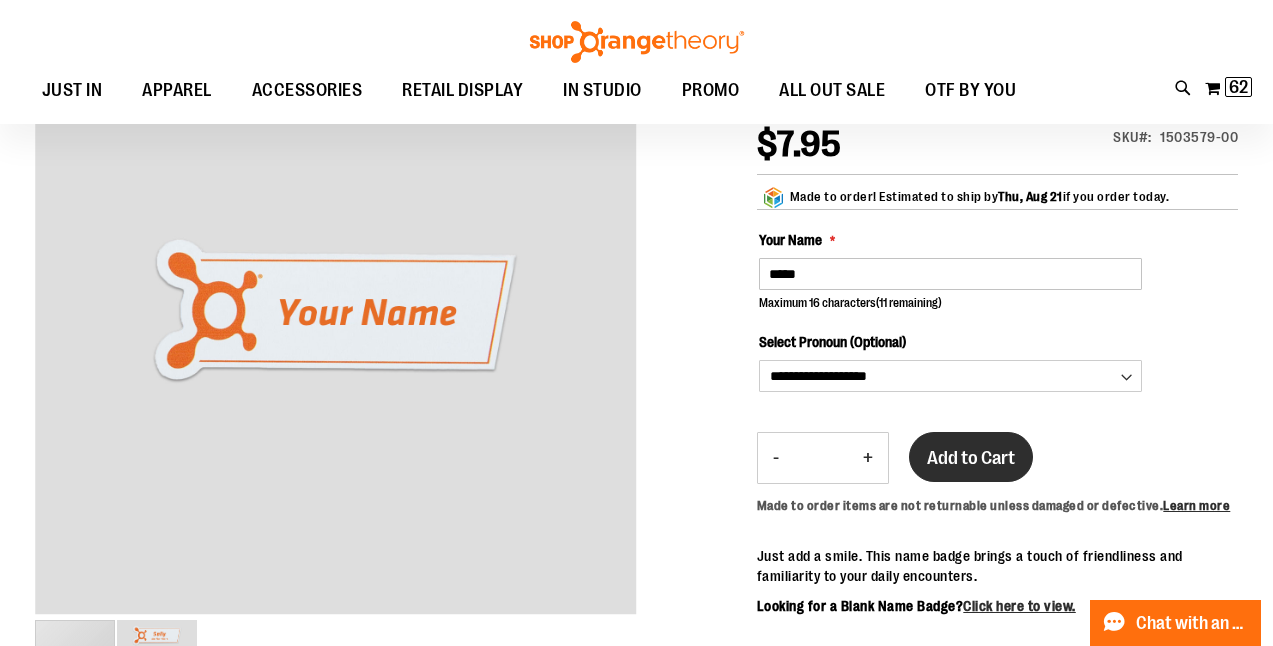 click on "Add to Cart" at bounding box center (971, 457) 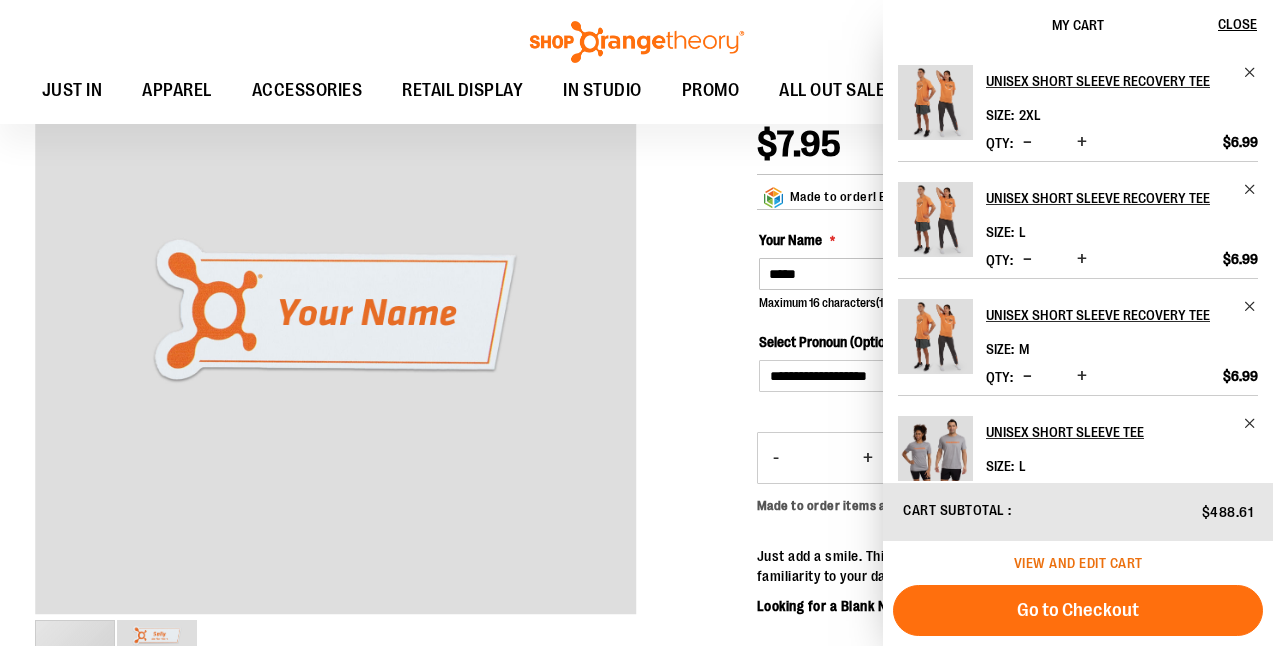 click on "View and edit cart" at bounding box center [1078, 563] 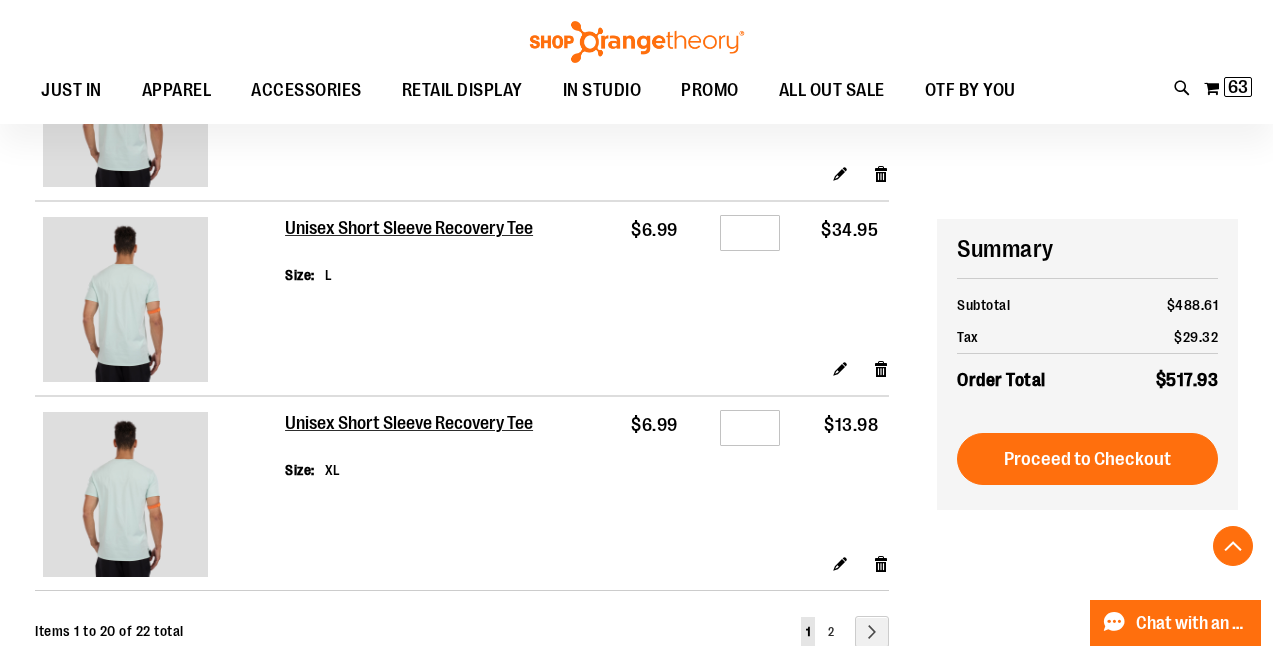 scroll, scrollTop: 3871, scrollLeft: 0, axis: vertical 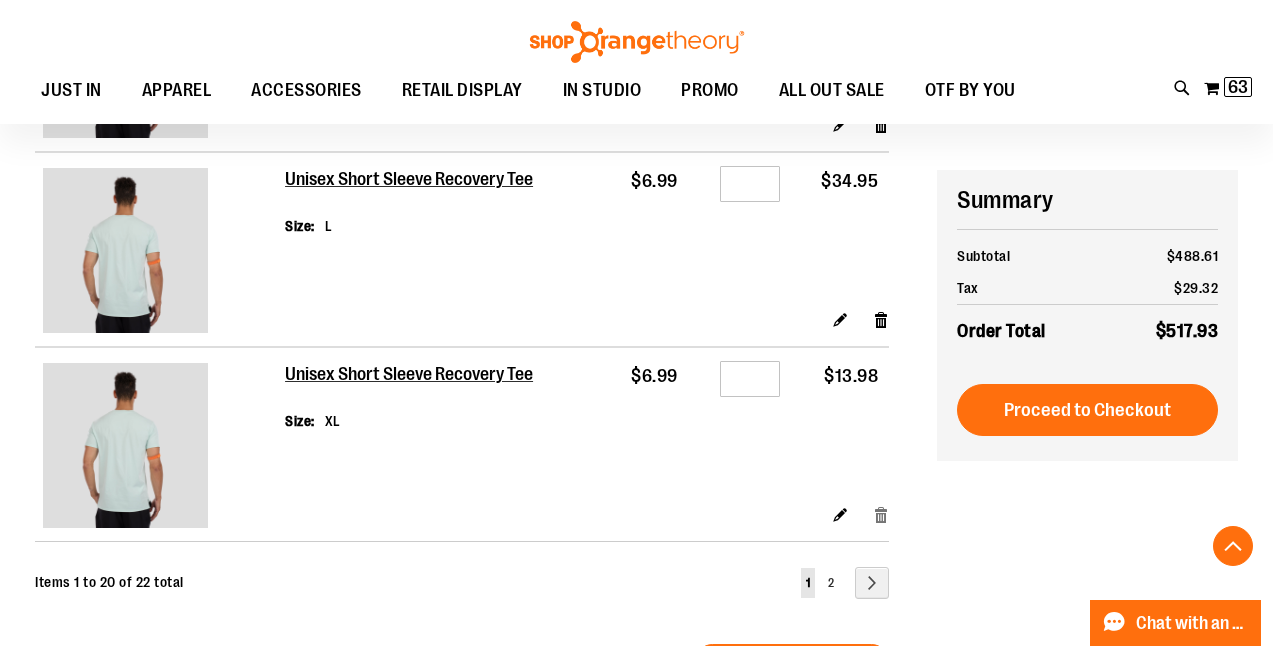 type on "**********" 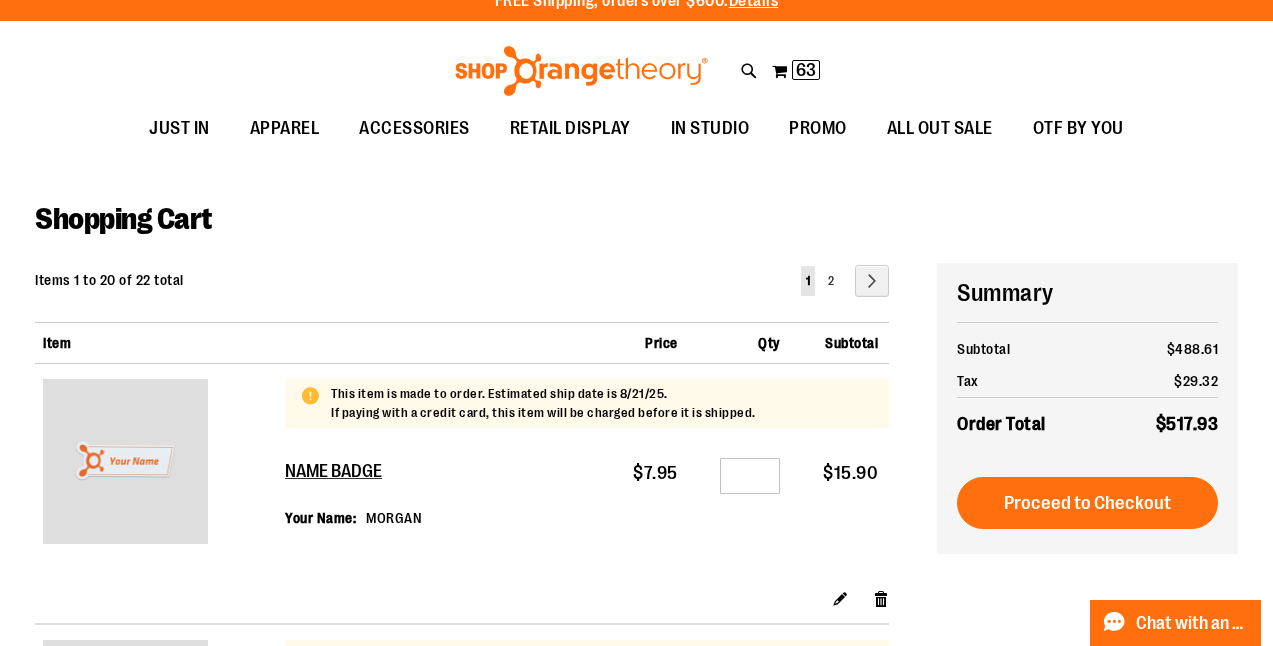 scroll, scrollTop: 0, scrollLeft: 0, axis: both 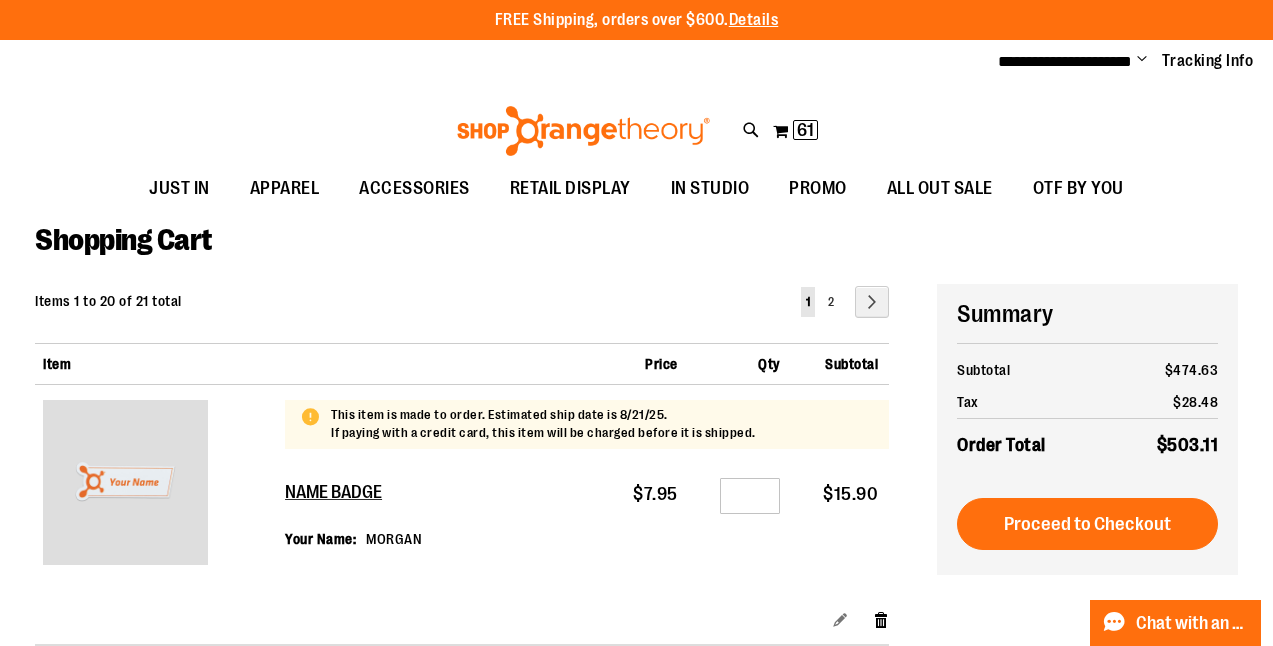 type on "**********" 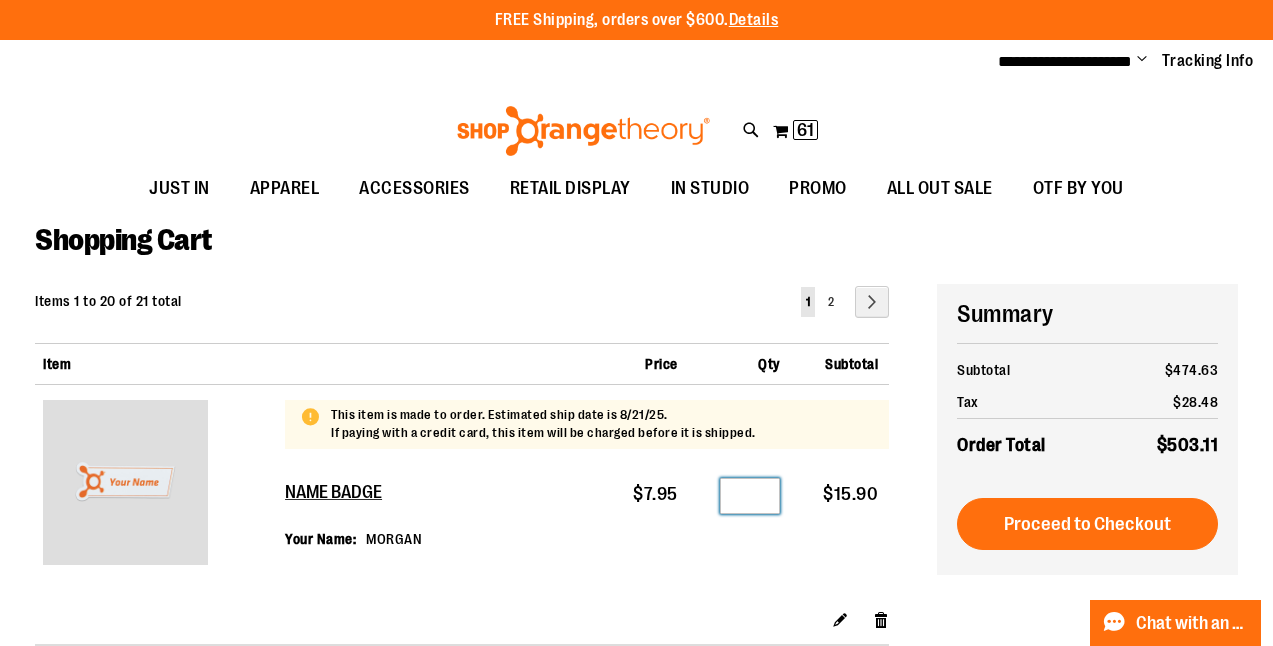 click on "*" at bounding box center (750, 496) 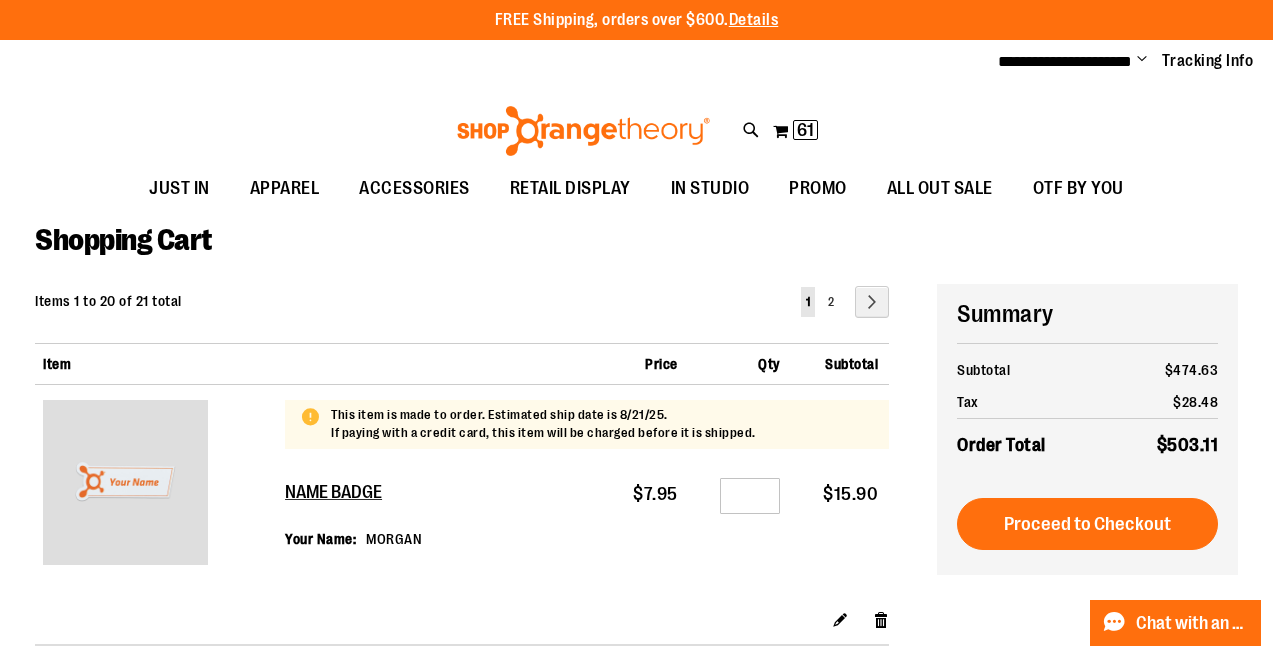 scroll, scrollTop: 429, scrollLeft: 0, axis: vertical 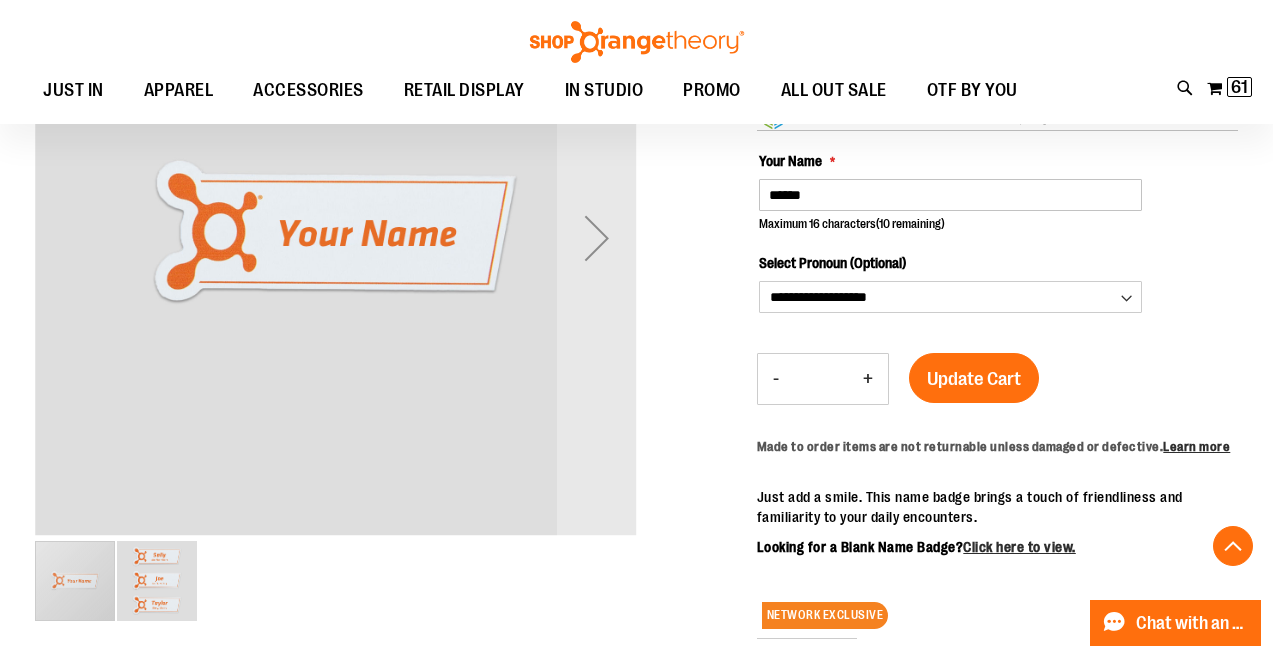 type on "**********" 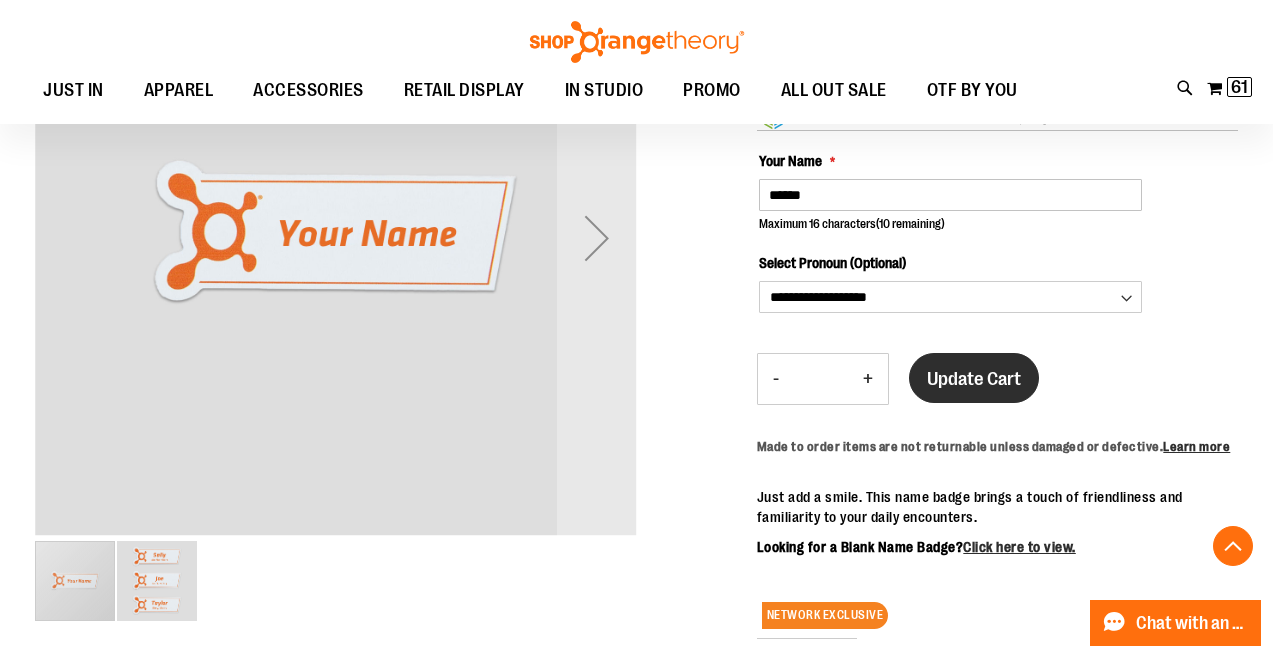 click on "Update Cart" at bounding box center (974, 379) 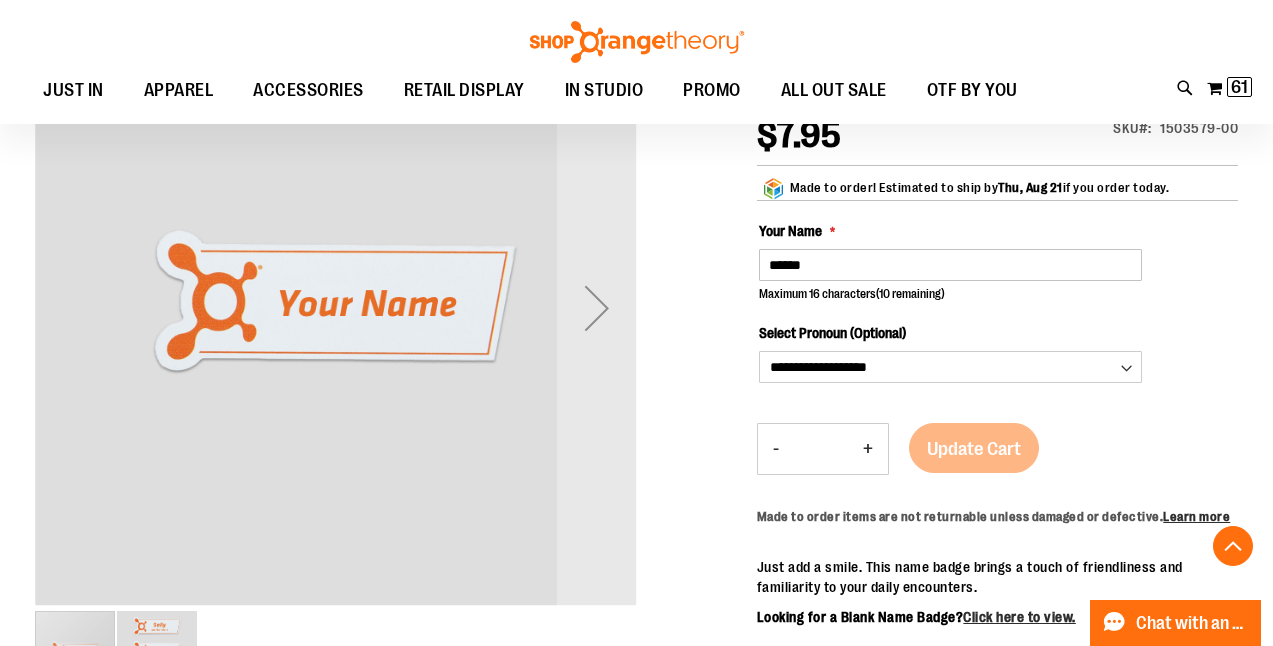 scroll, scrollTop: 188, scrollLeft: 0, axis: vertical 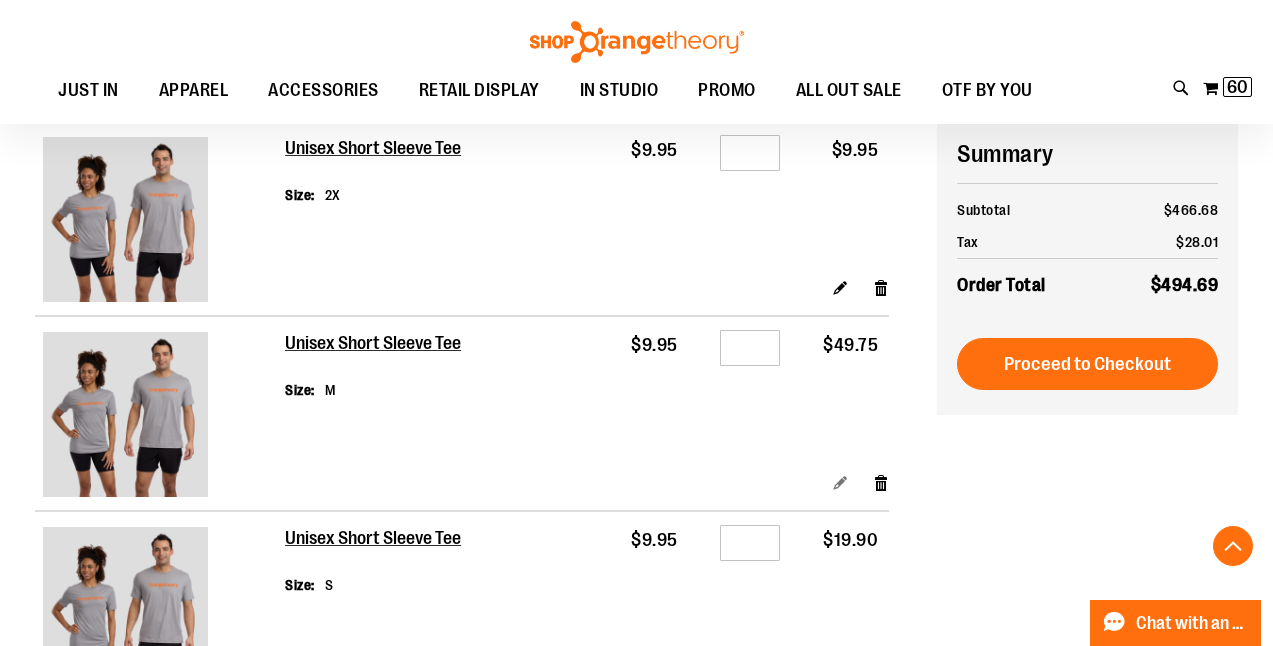 type on "**********" 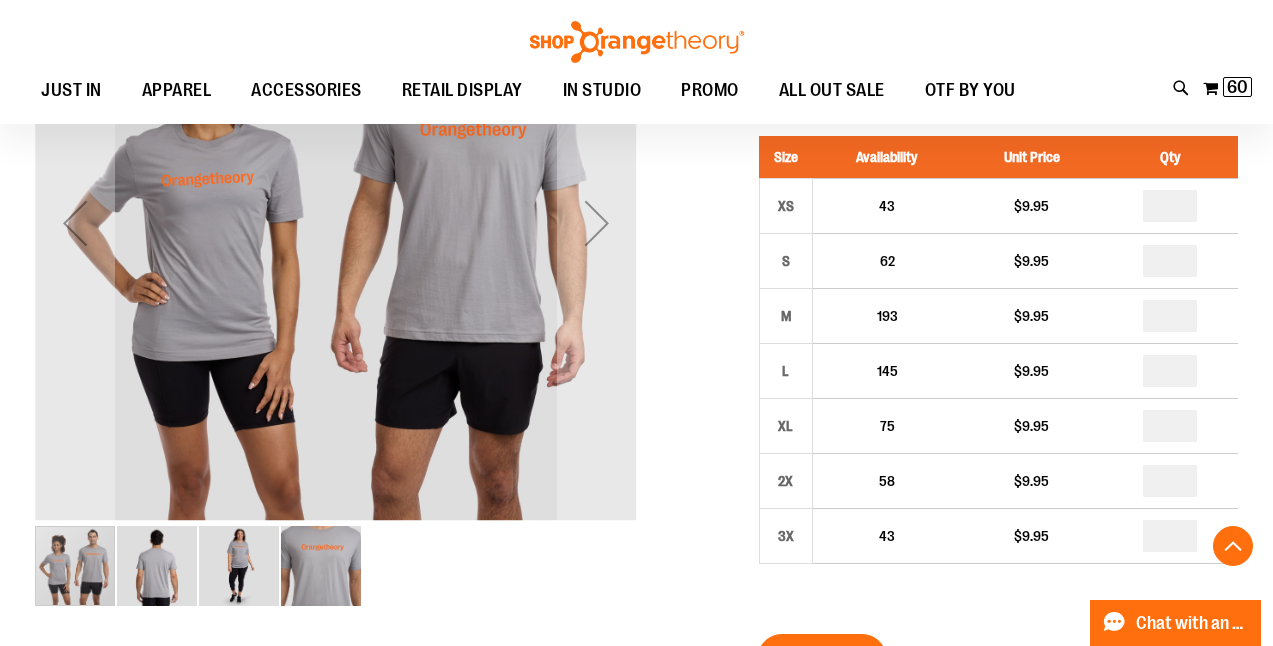 scroll, scrollTop: 336, scrollLeft: 0, axis: vertical 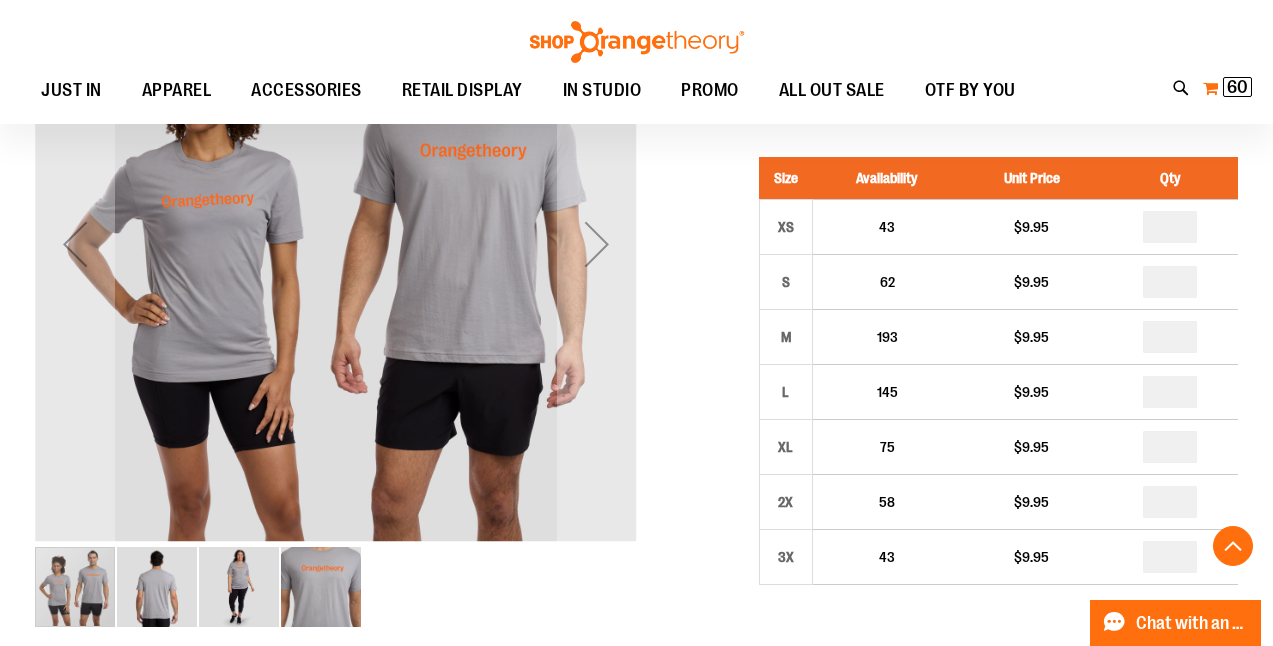 type on "**********" 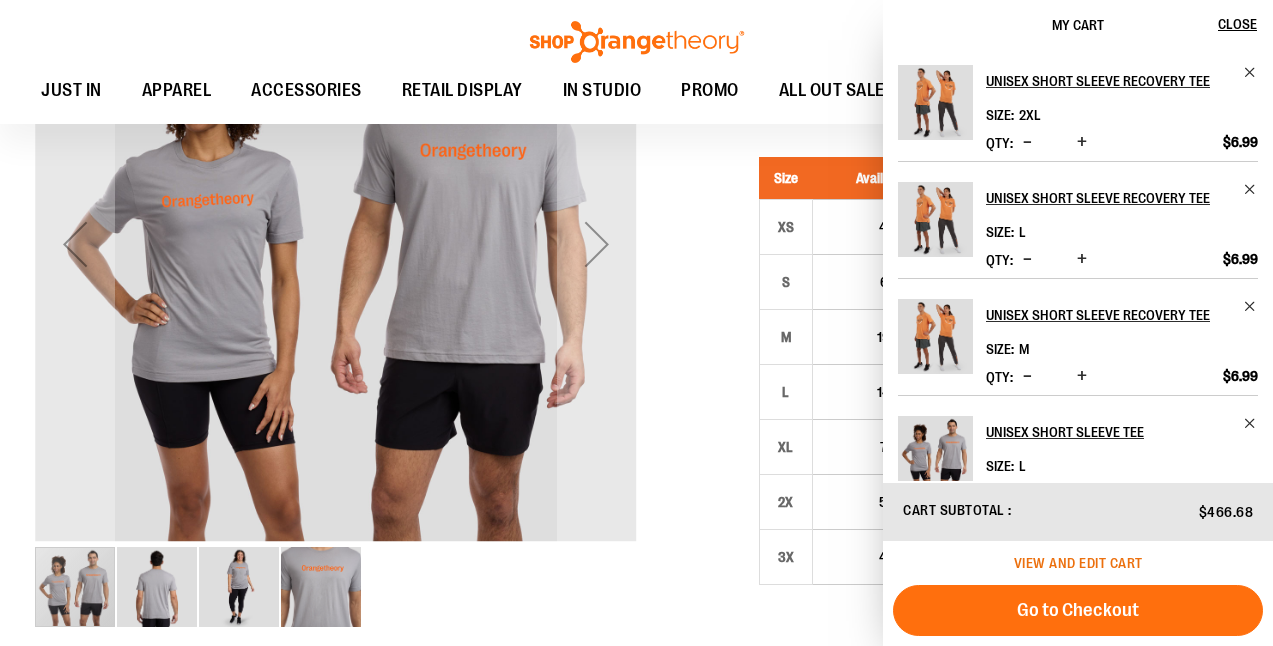 click on "View and edit cart" at bounding box center [1078, 563] 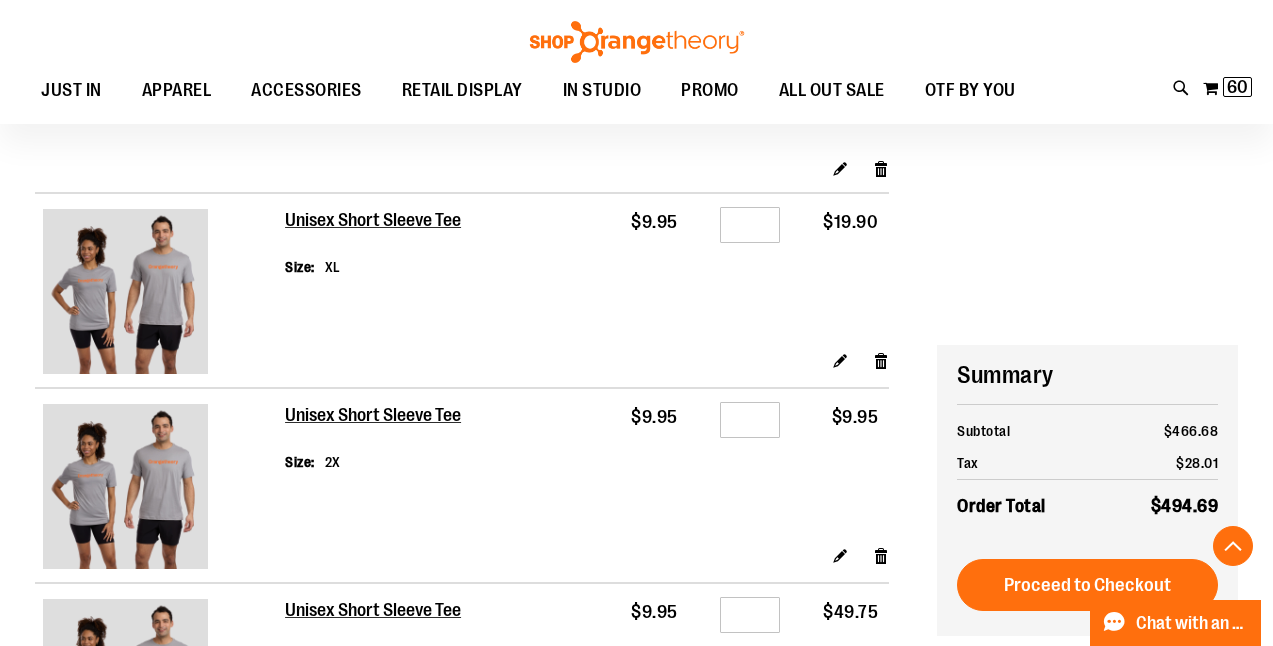 scroll, scrollTop: 930, scrollLeft: 0, axis: vertical 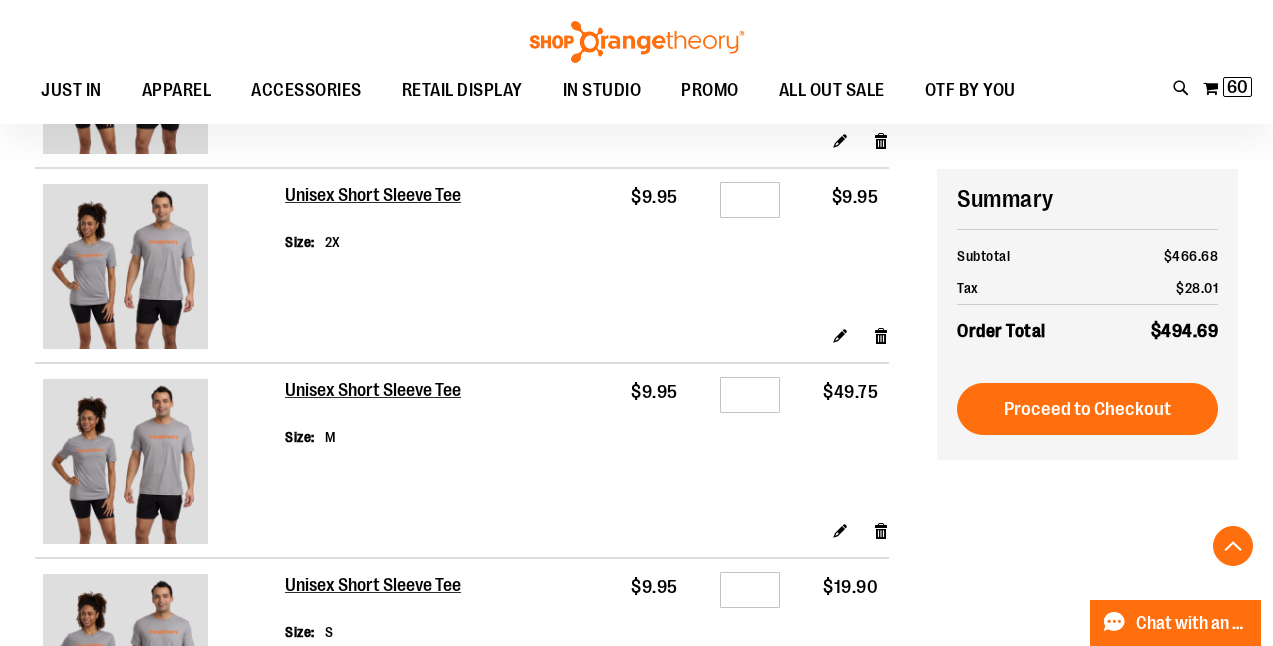 type on "**********" 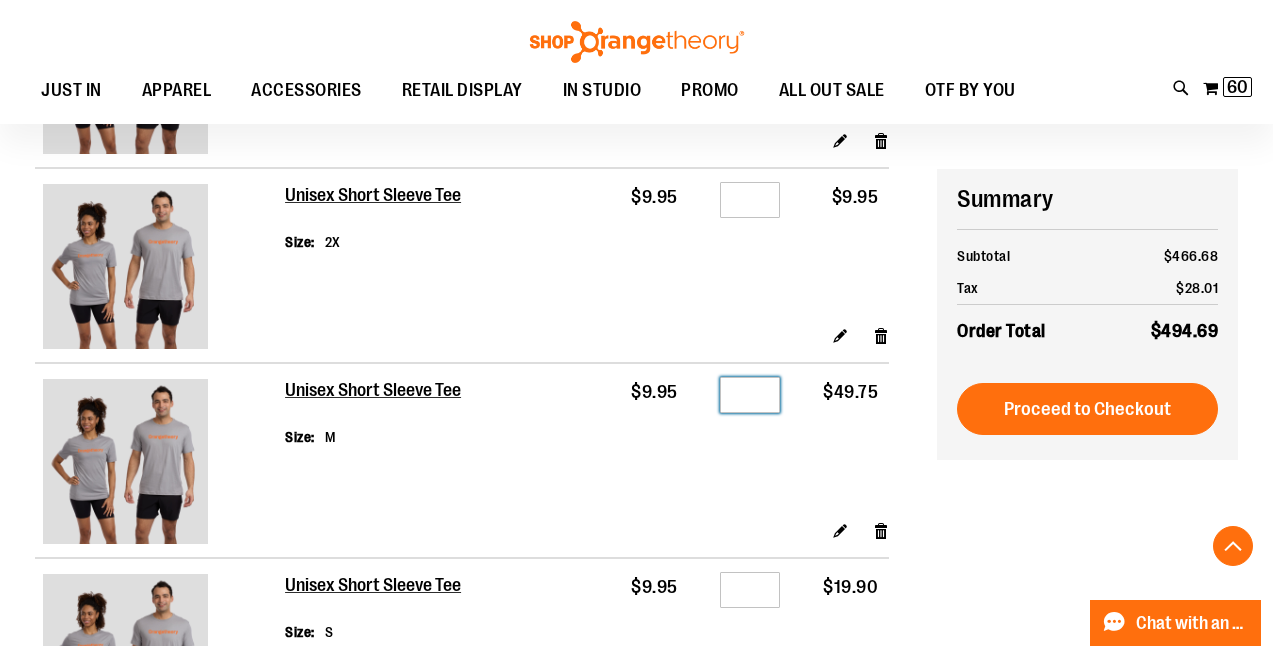 click on "*" at bounding box center (750, 395) 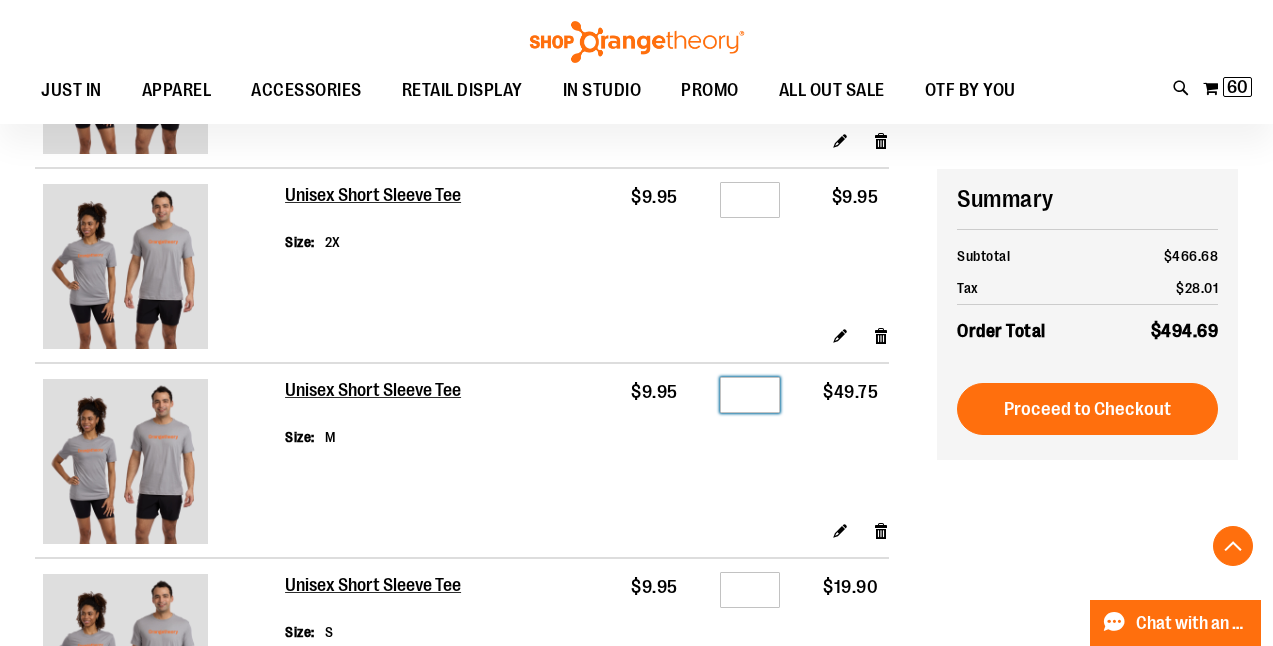type on "*" 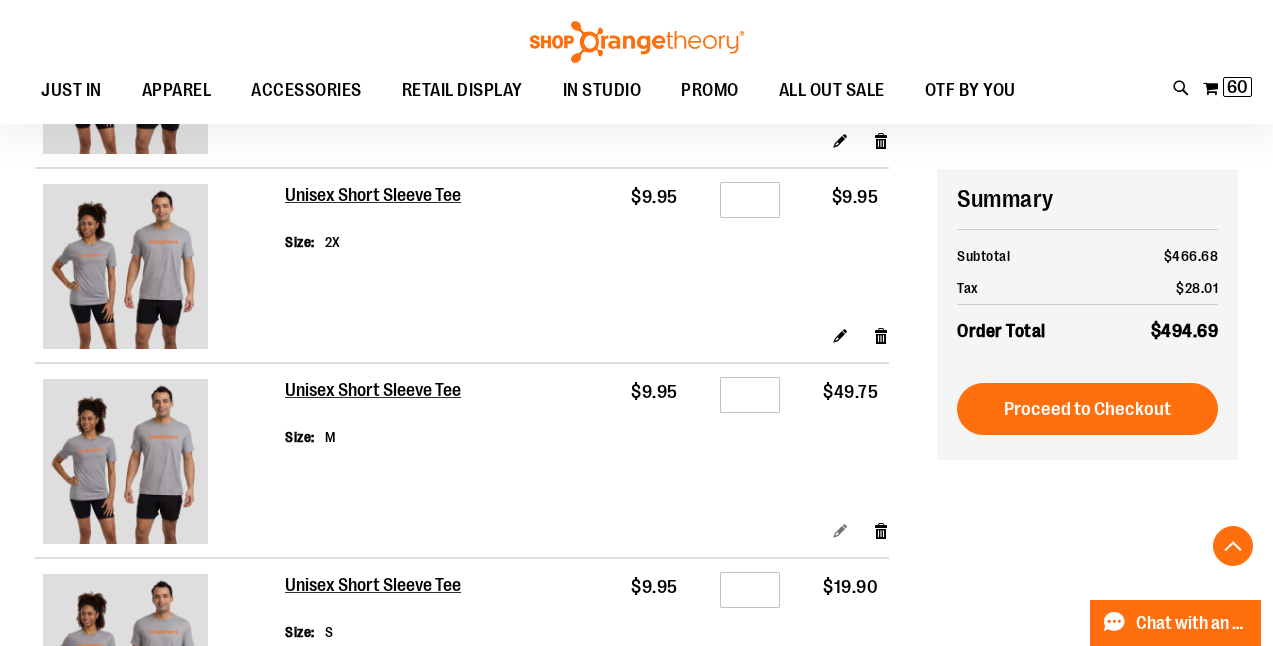 click on "Edit" at bounding box center (840, 529) 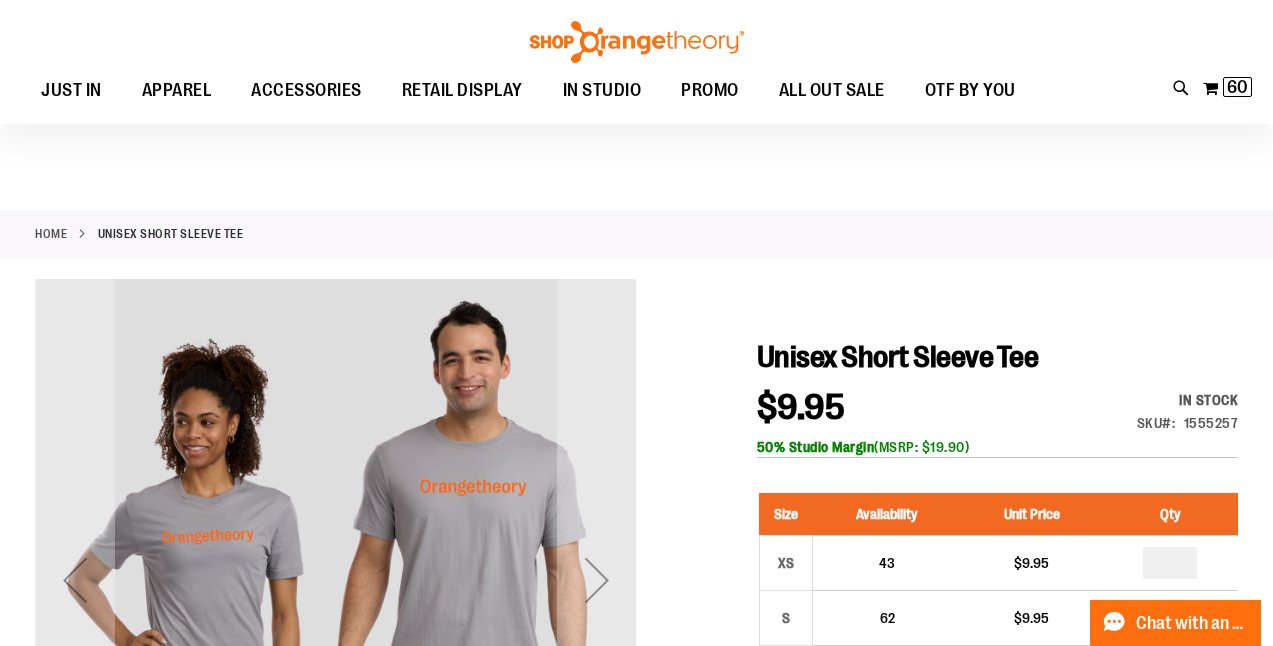 scroll, scrollTop: 368, scrollLeft: 0, axis: vertical 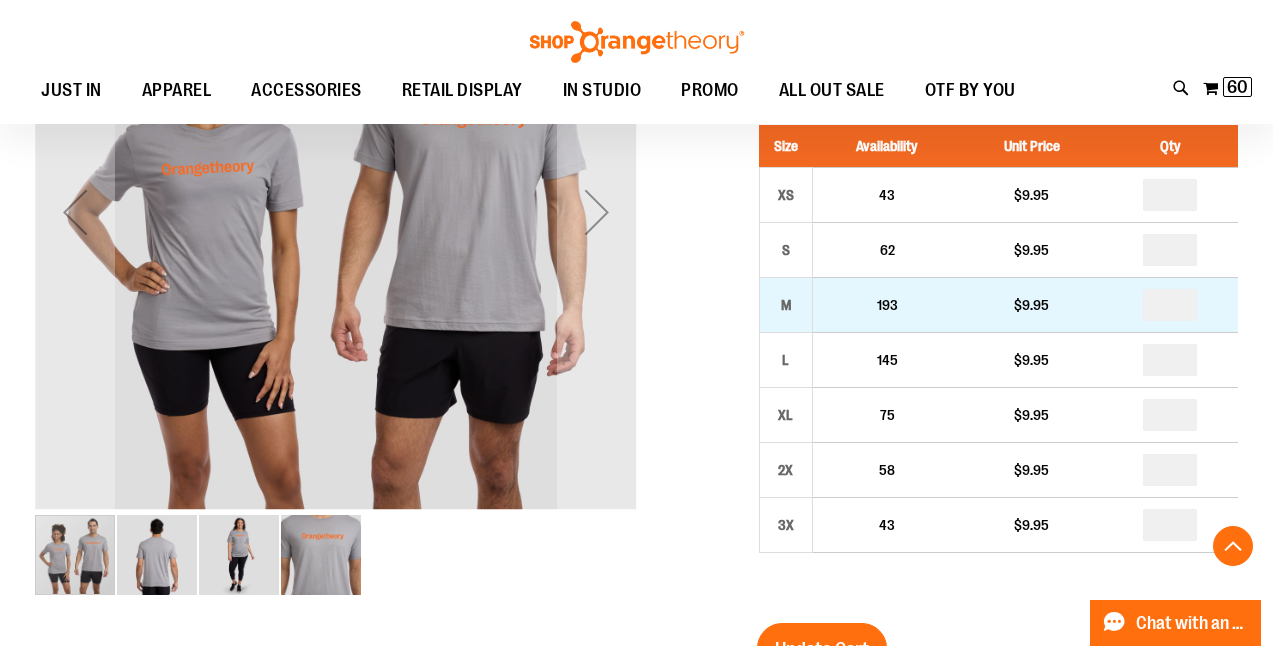 type on "**********" 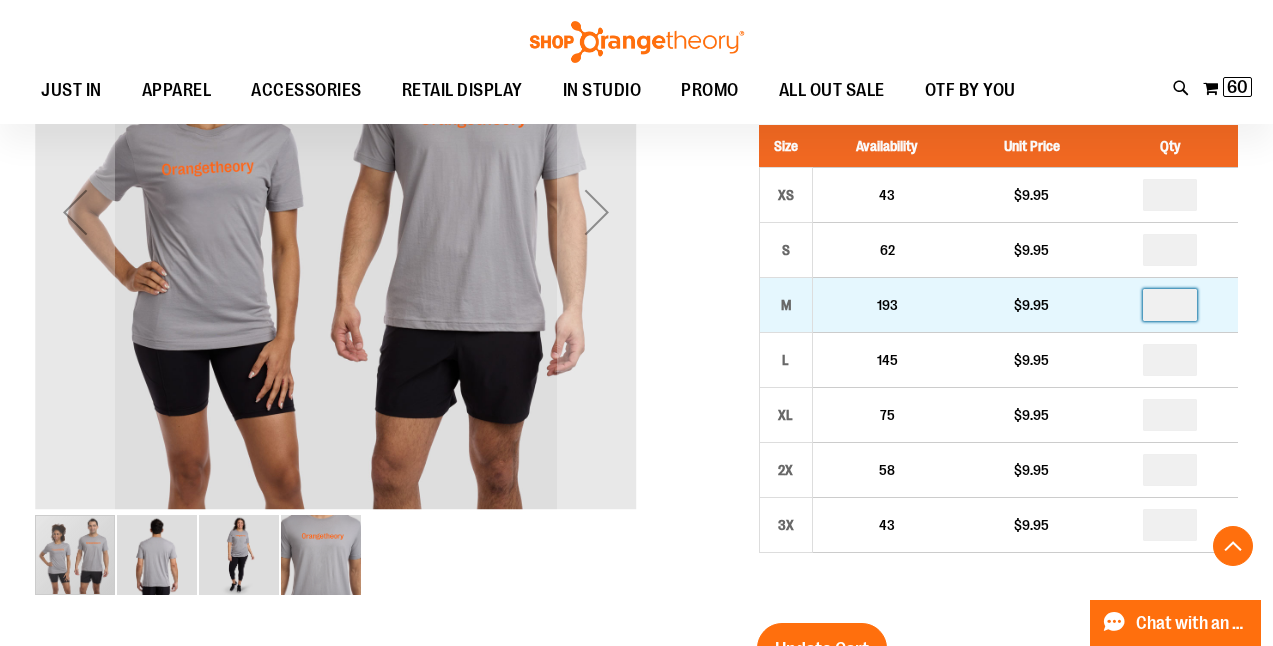 click at bounding box center [1170, 305] 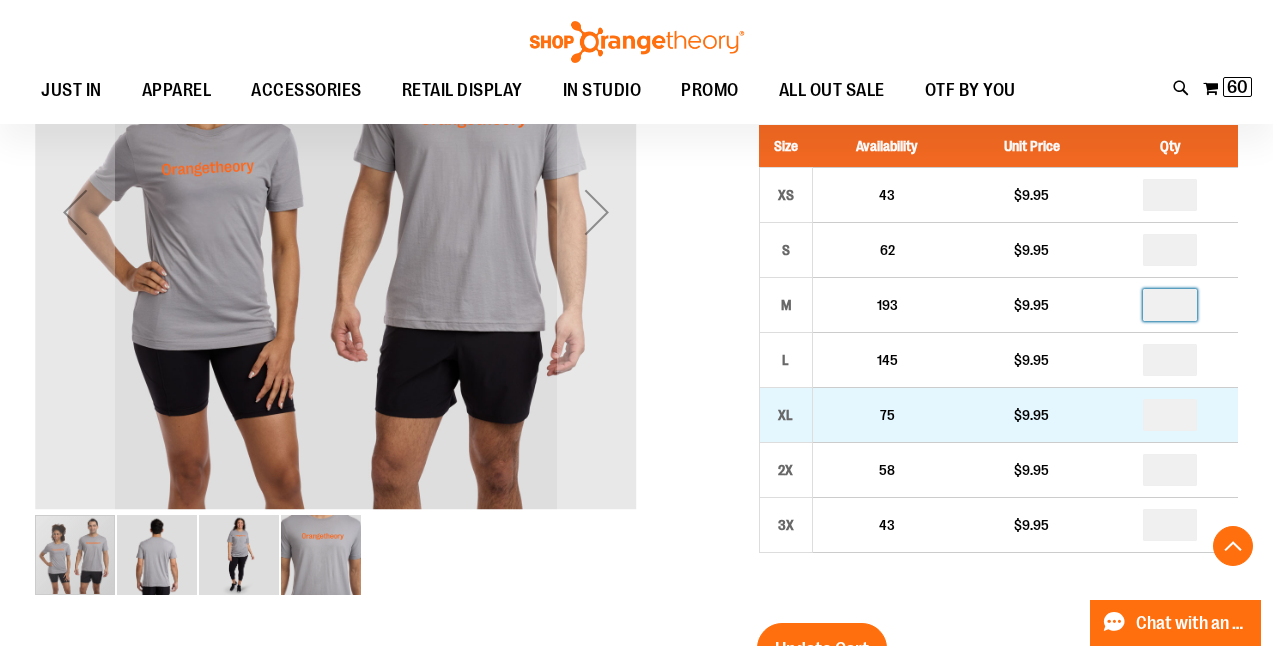 scroll, scrollTop: 515, scrollLeft: 0, axis: vertical 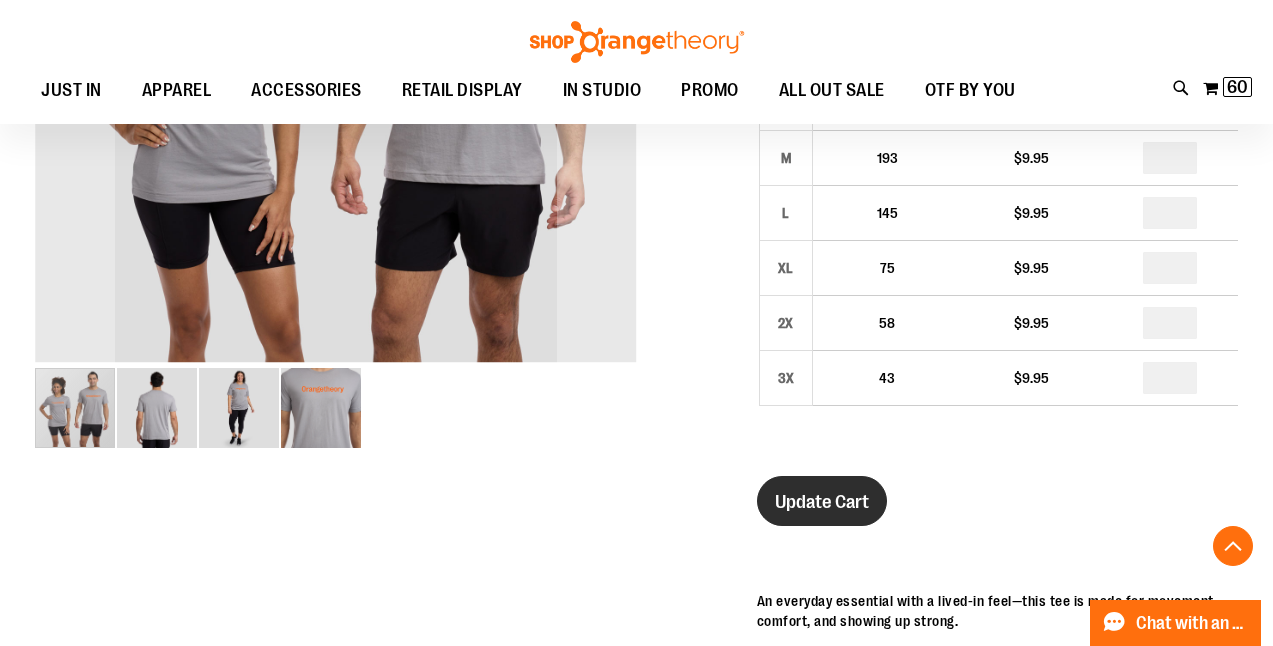 click on "Update Cart" at bounding box center (822, 502) 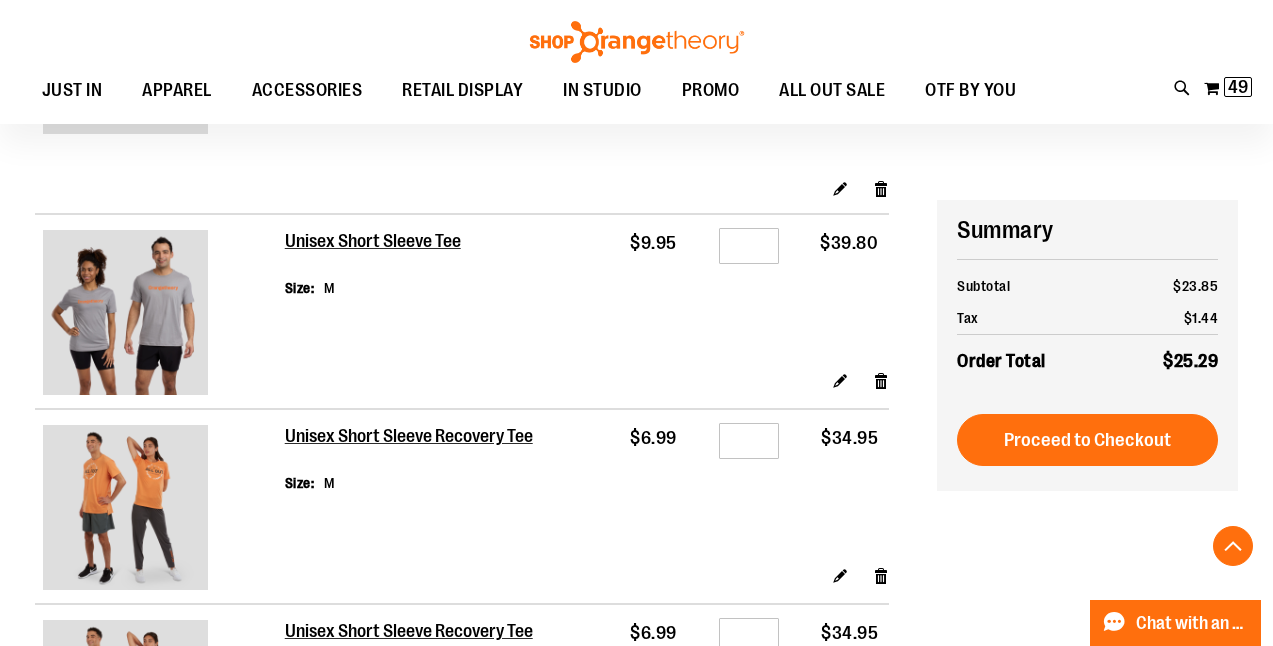 scroll, scrollTop: 705, scrollLeft: 0, axis: vertical 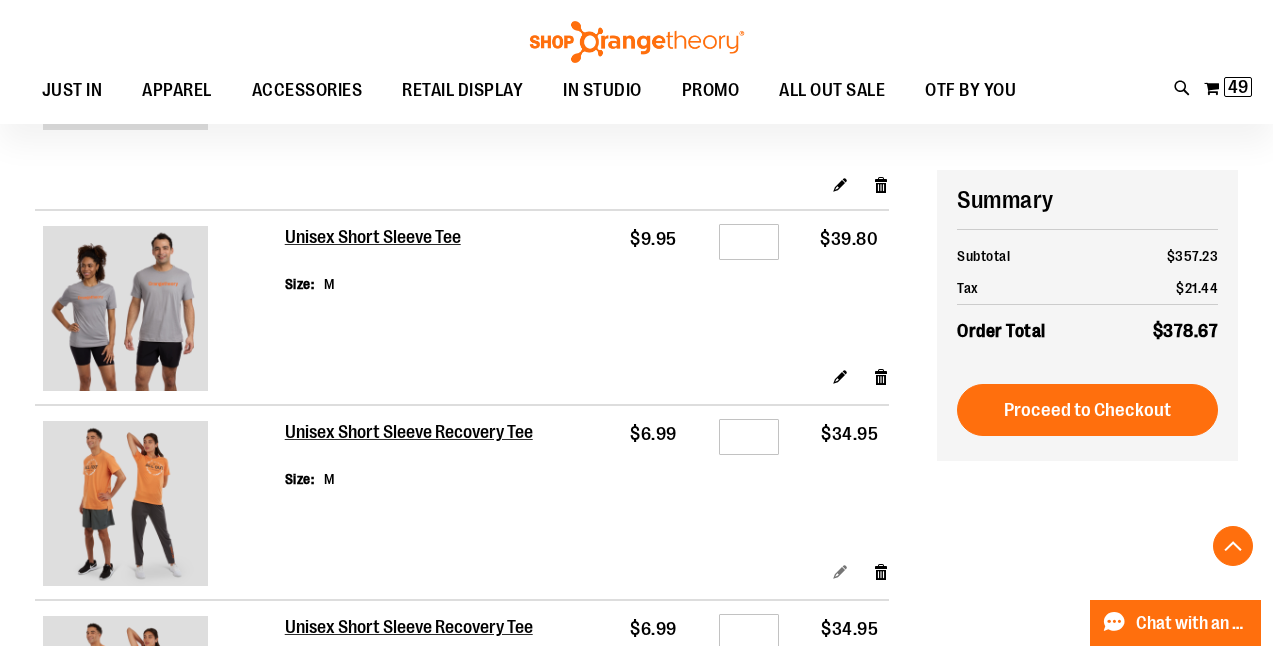 type on "**********" 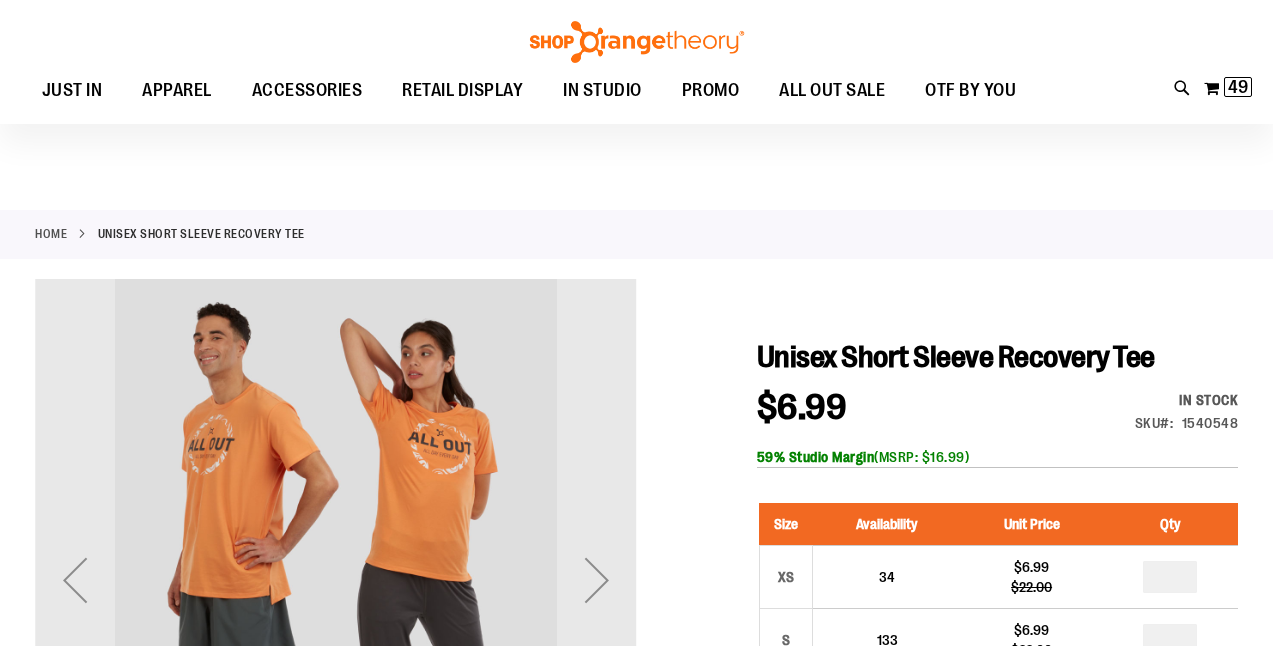 scroll, scrollTop: 282, scrollLeft: 0, axis: vertical 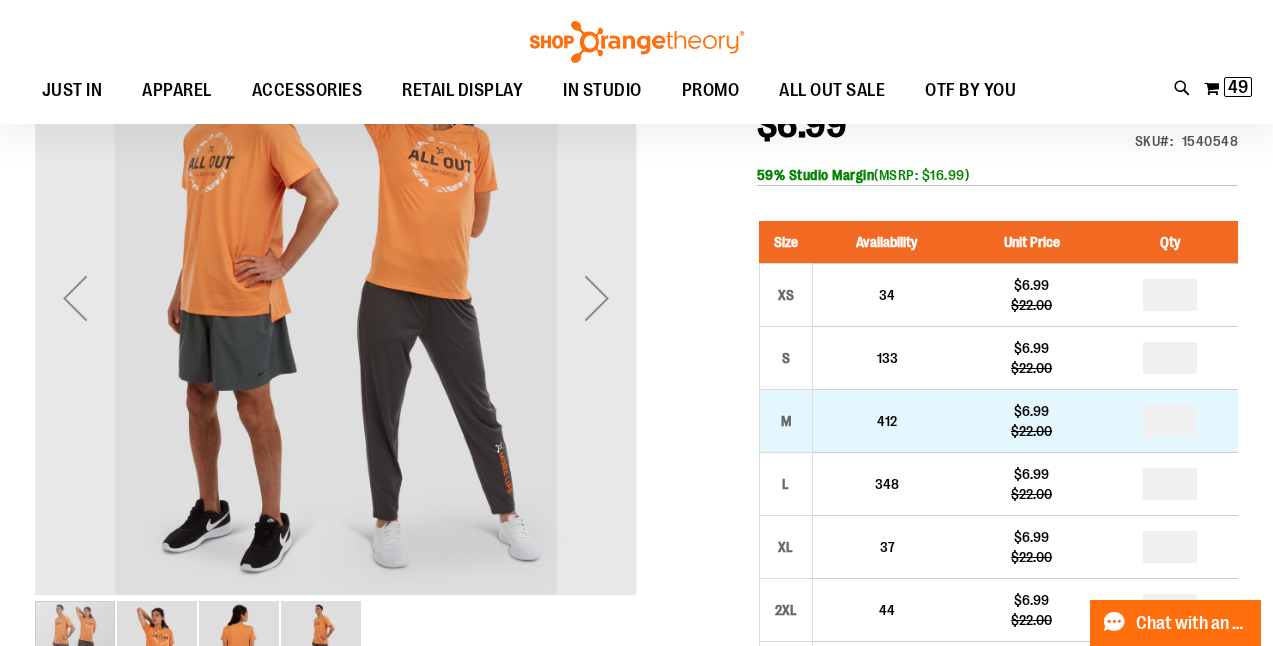 type on "**********" 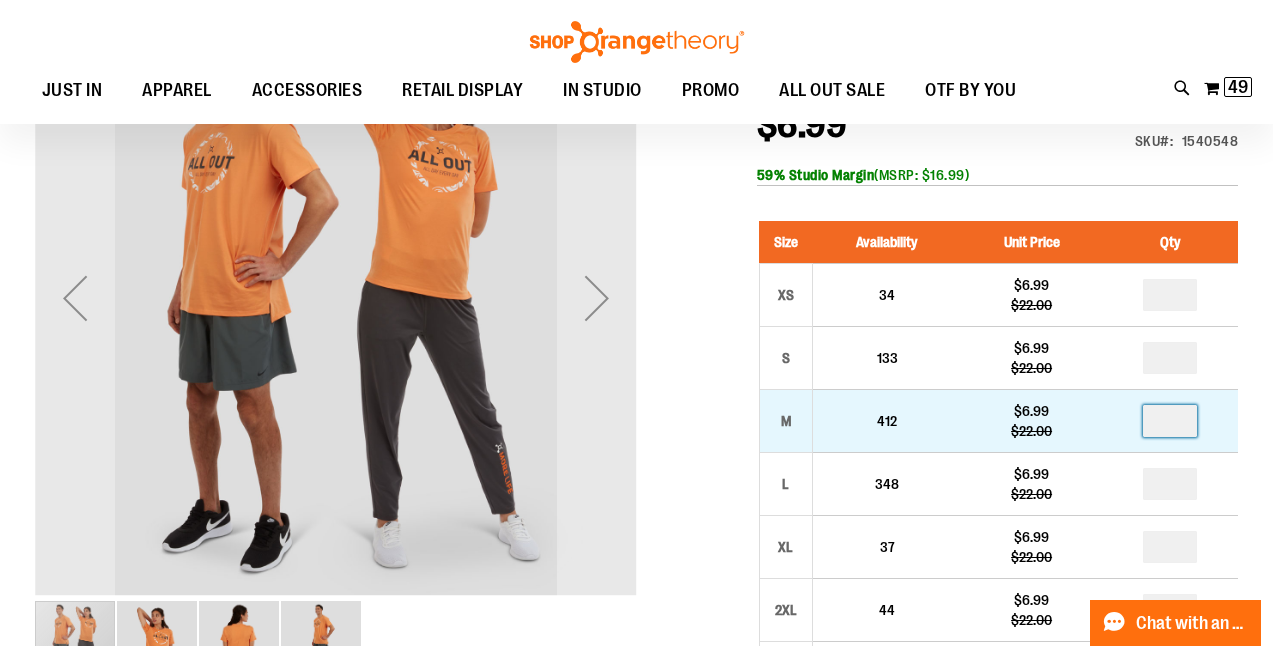click at bounding box center (1170, 421) 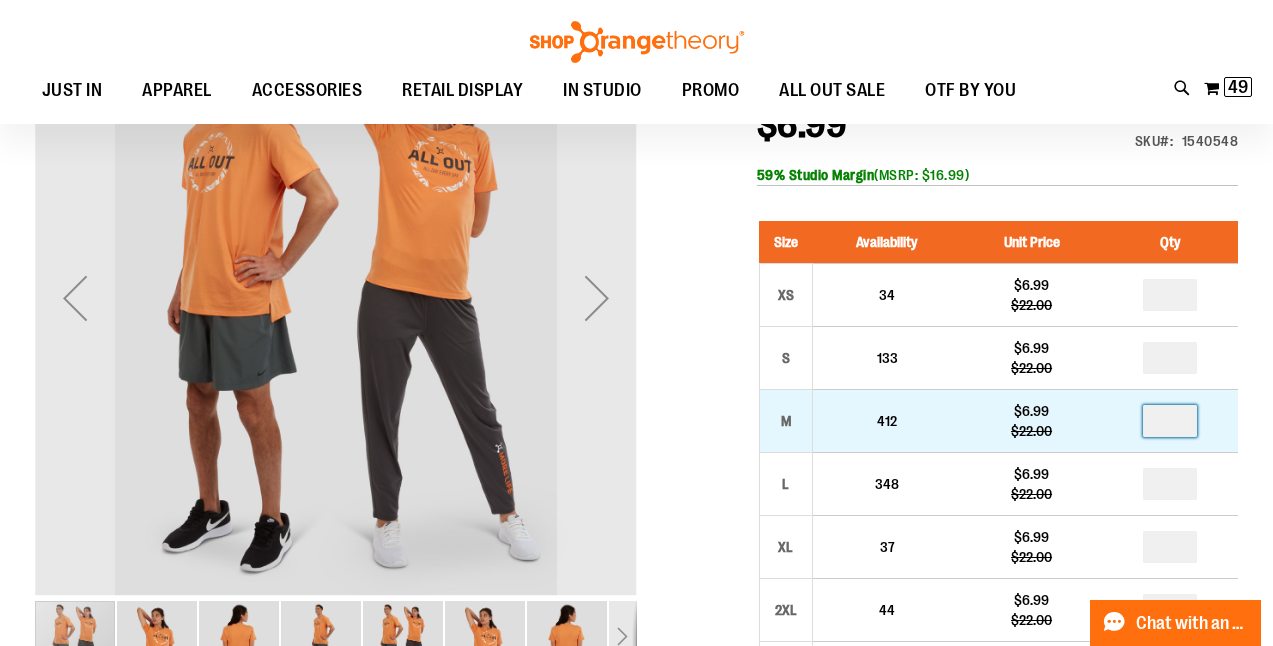 type on "*" 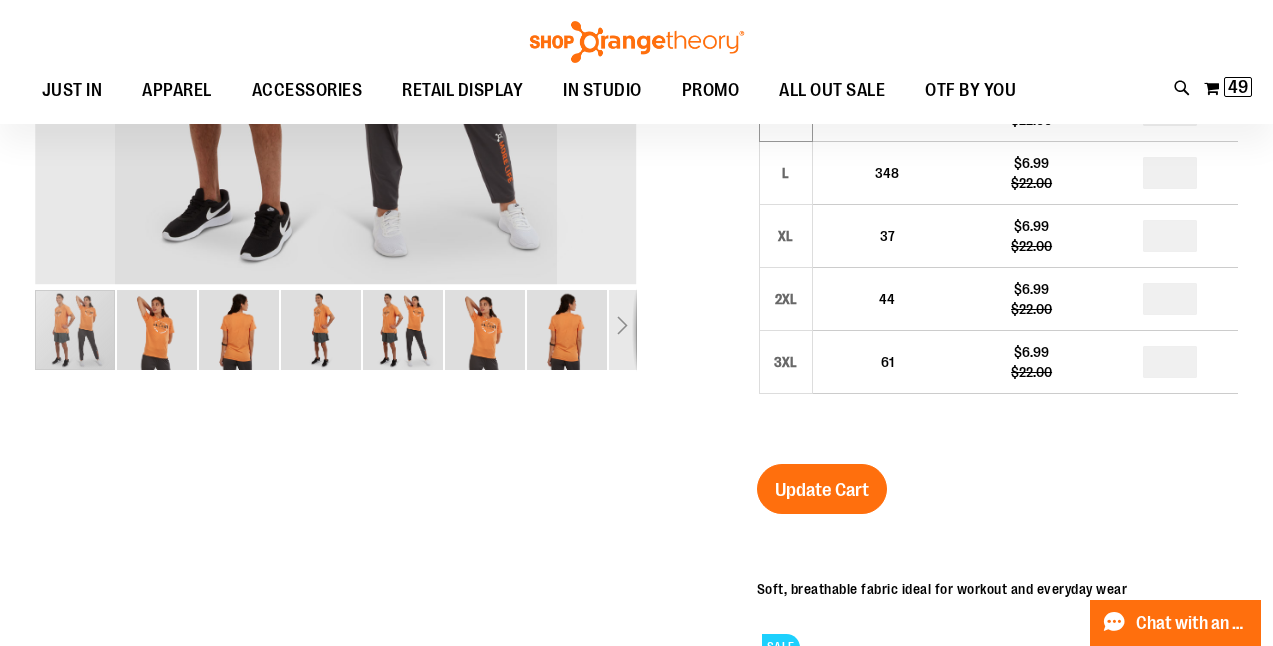 scroll, scrollTop: 689, scrollLeft: 0, axis: vertical 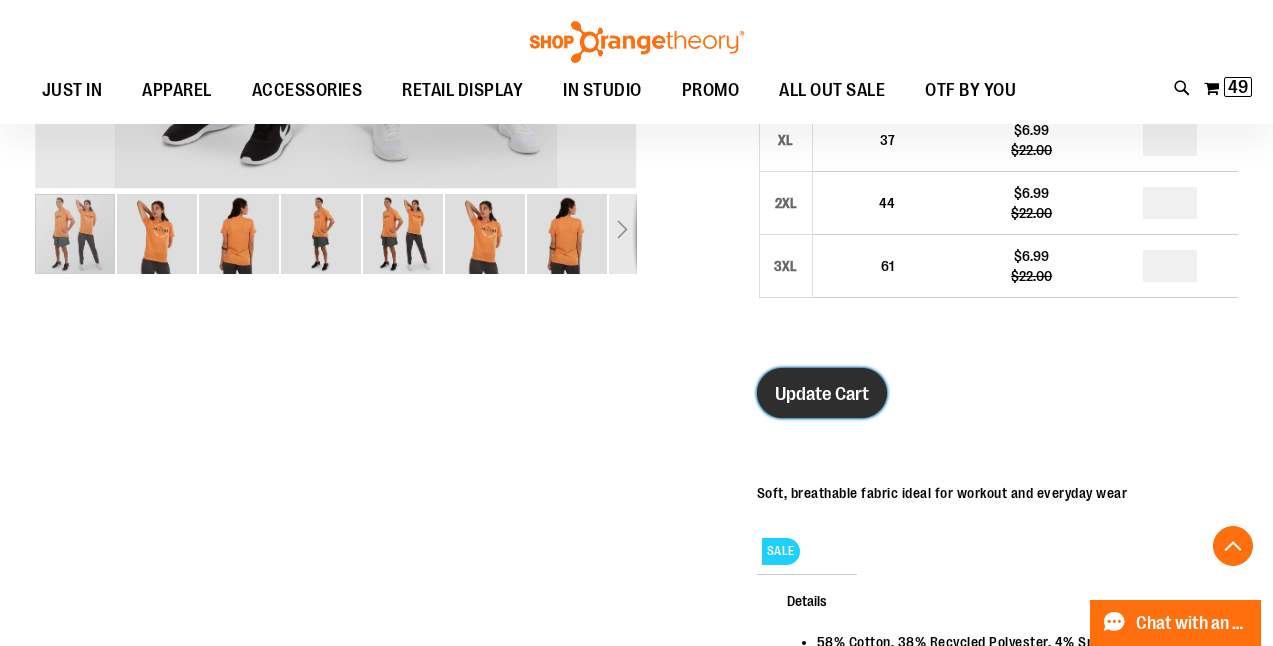 type on "*" 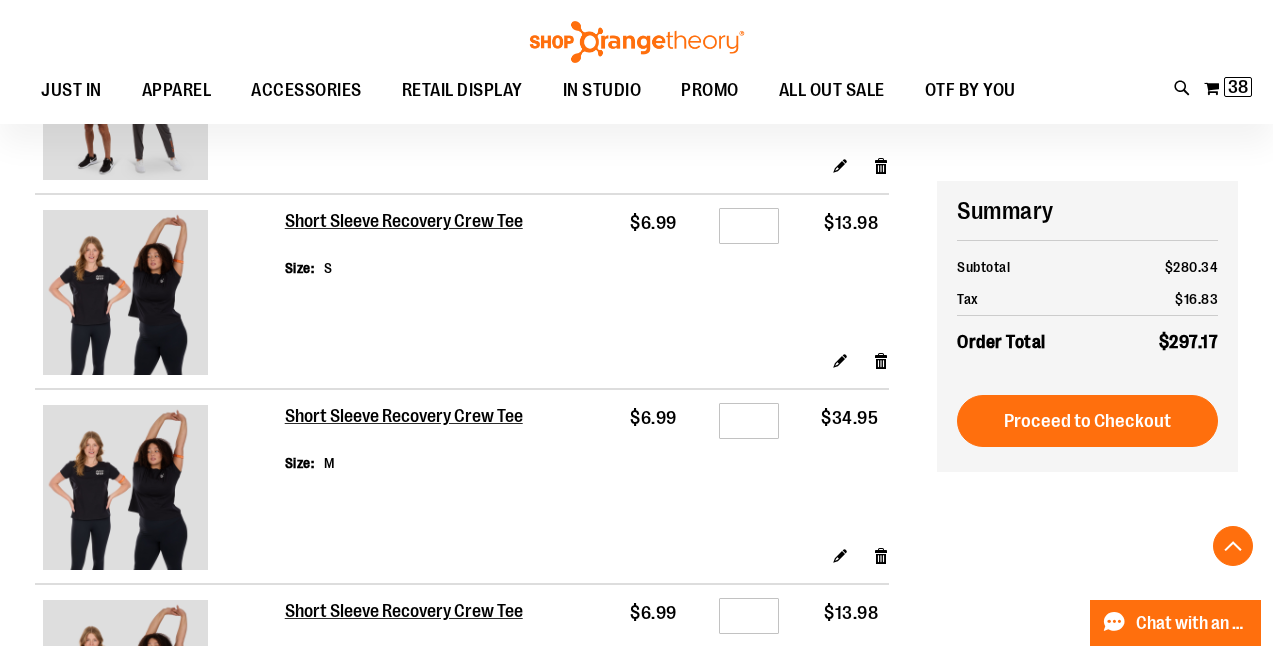 scroll, scrollTop: 1161, scrollLeft: 0, axis: vertical 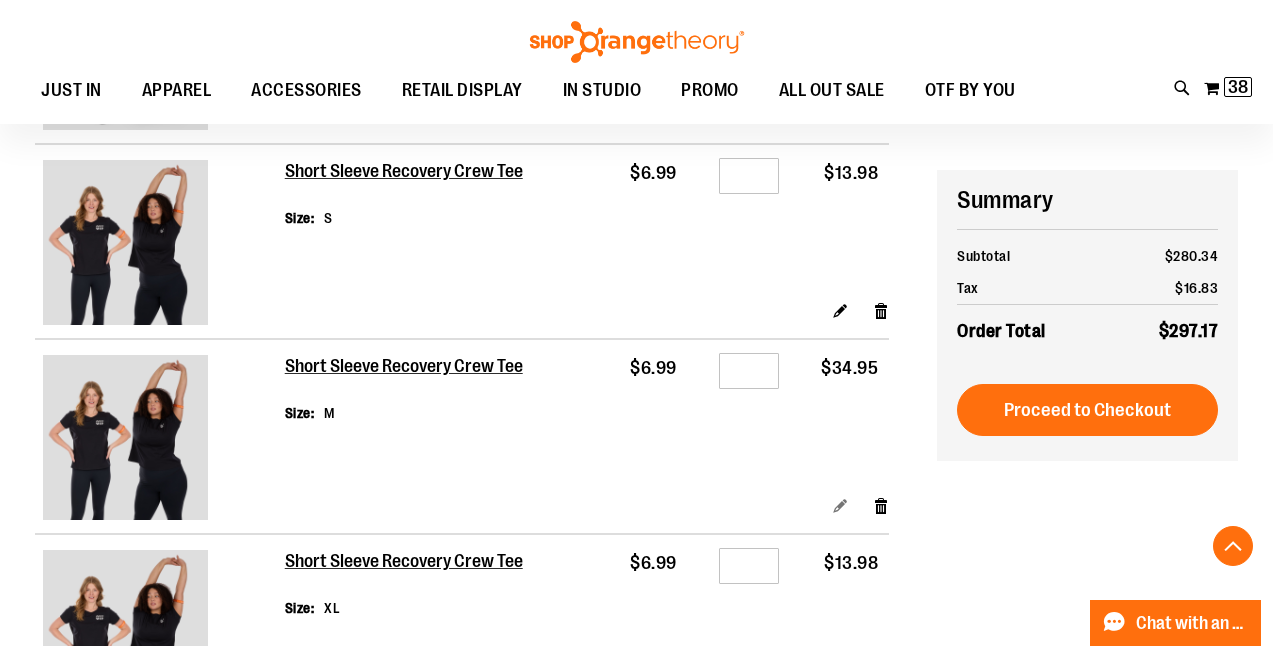 type on "**********" 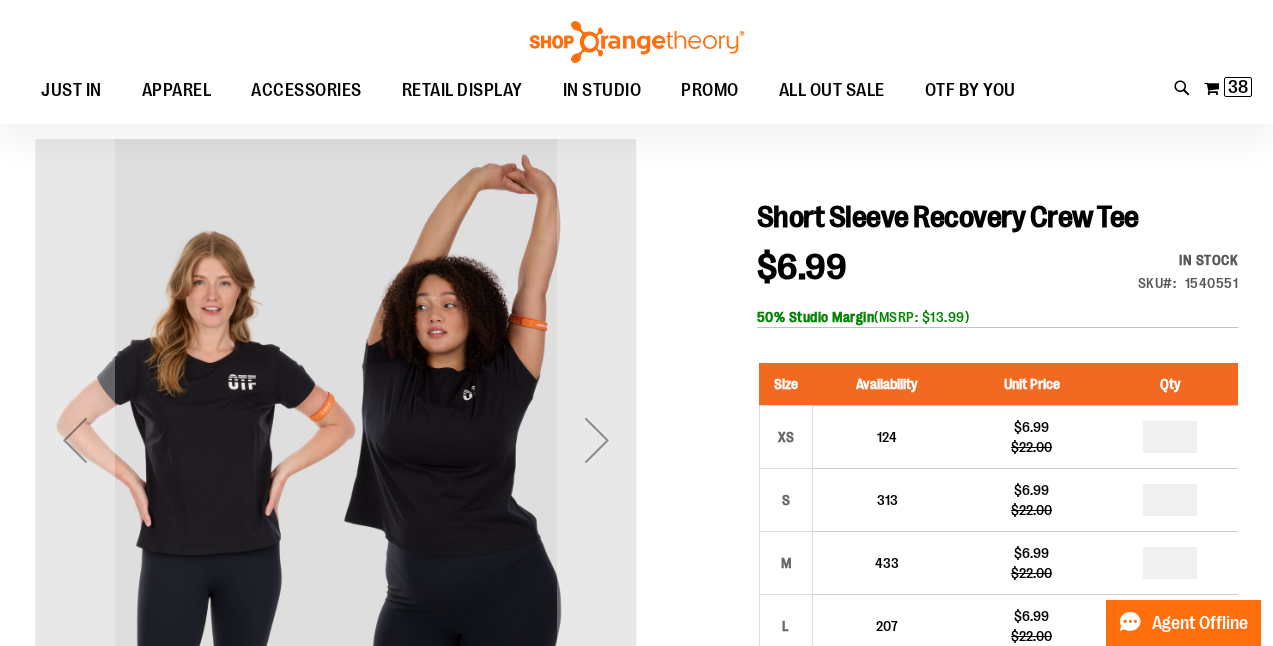 scroll, scrollTop: 373, scrollLeft: 0, axis: vertical 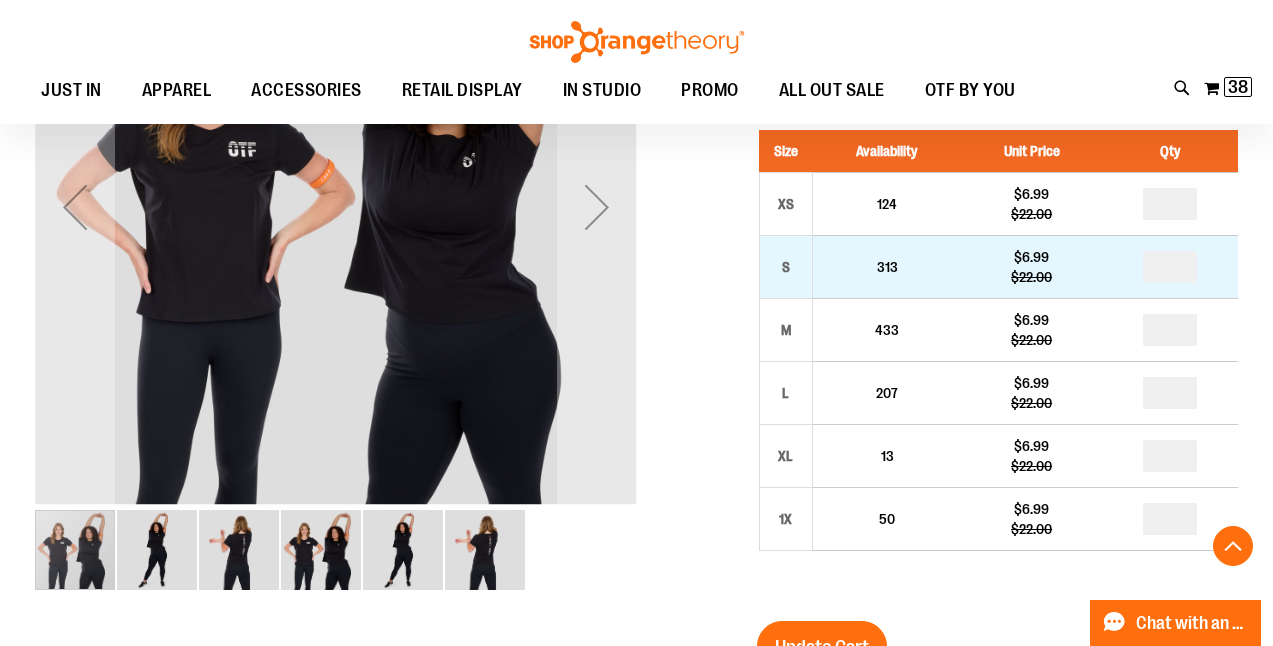 type on "**********" 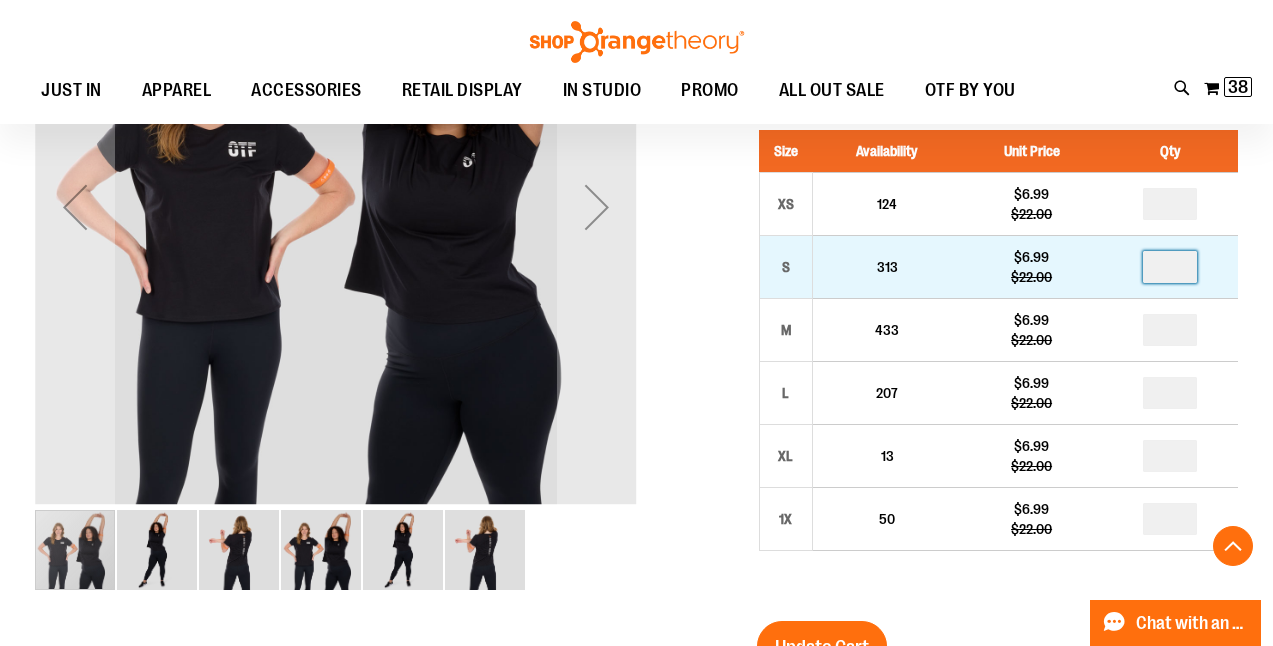click at bounding box center (1170, 267) 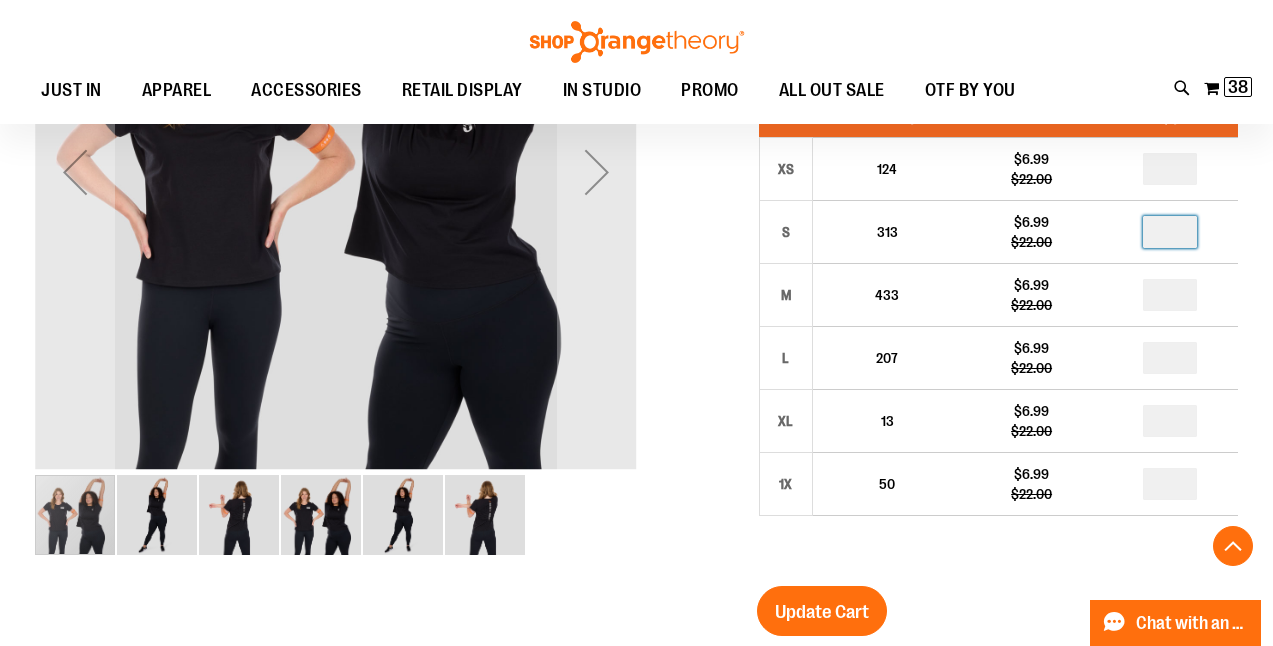 scroll, scrollTop: 514, scrollLeft: 0, axis: vertical 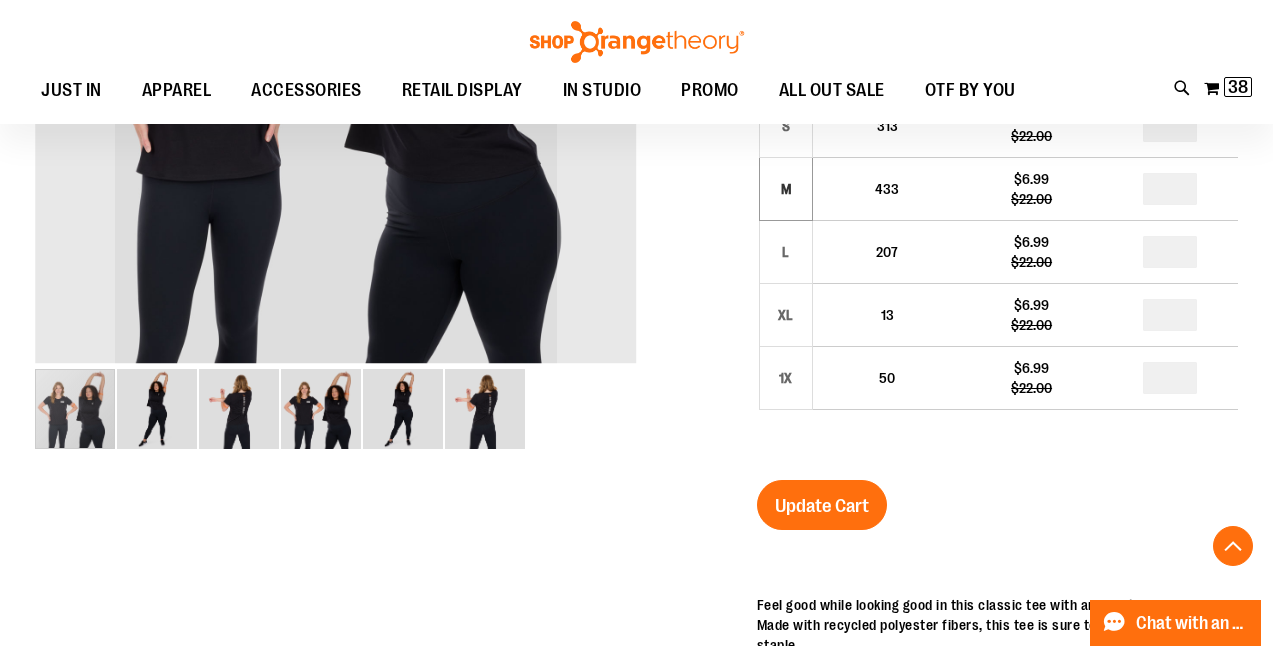 click on "Update Cart" at bounding box center [822, 506] 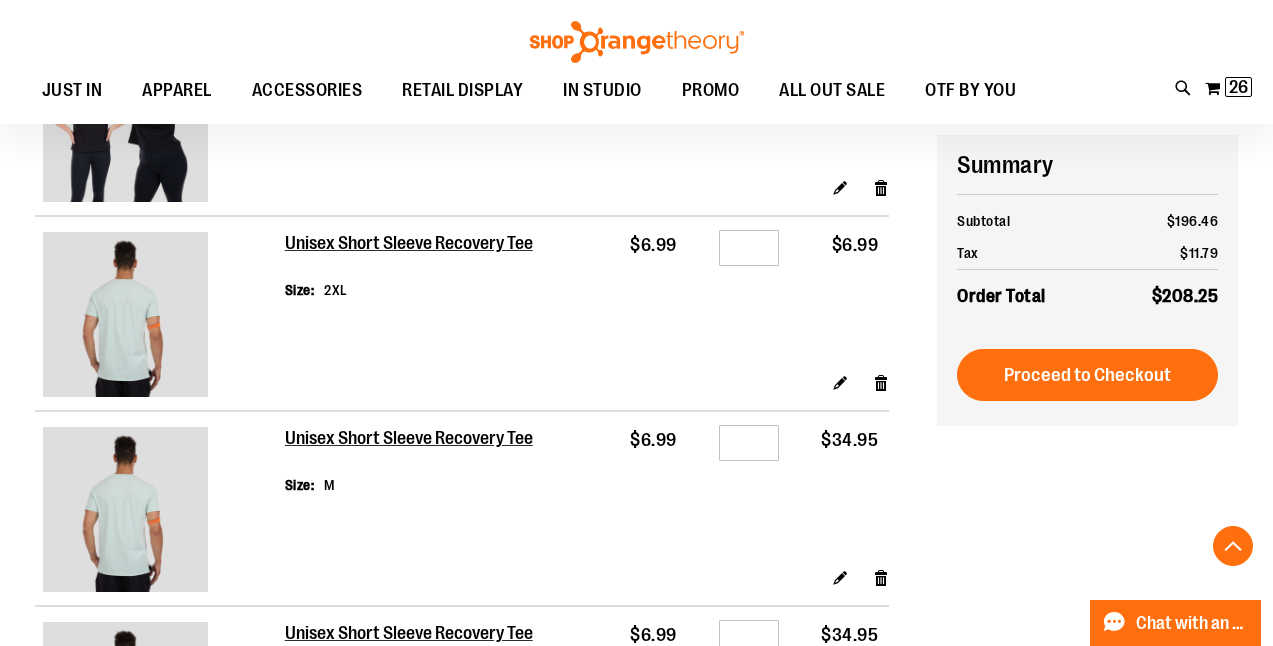 scroll, scrollTop: 1324, scrollLeft: 0, axis: vertical 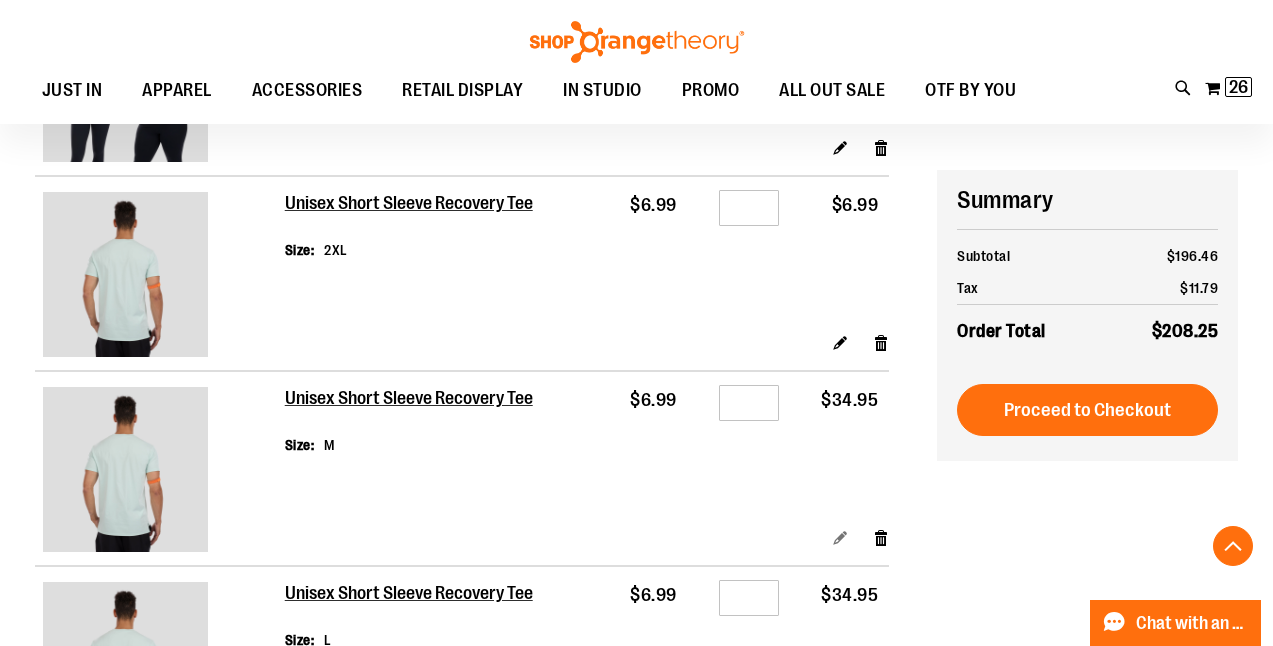 type on "**********" 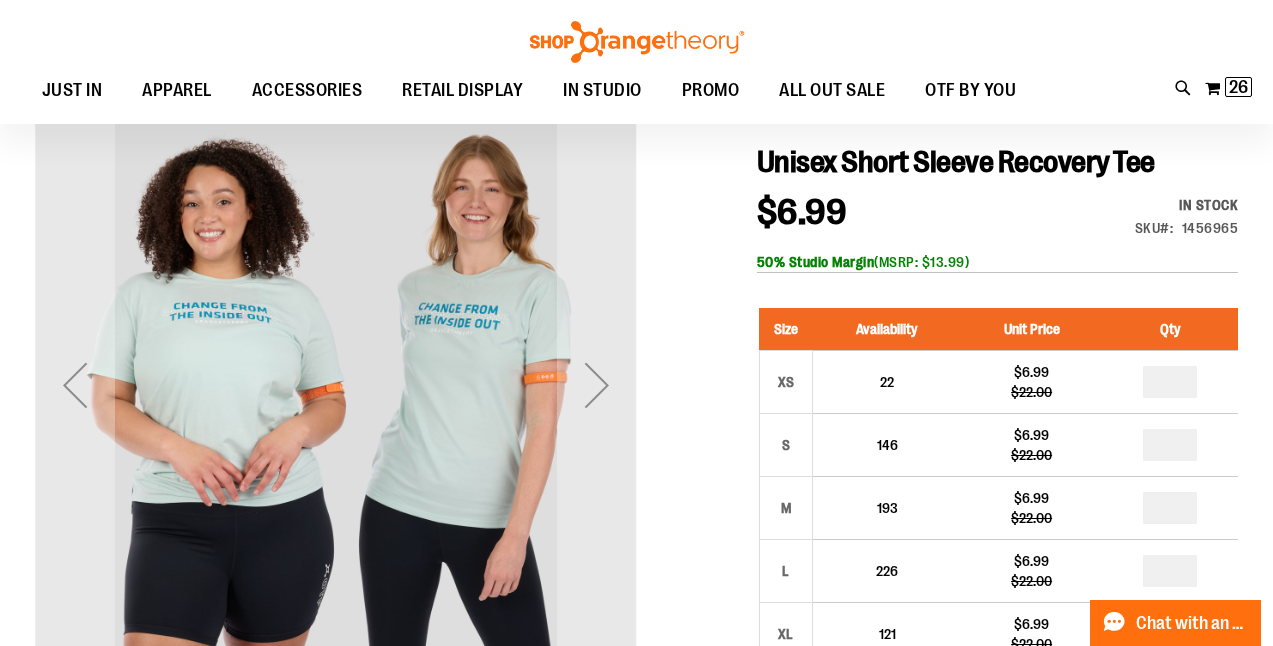 scroll, scrollTop: 253, scrollLeft: 0, axis: vertical 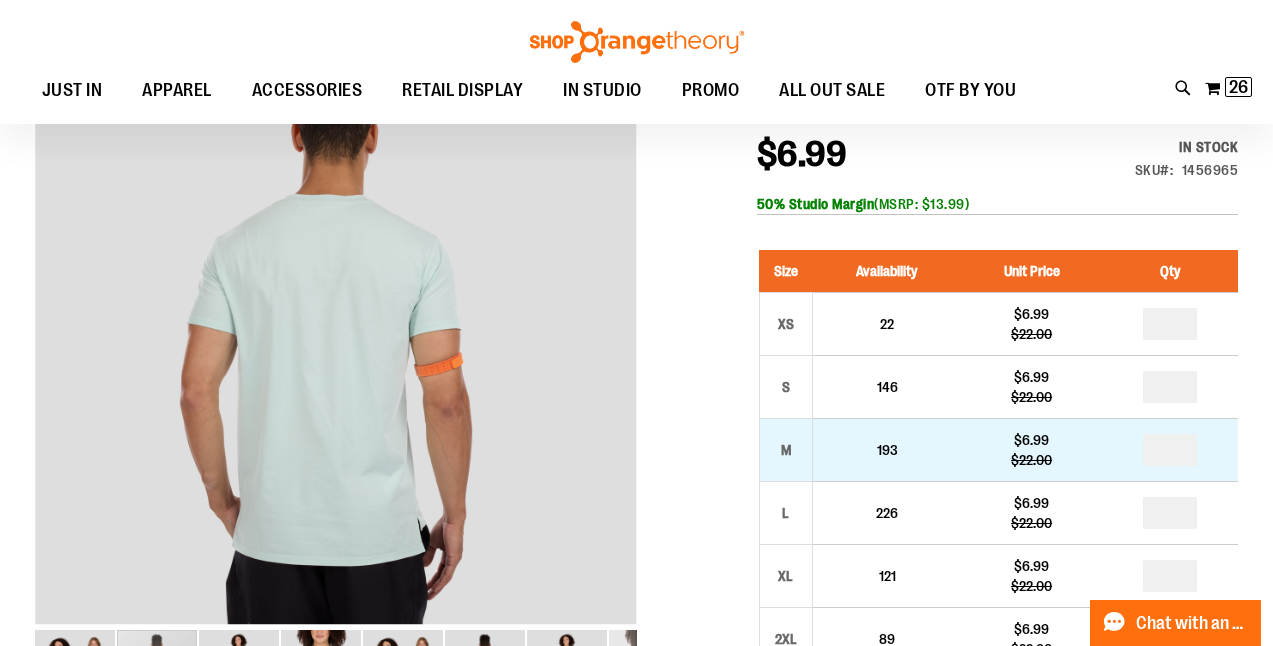 type on "**********" 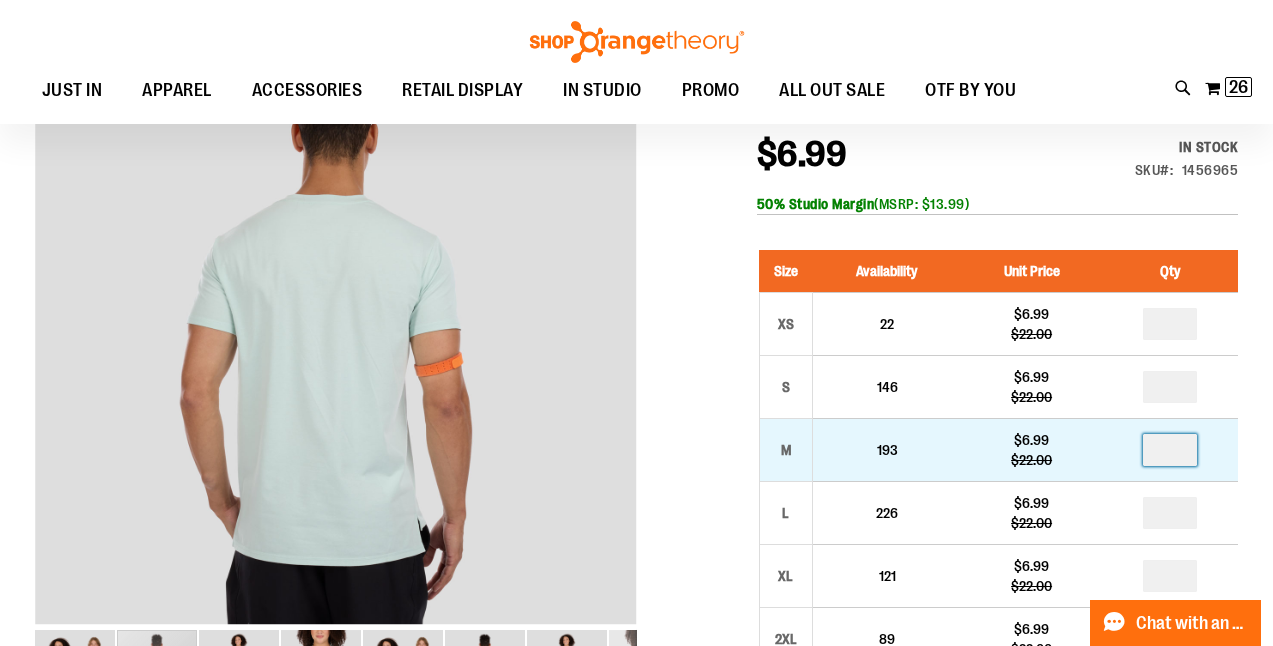 click at bounding box center [1170, 450] 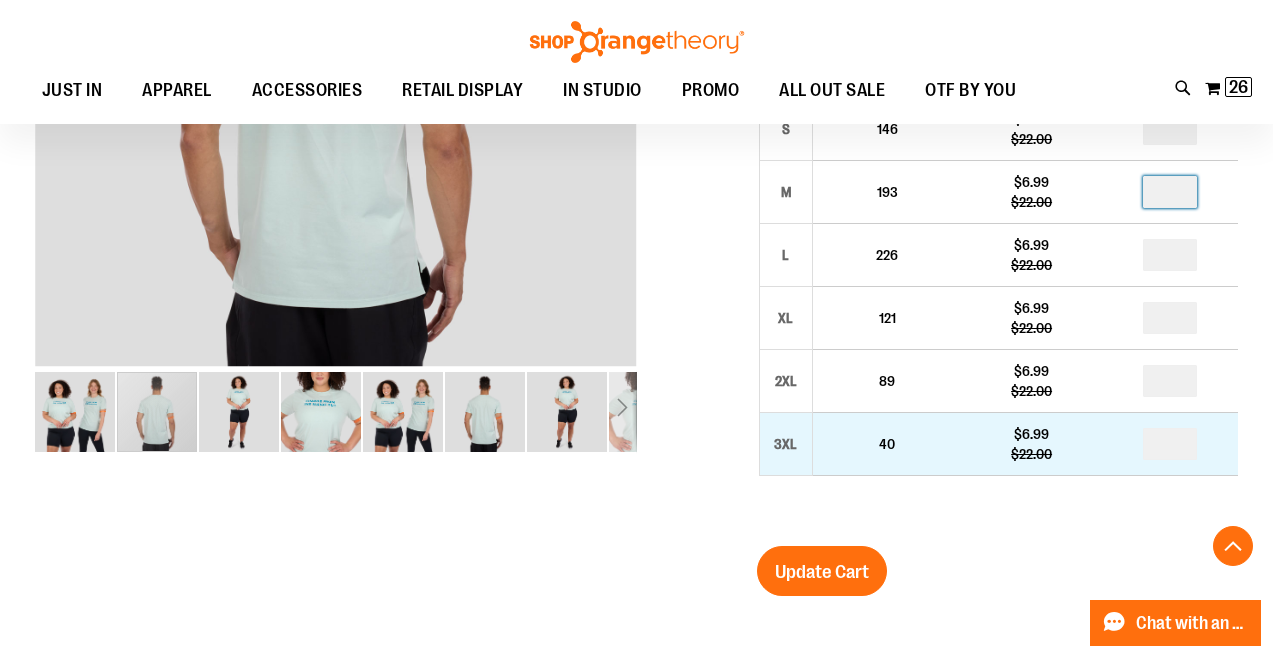 scroll, scrollTop: 513, scrollLeft: 0, axis: vertical 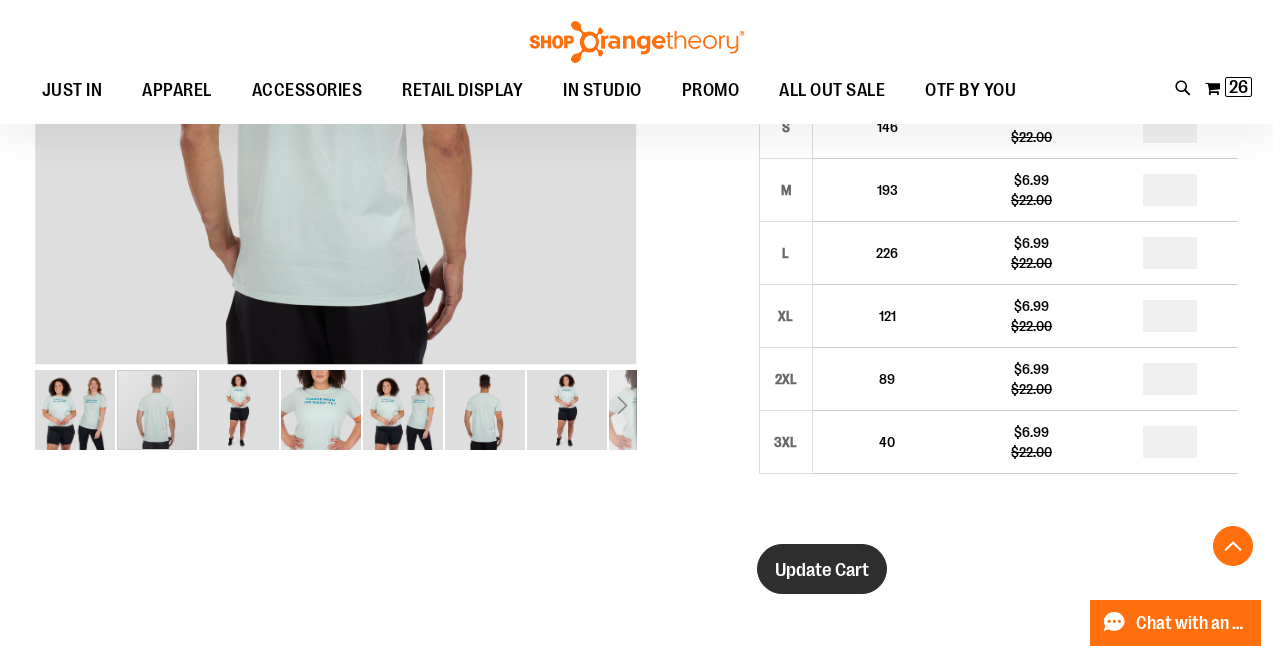 click on "Update Cart" at bounding box center [822, 570] 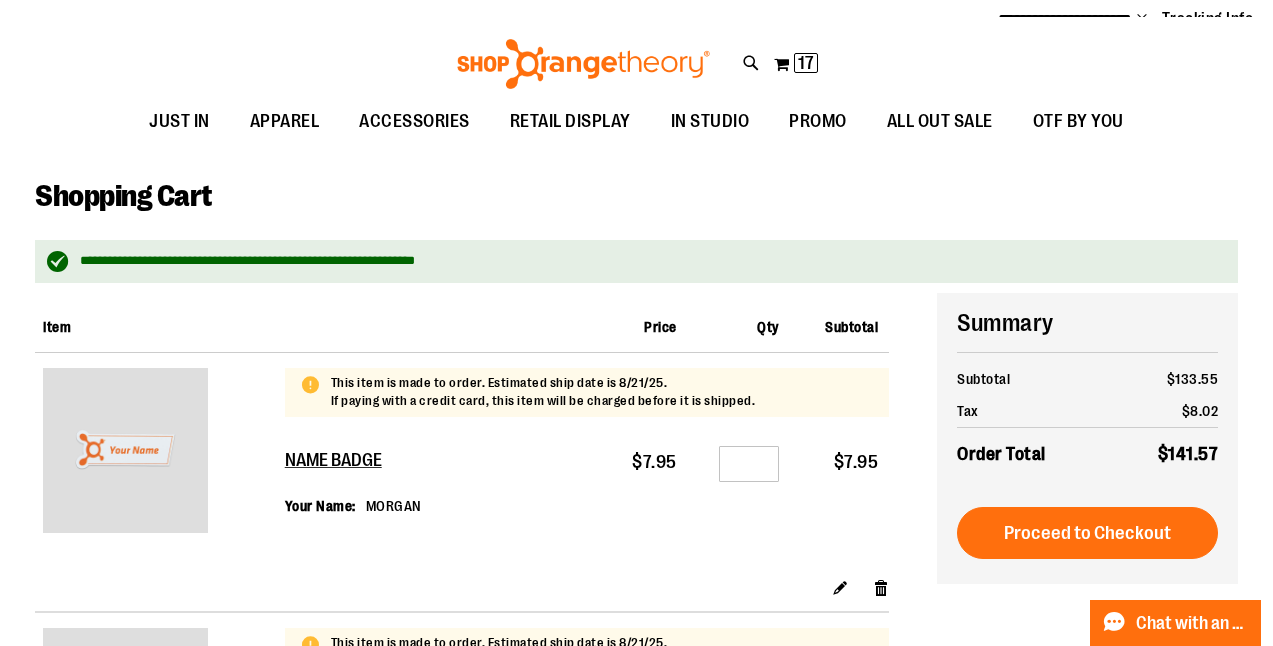 scroll, scrollTop: 0, scrollLeft: 0, axis: both 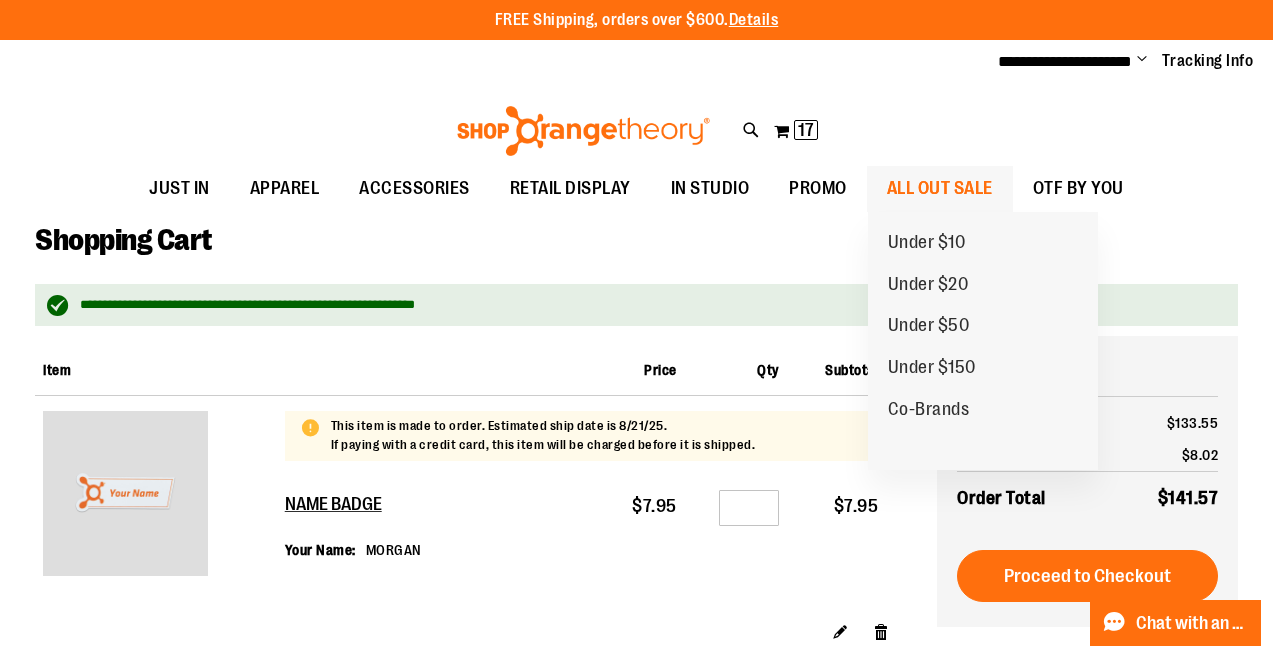type on "**********" 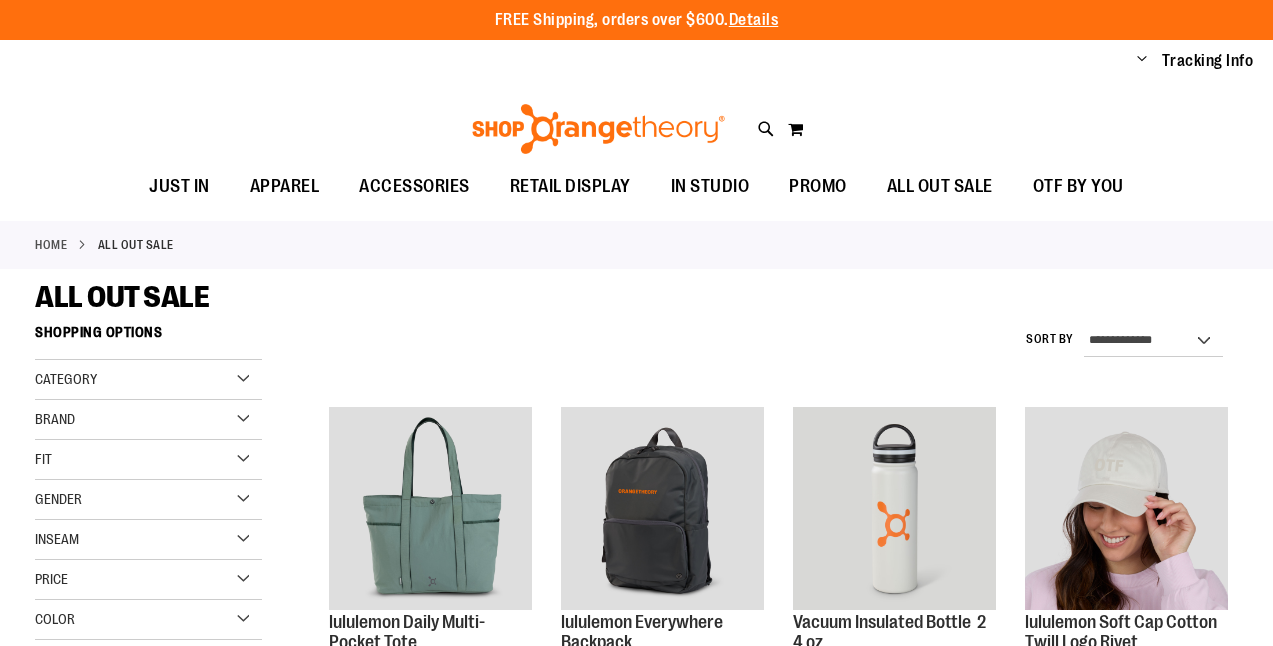 scroll, scrollTop: 0, scrollLeft: 0, axis: both 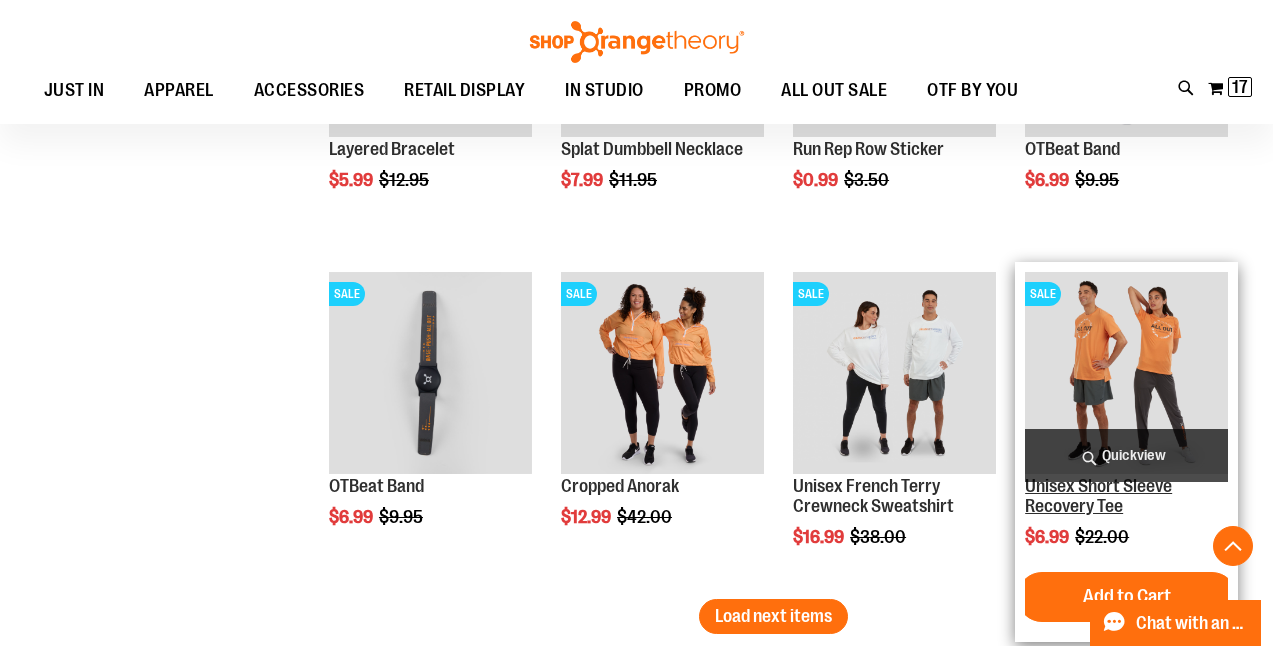 type on "**********" 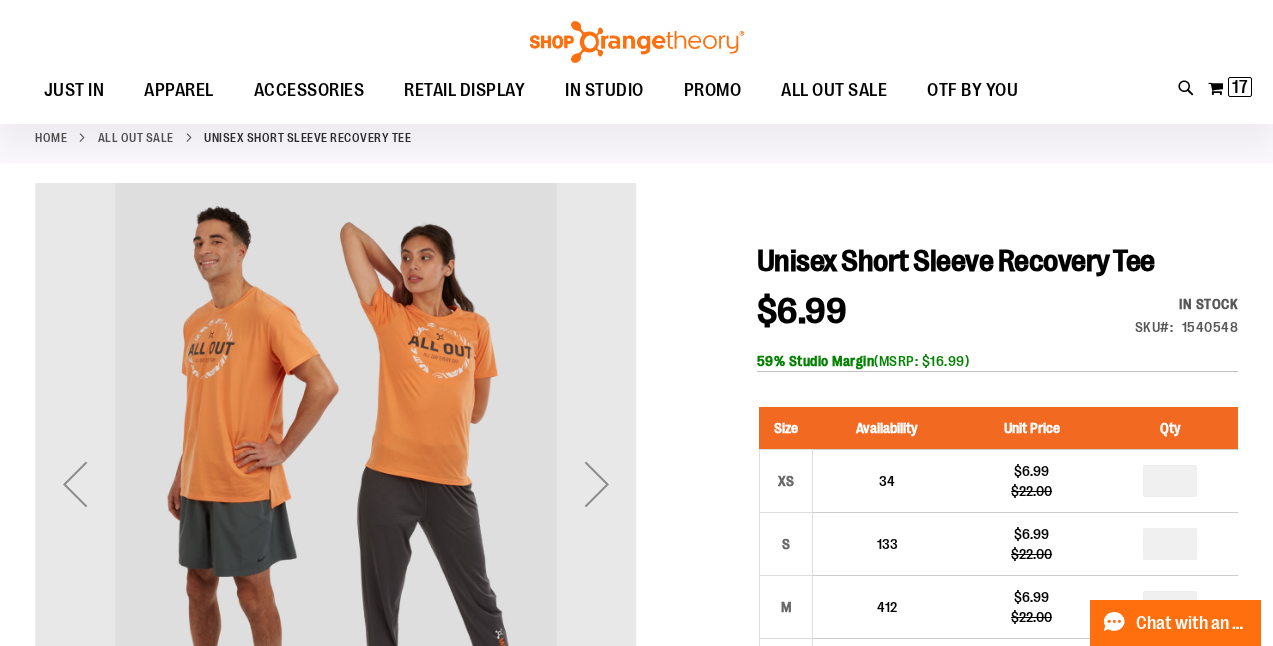scroll, scrollTop: 399, scrollLeft: 0, axis: vertical 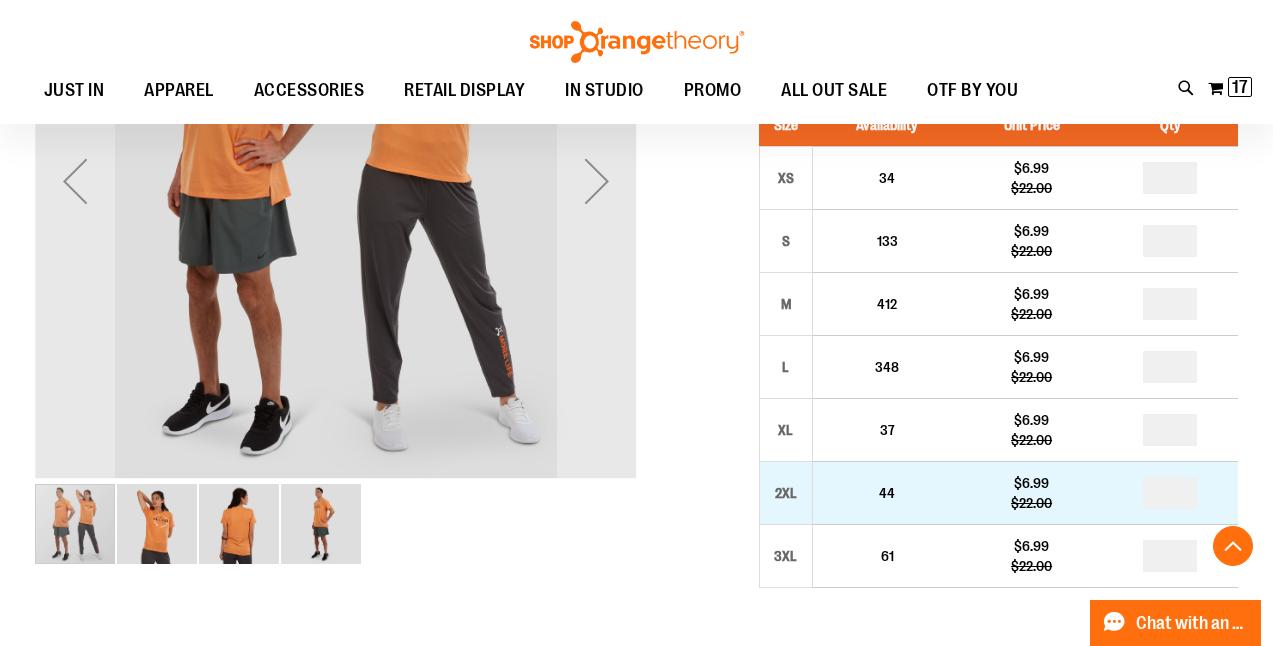 type on "**********" 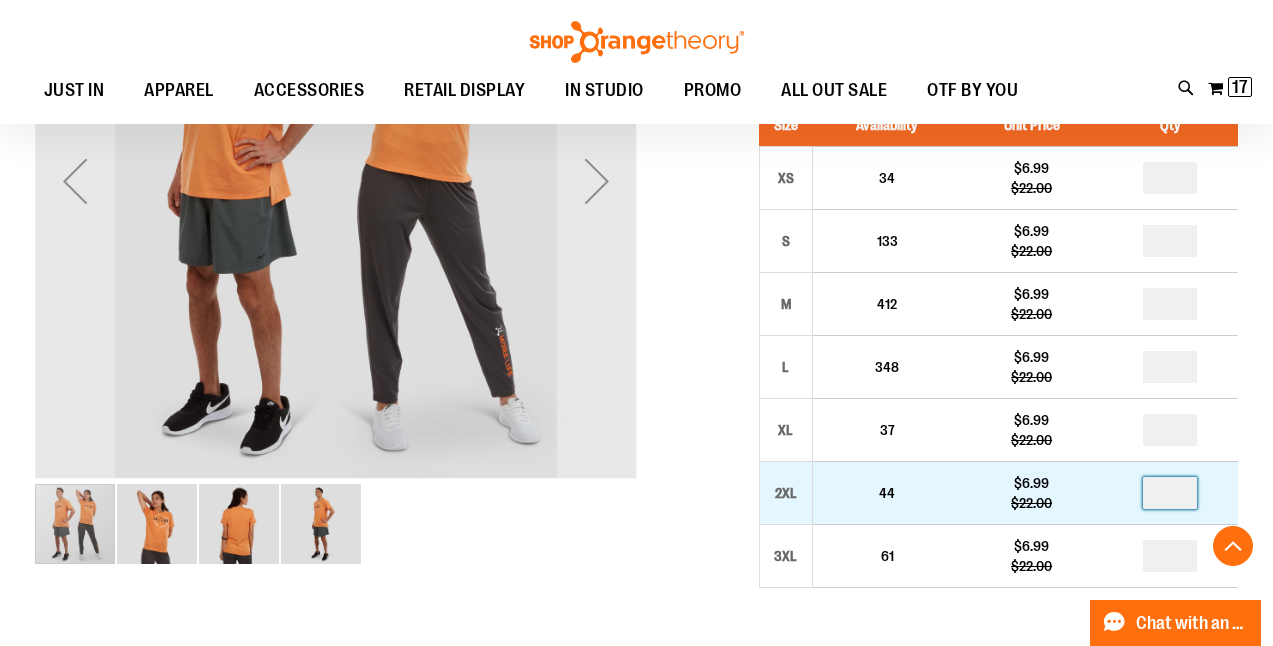 click at bounding box center (1170, 493) 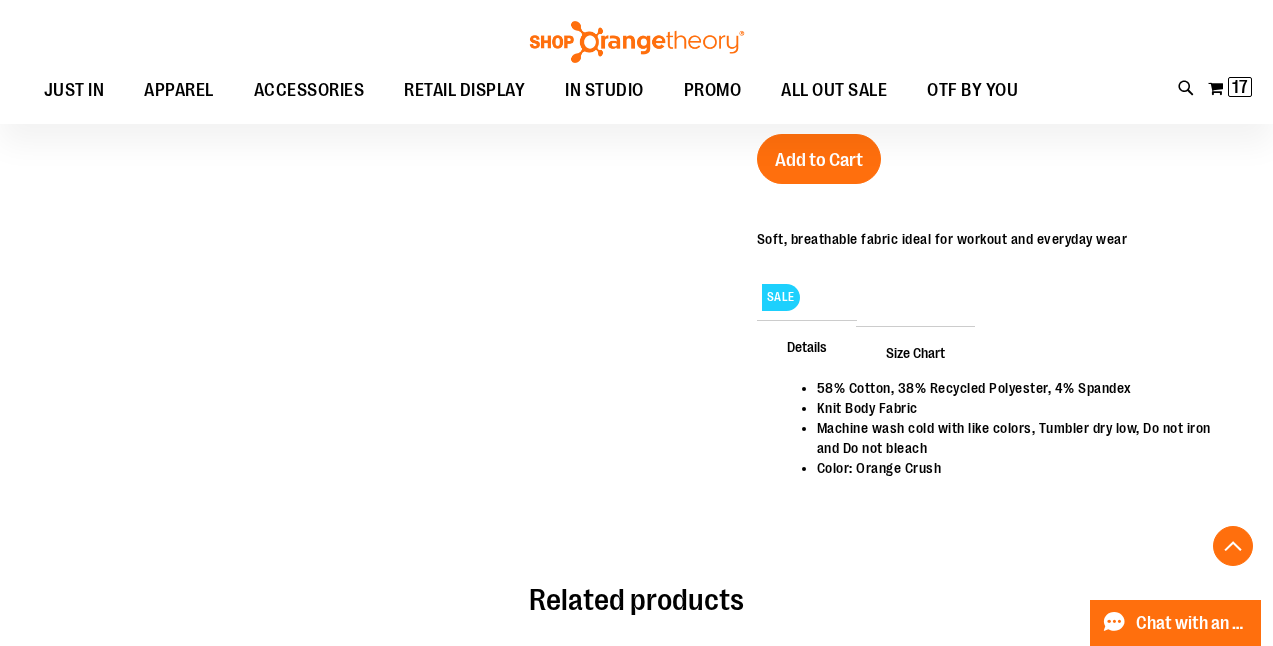 scroll, scrollTop: 839, scrollLeft: 0, axis: vertical 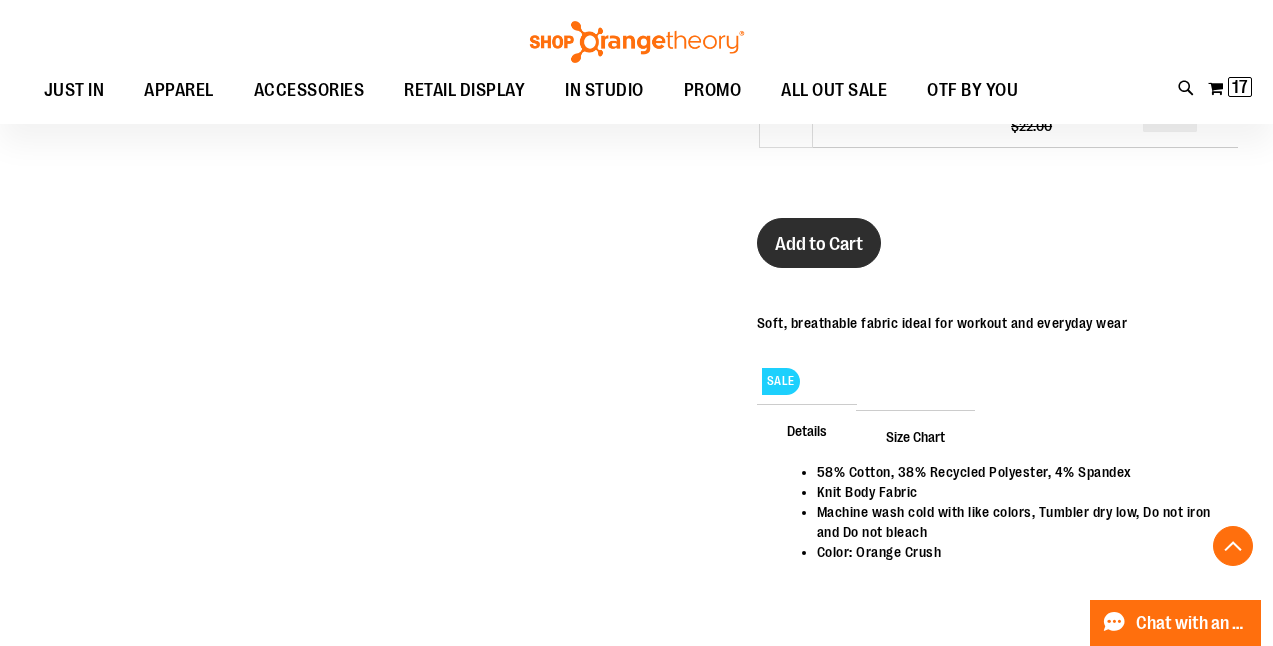 click on "Add to Cart" at bounding box center [819, 243] 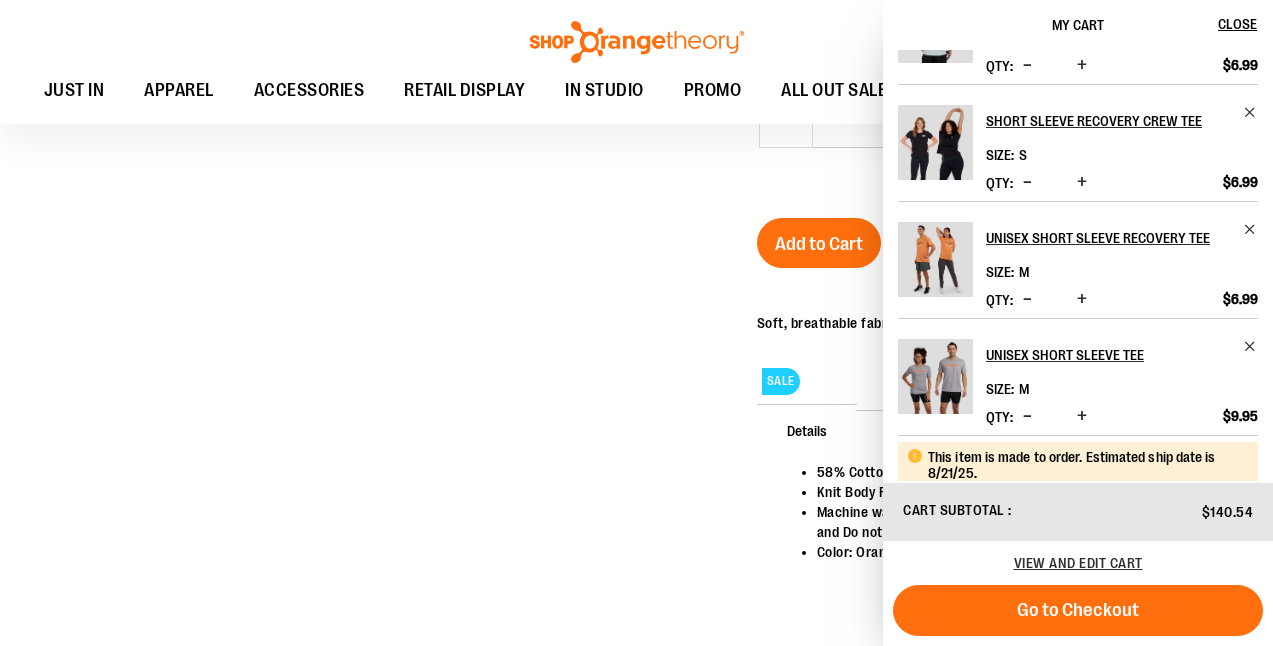 scroll, scrollTop: 653, scrollLeft: 0, axis: vertical 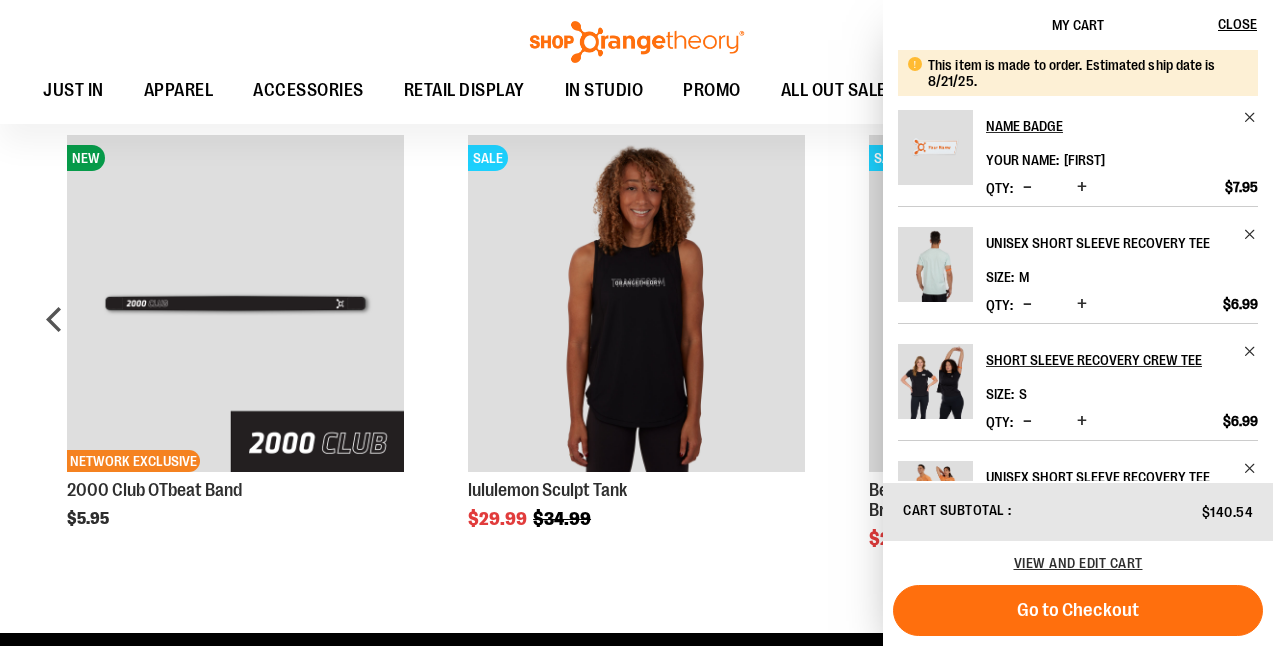 click on "Unisex Short Sleeve Recovery Tee" at bounding box center (1108, 243) 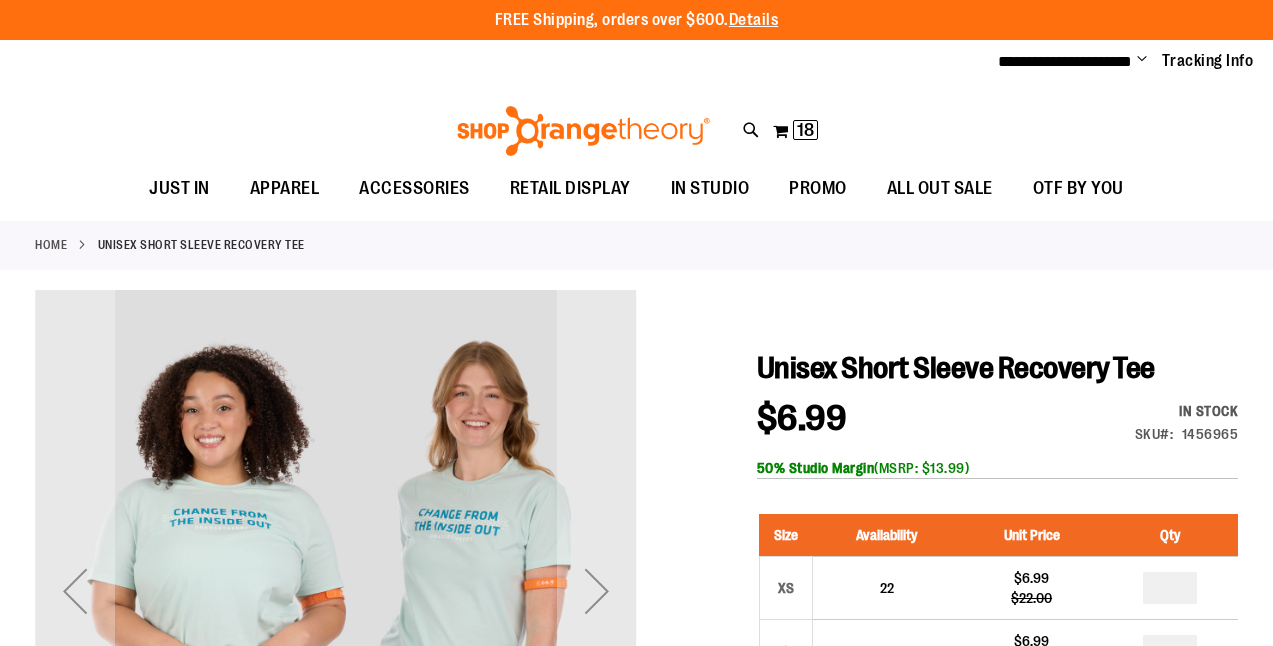 scroll, scrollTop: 0, scrollLeft: 0, axis: both 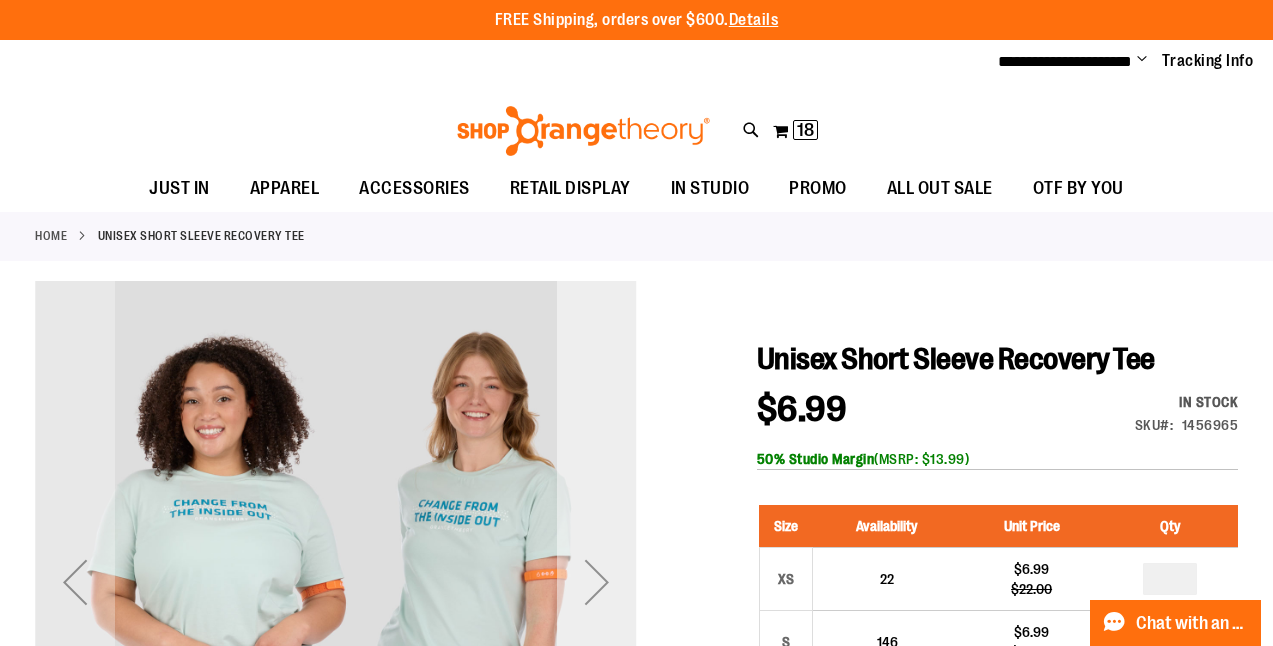 type on "**********" 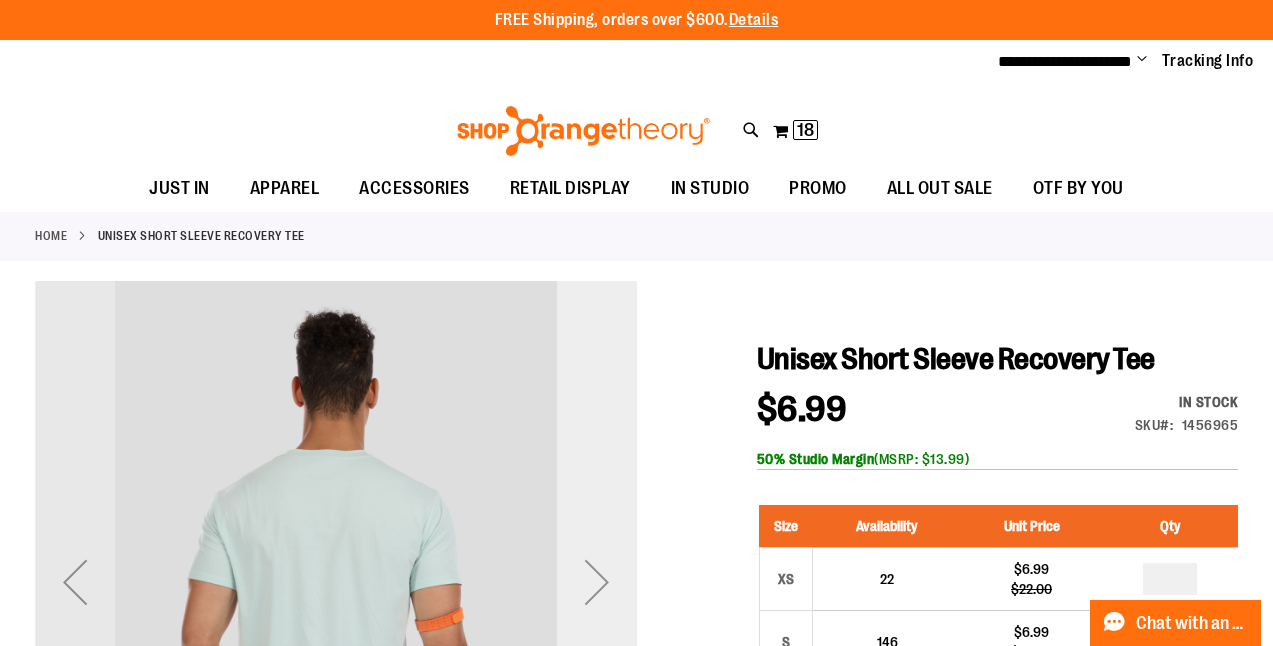 click at bounding box center (597, 582) 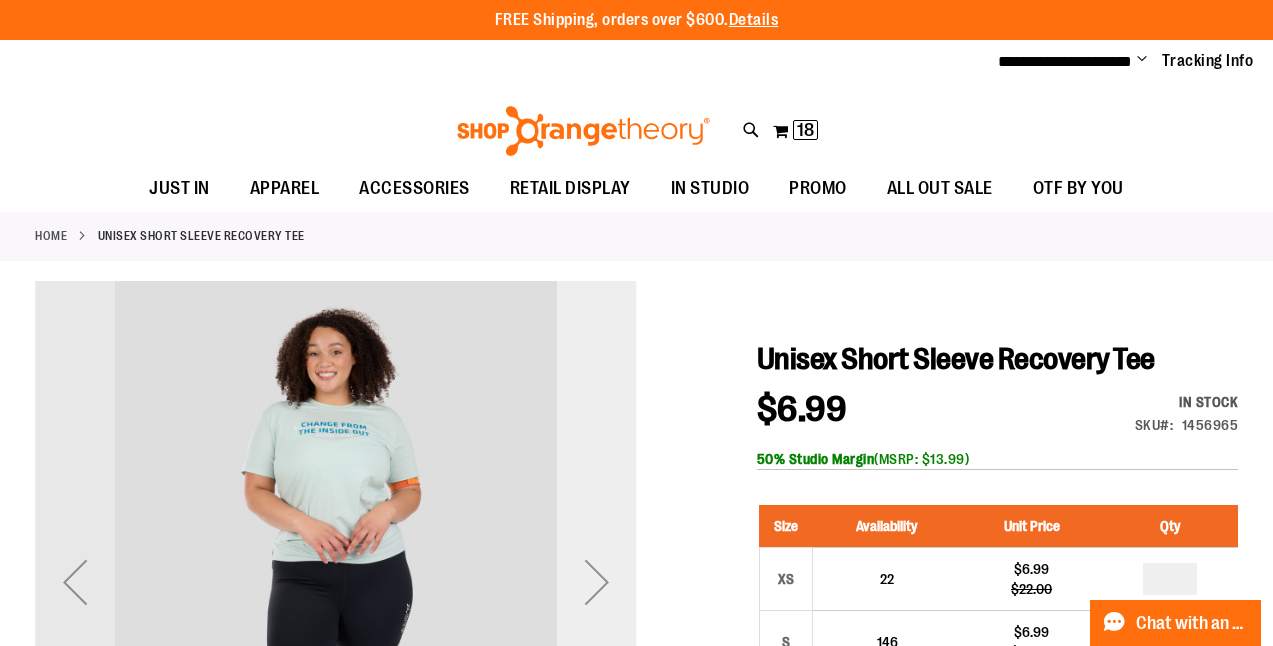 click at bounding box center [597, 582] 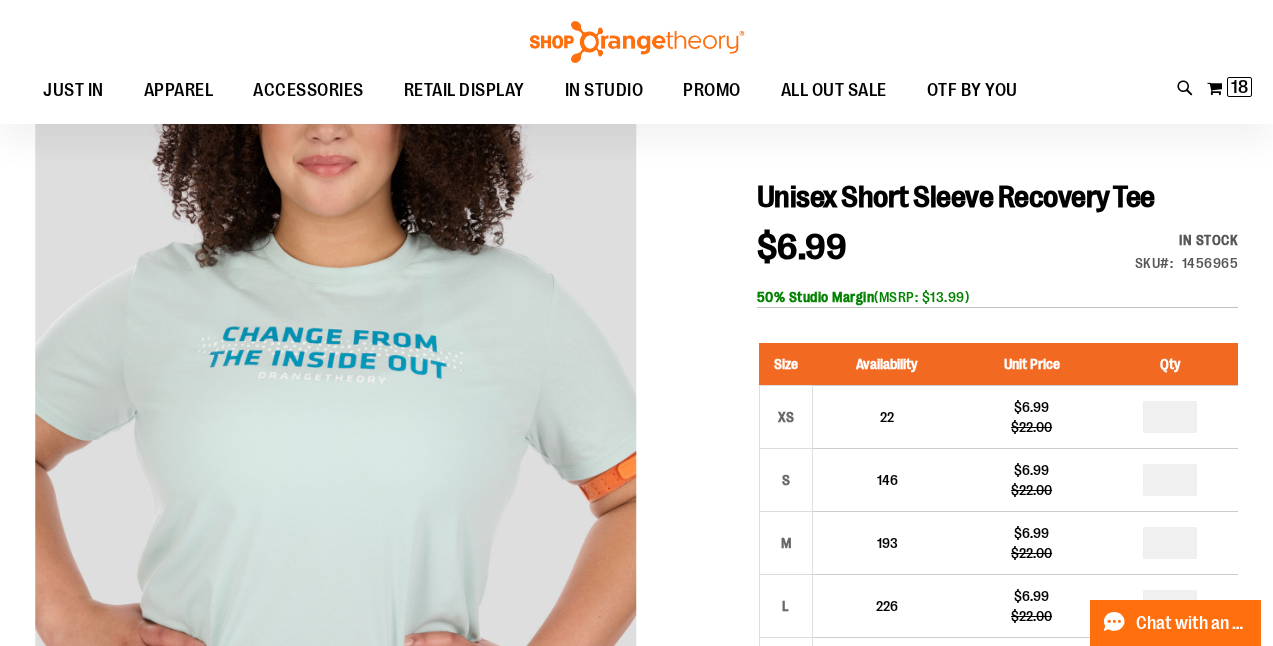 scroll, scrollTop: 0, scrollLeft: 0, axis: both 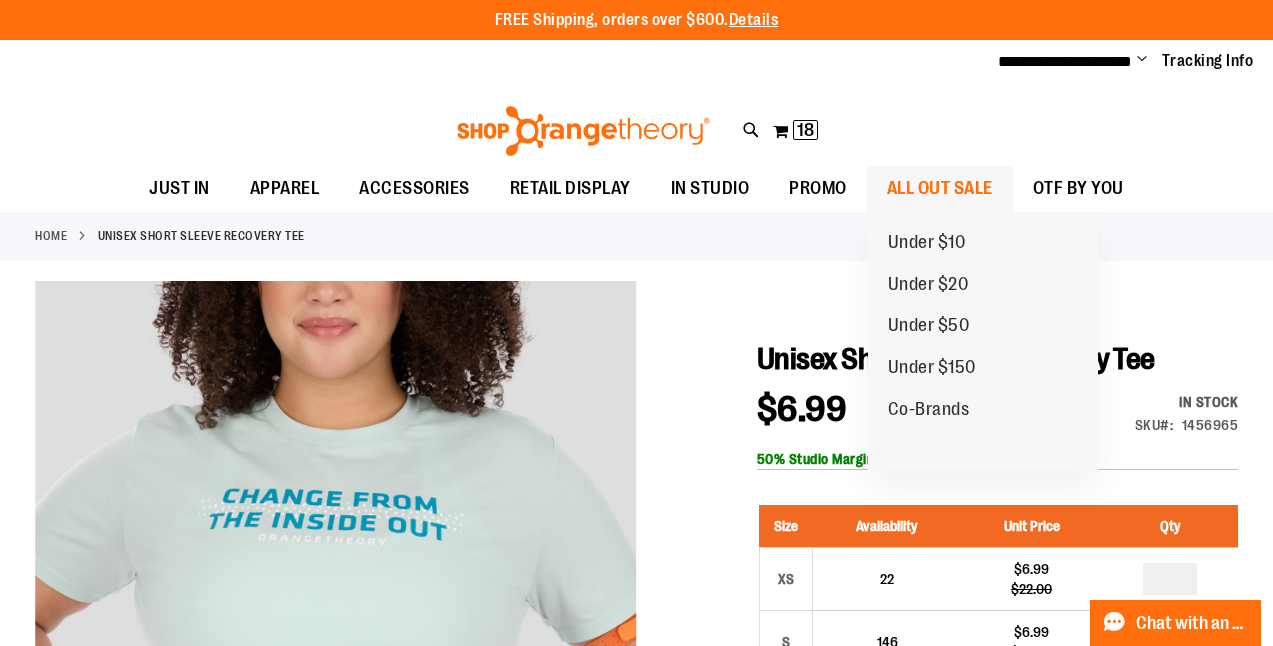 click on "ALL OUT SALE" at bounding box center [940, 188] 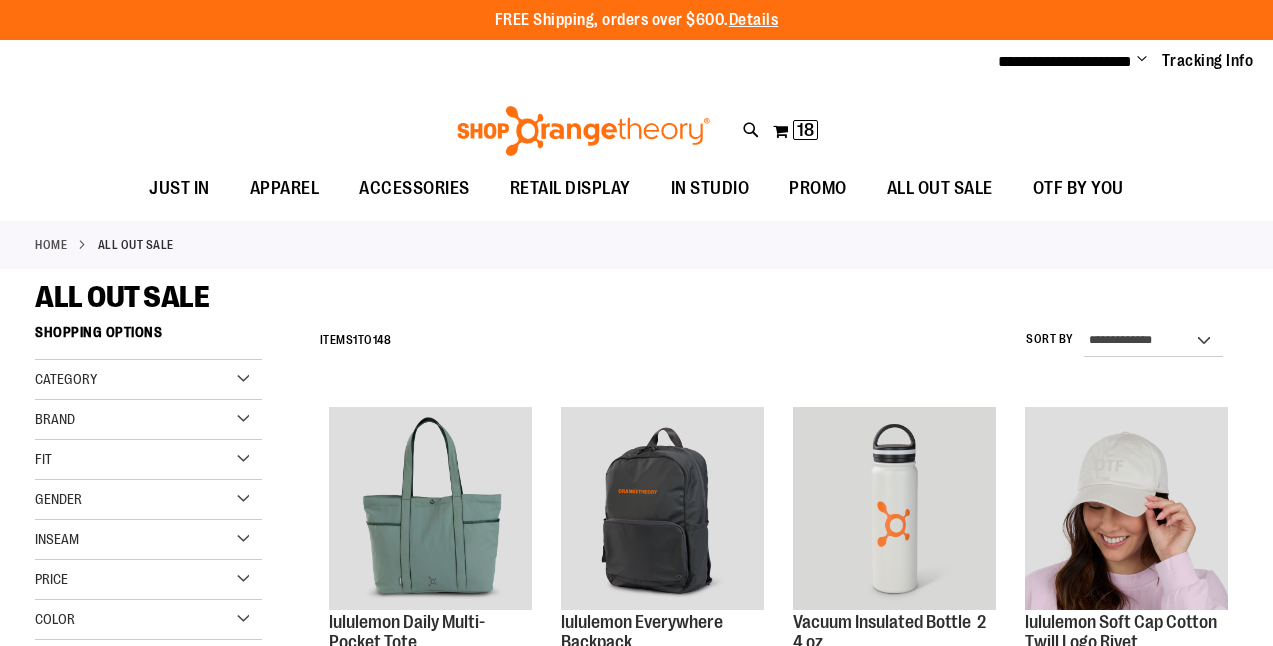 scroll, scrollTop: 0, scrollLeft: 0, axis: both 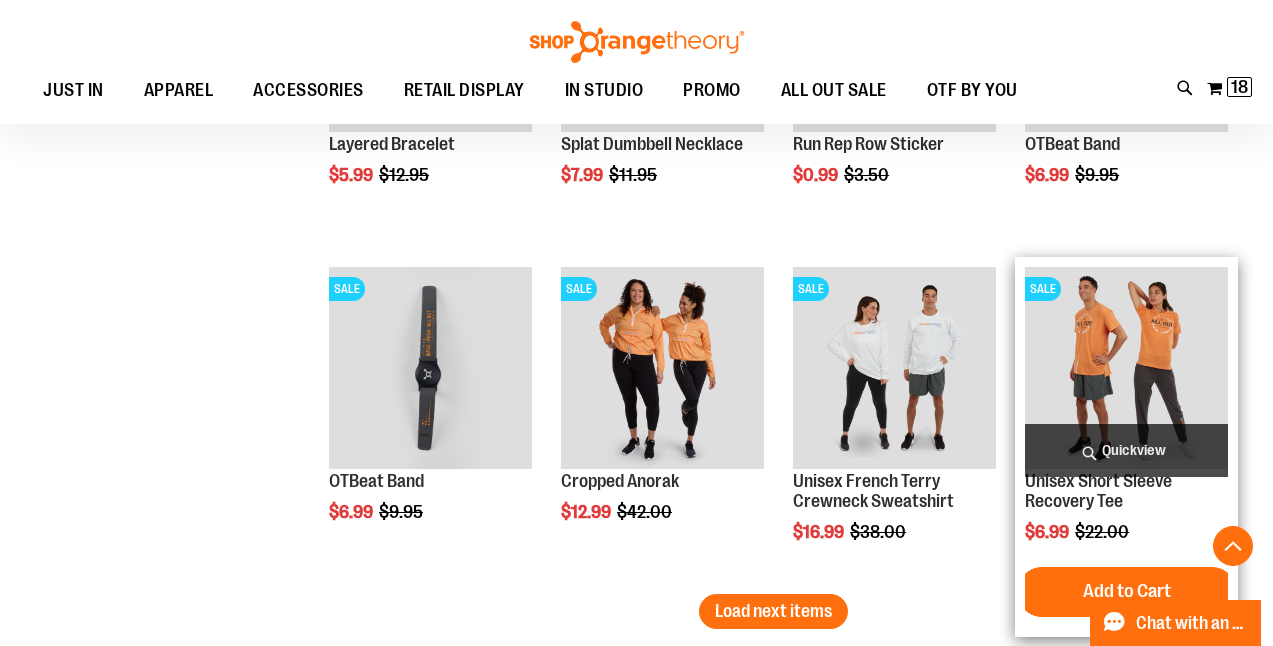 type on "**********" 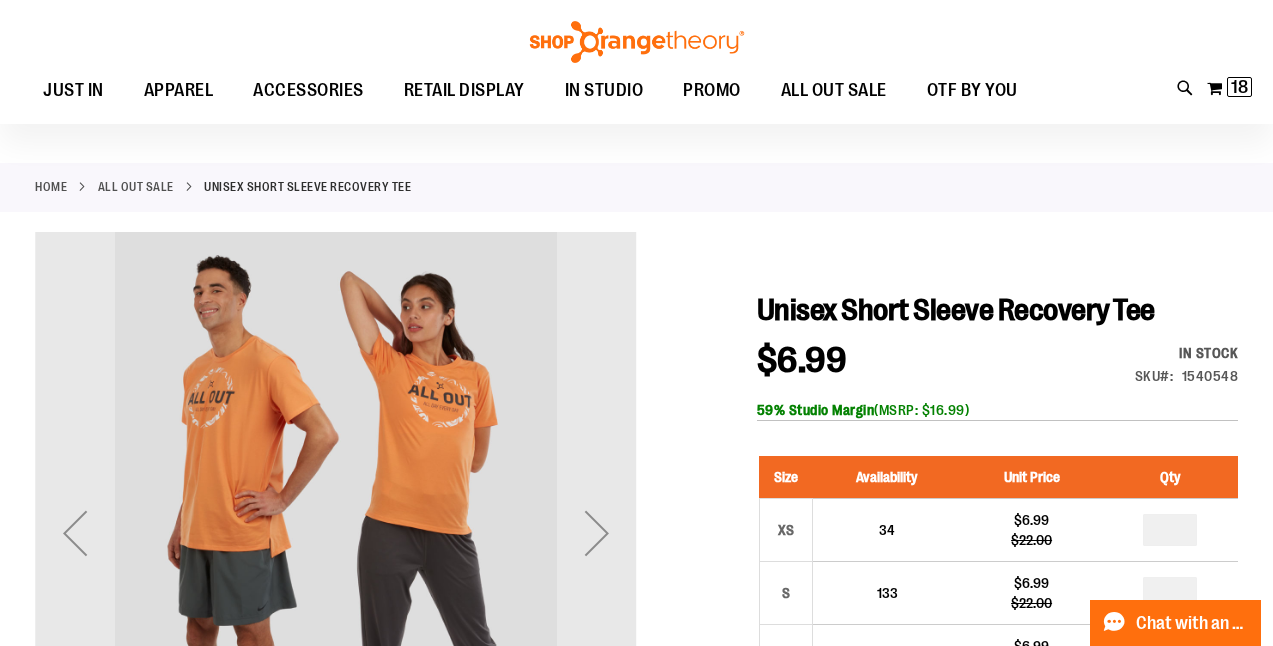 scroll, scrollTop: 139, scrollLeft: 0, axis: vertical 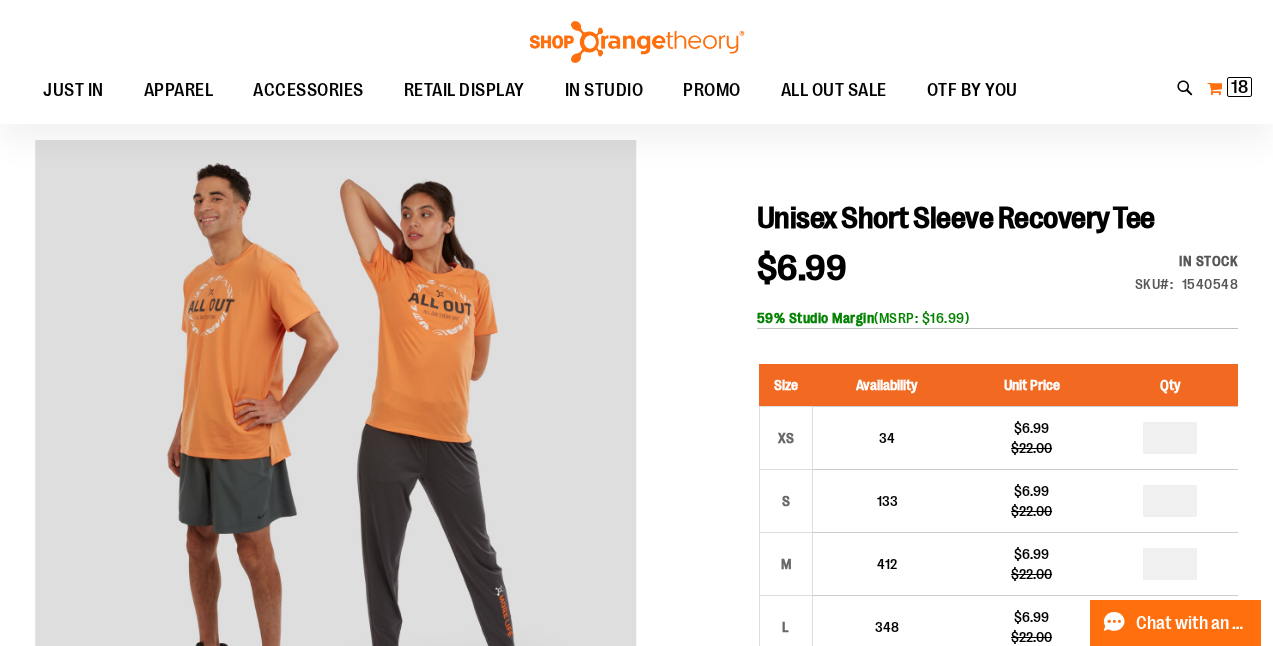 type on "**********" 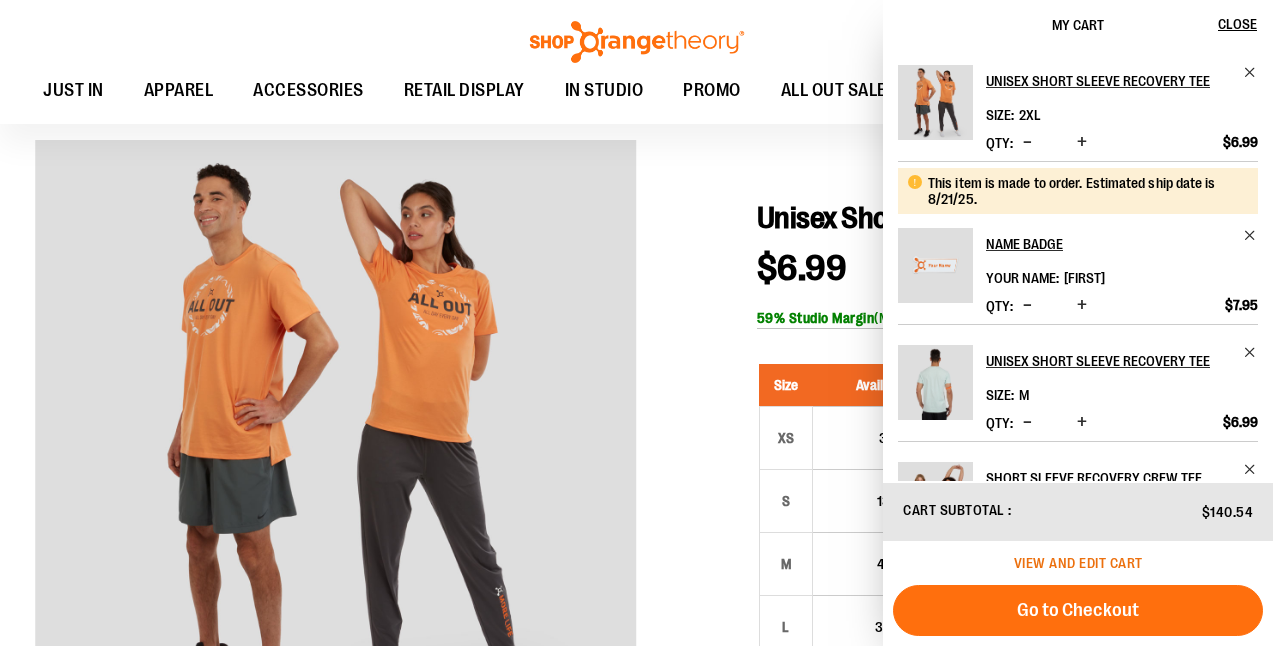 click on "View and edit cart" at bounding box center (1078, 563) 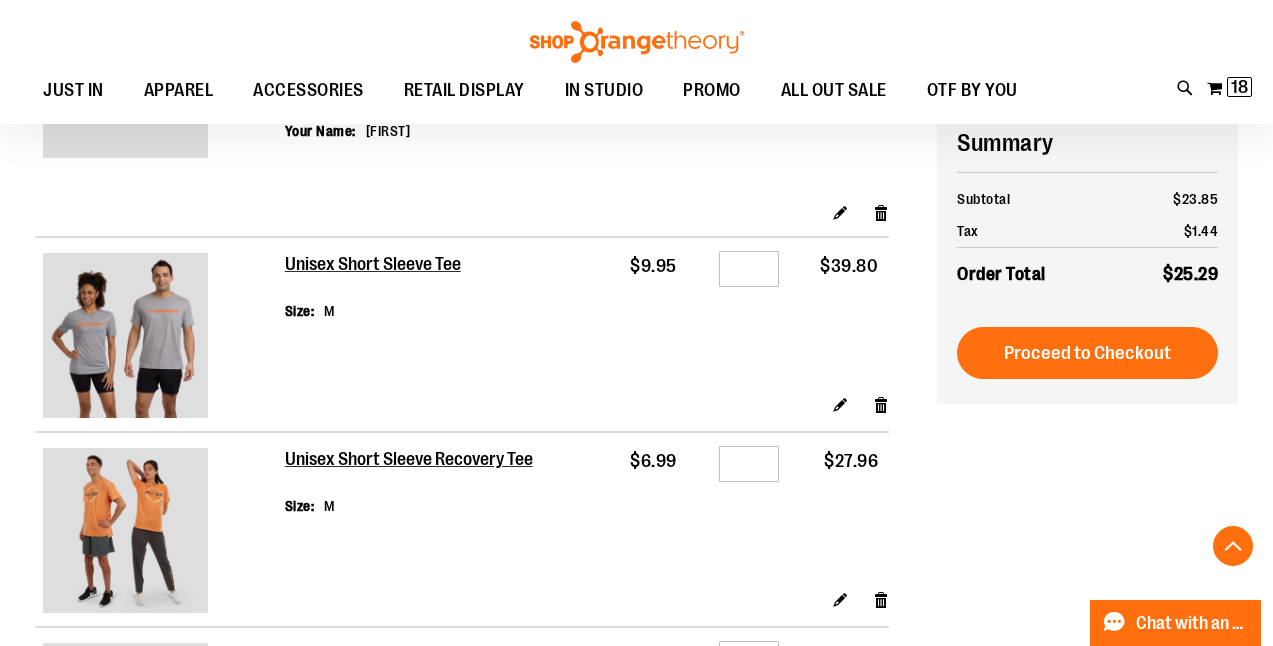 scroll, scrollTop: 688, scrollLeft: 0, axis: vertical 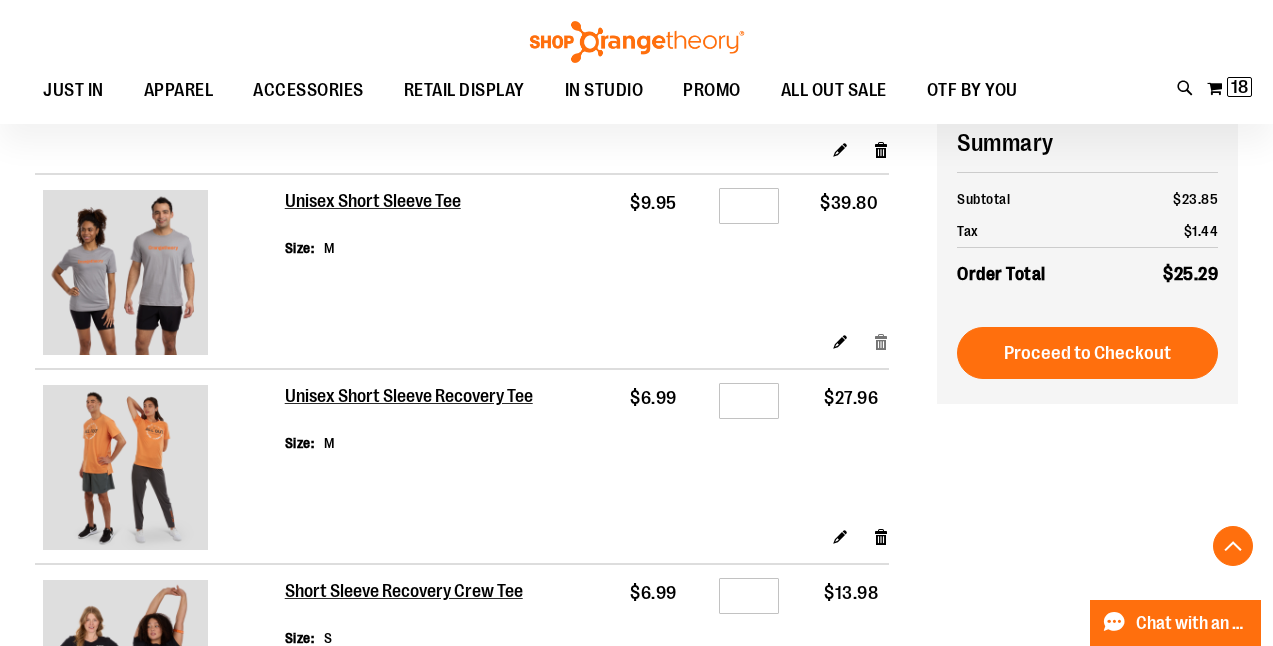 type on "**********" 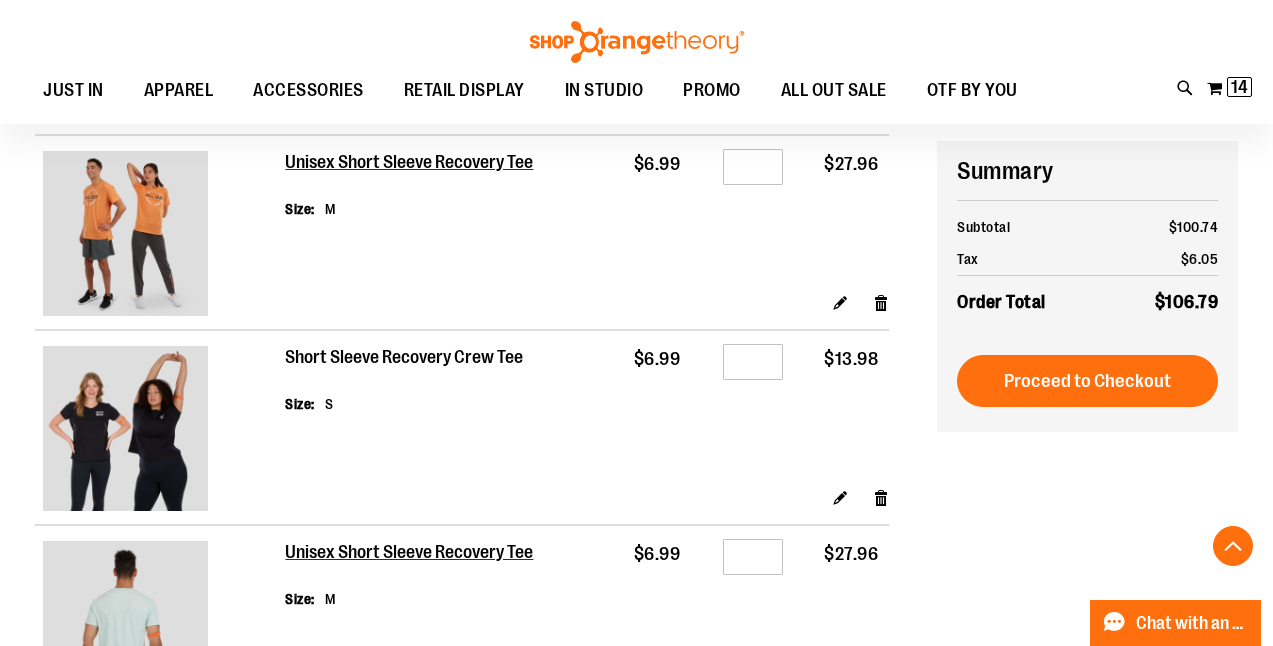 scroll, scrollTop: 744, scrollLeft: 0, axis: vertical 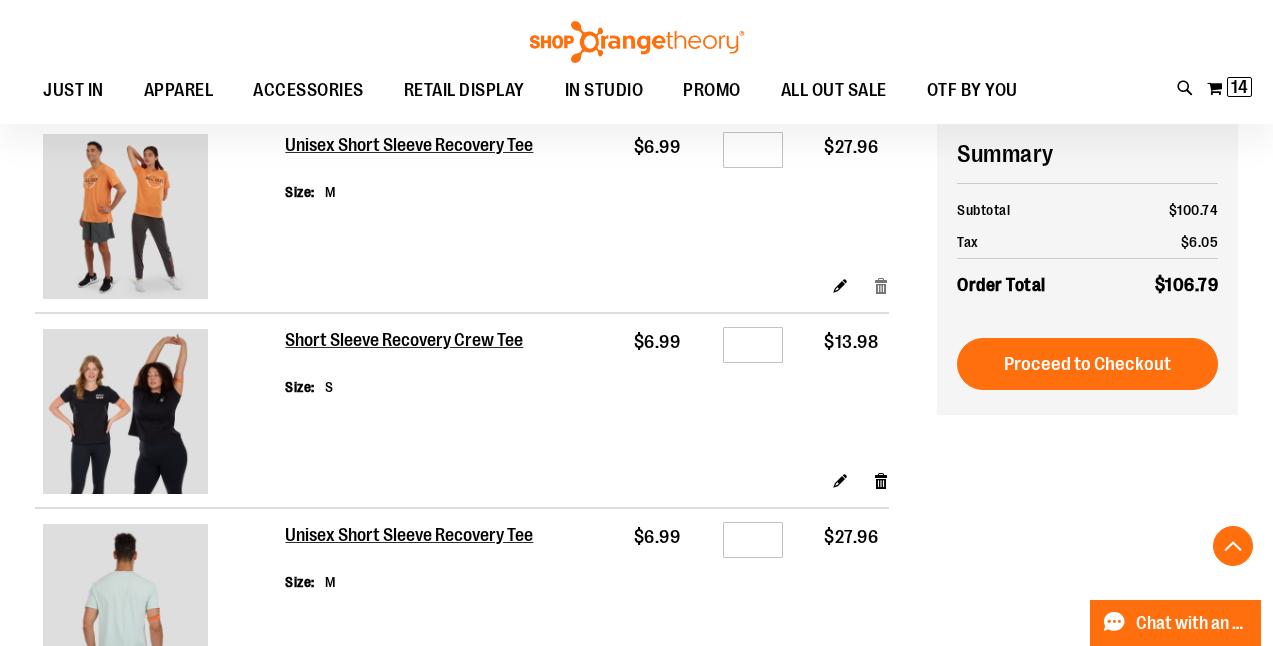 type on "**********" 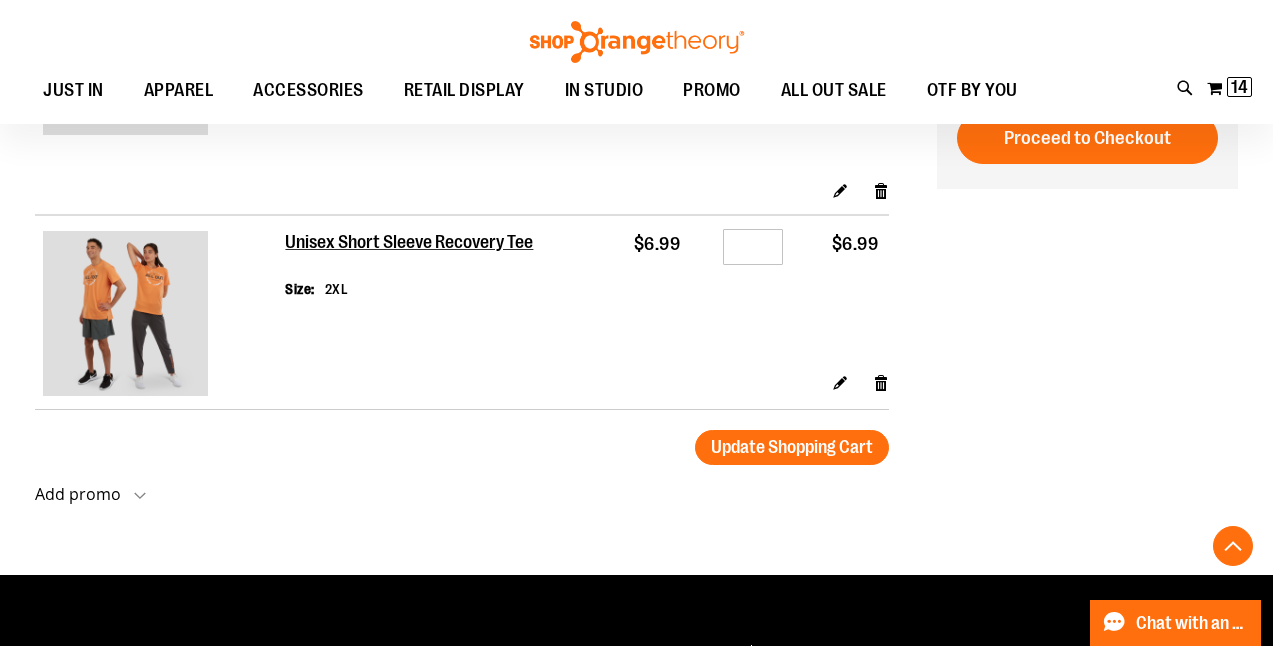 scroll, scrollTop: 1499, scrollLeft: 0, axis: vertical 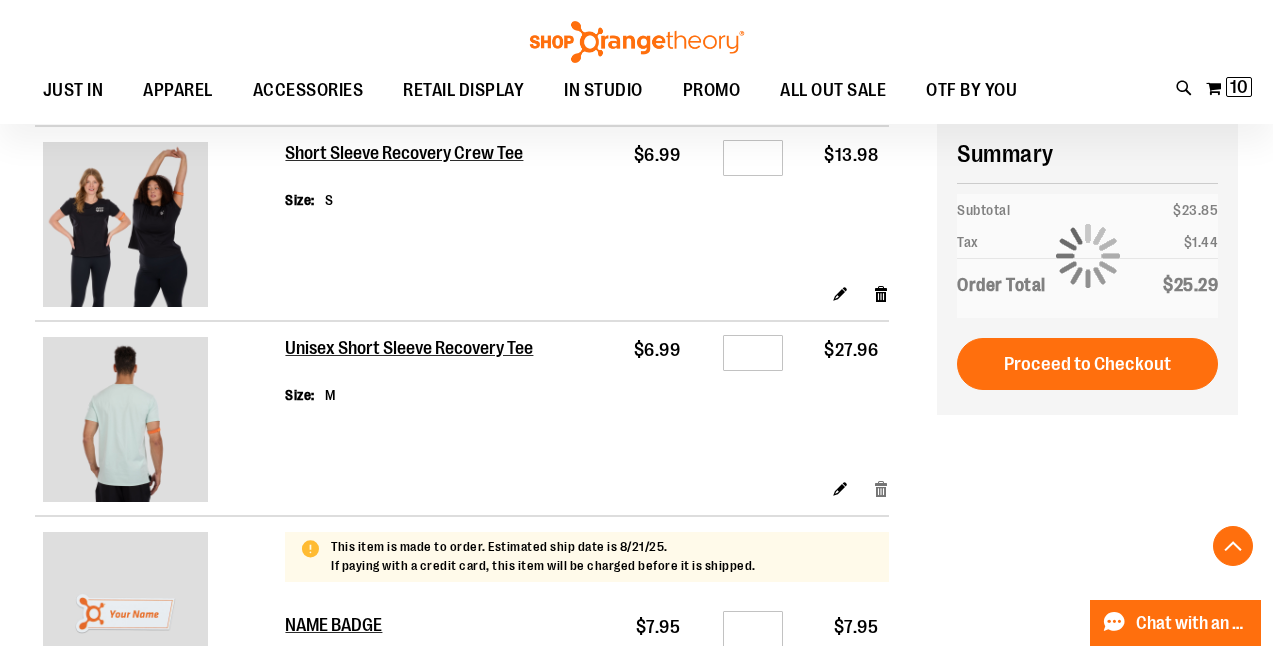 type on "**********" 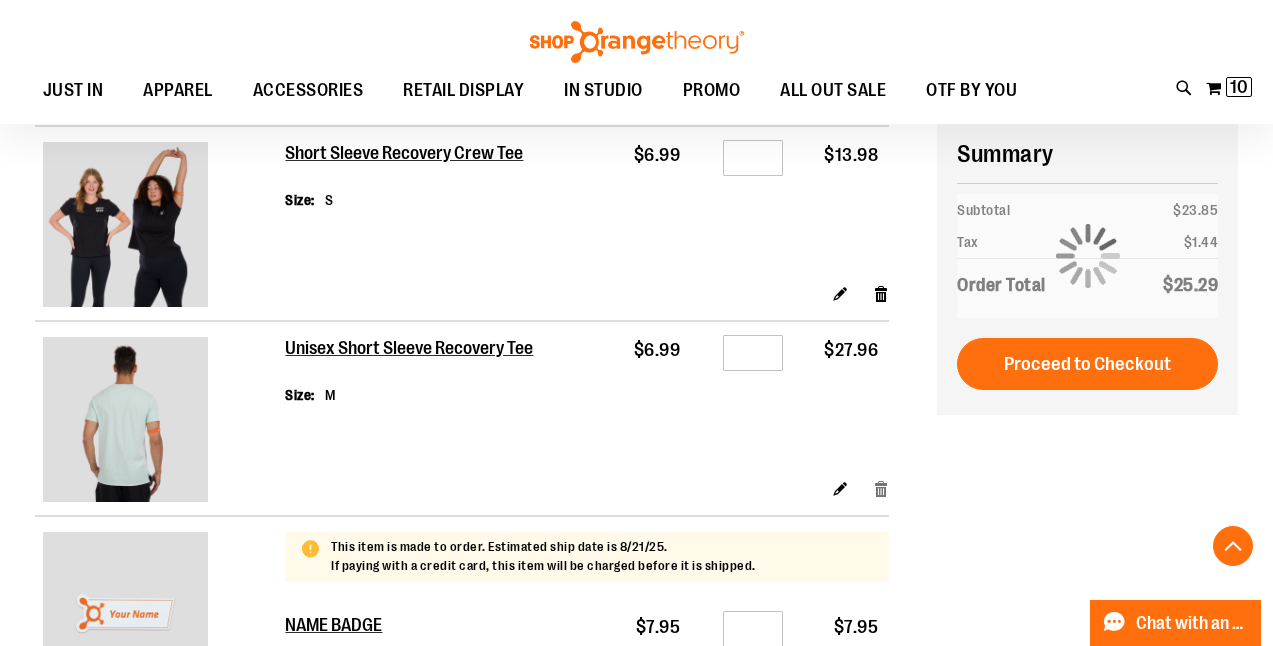 click on "Remove item" at bounding box center [881, 487] 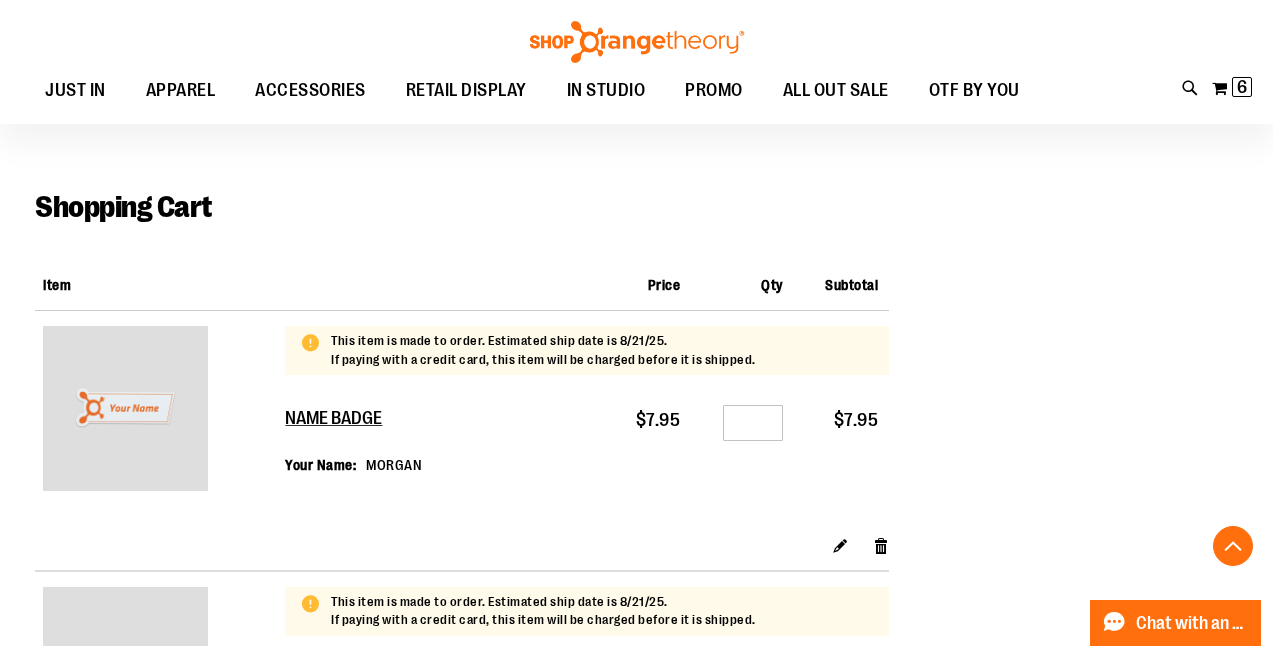 scroll, scrollTop: 28, scrollLeft: 0, axis: vertical 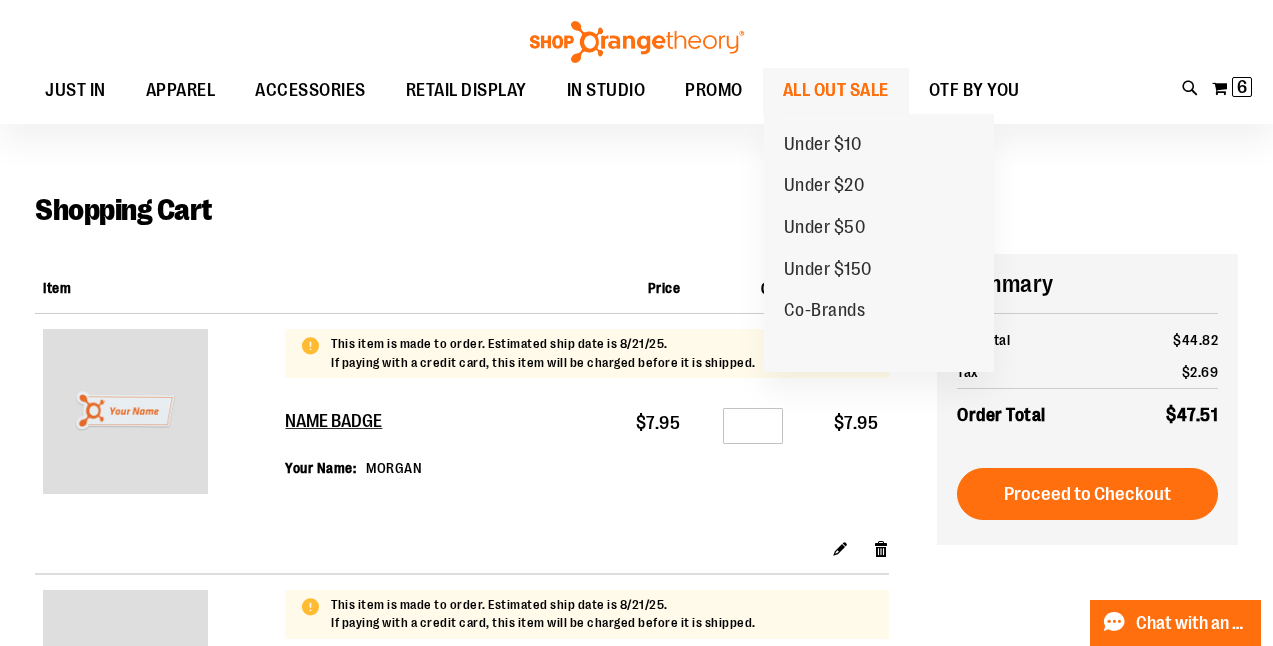 type on "**********" 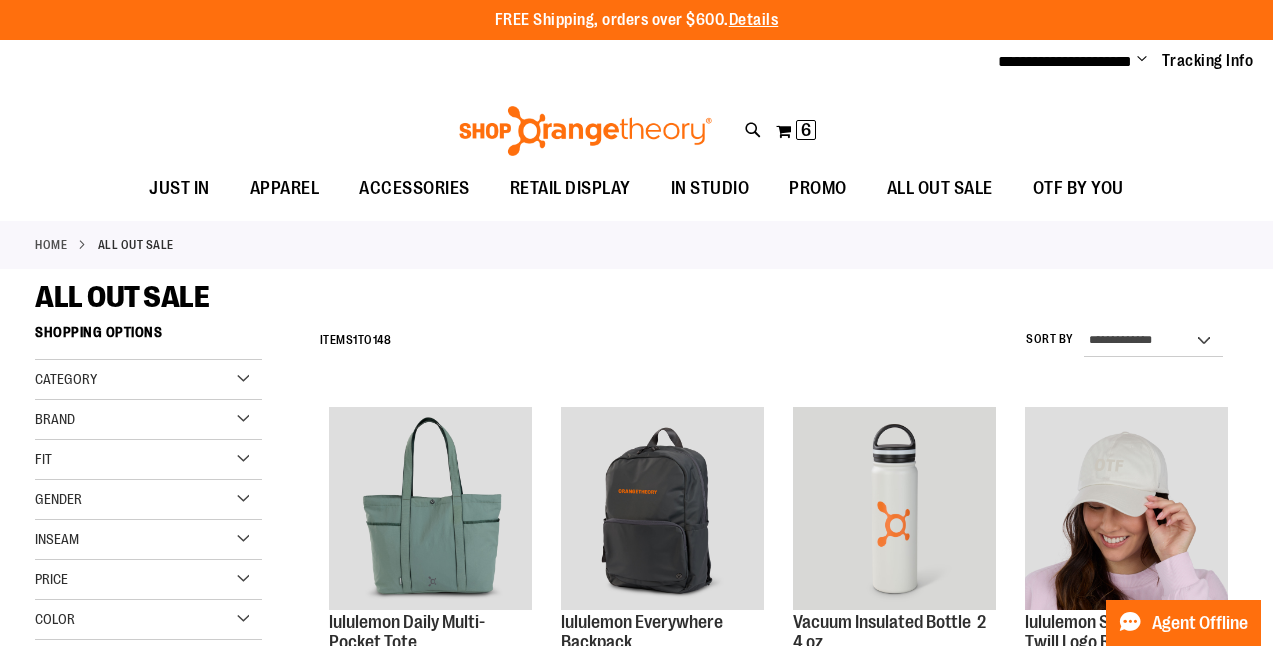 scroll, scrollTop: 0, scrollLeft: 0, axis: both 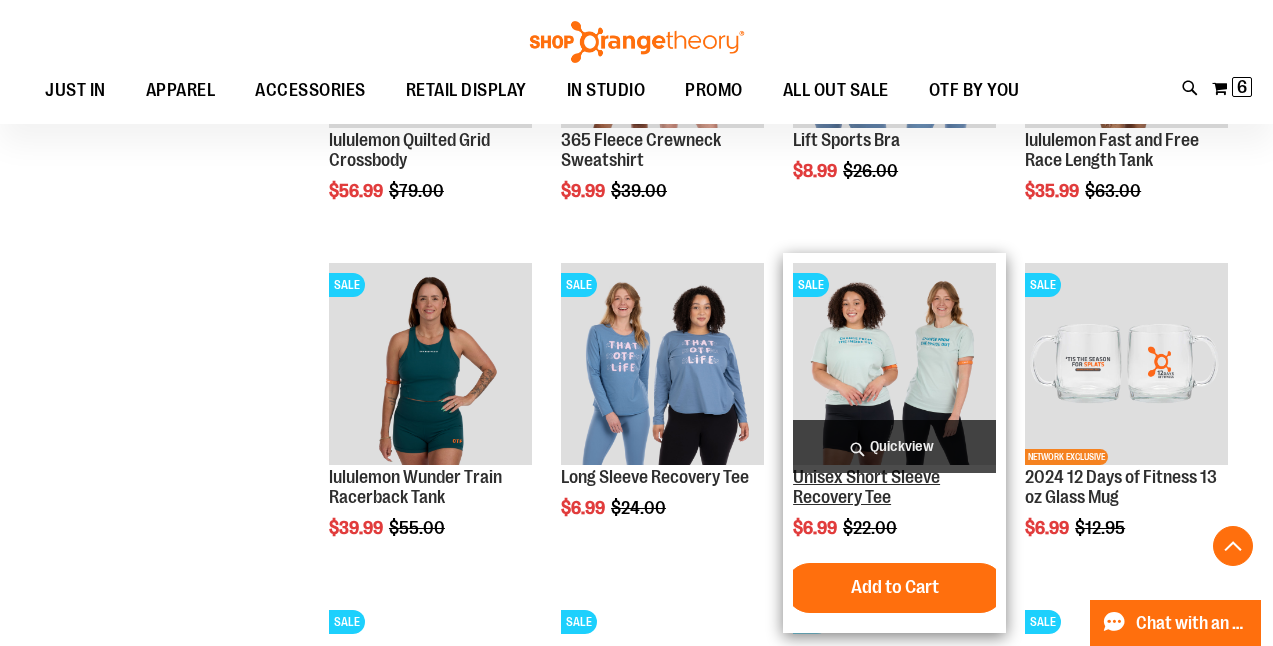 type on "**********" 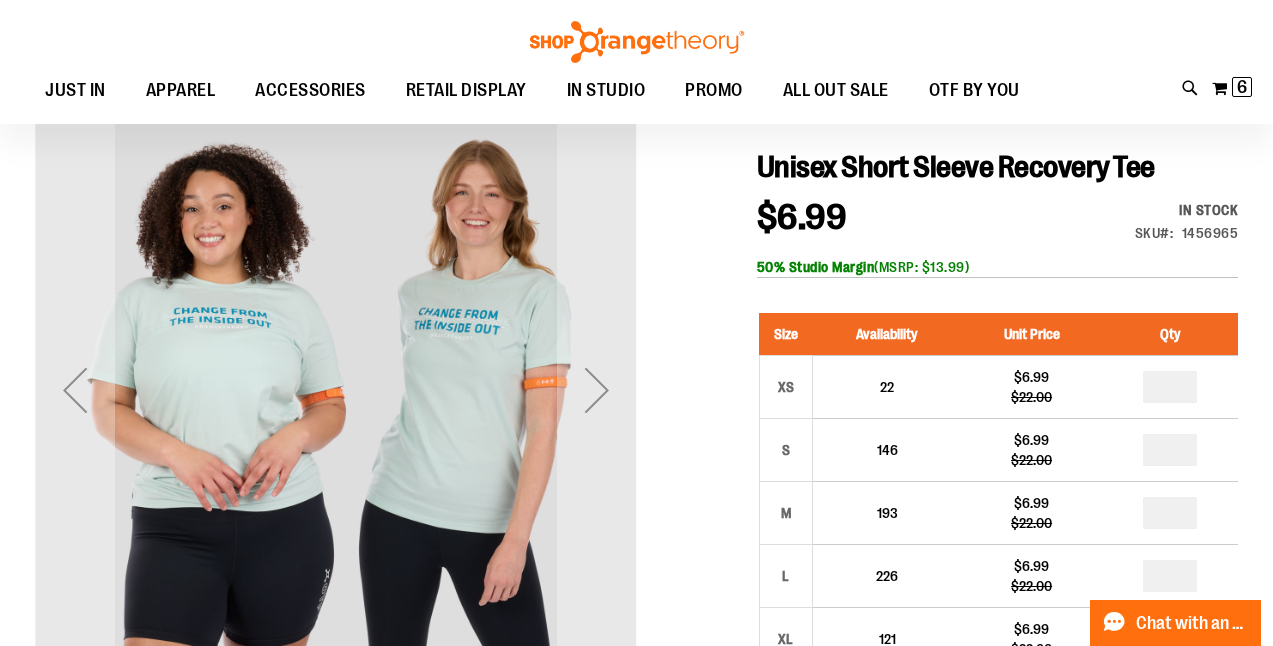 scroll, scrollTop: 224, scrollLeft: 0, axis: vertical 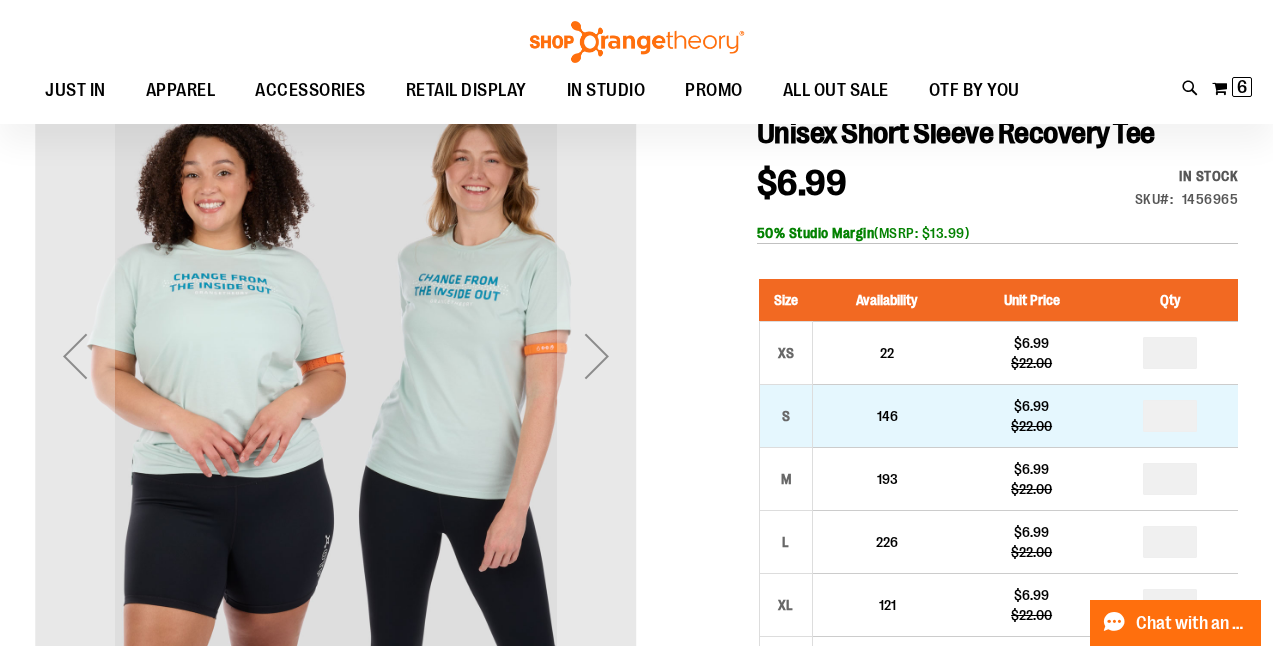 type on "**********" 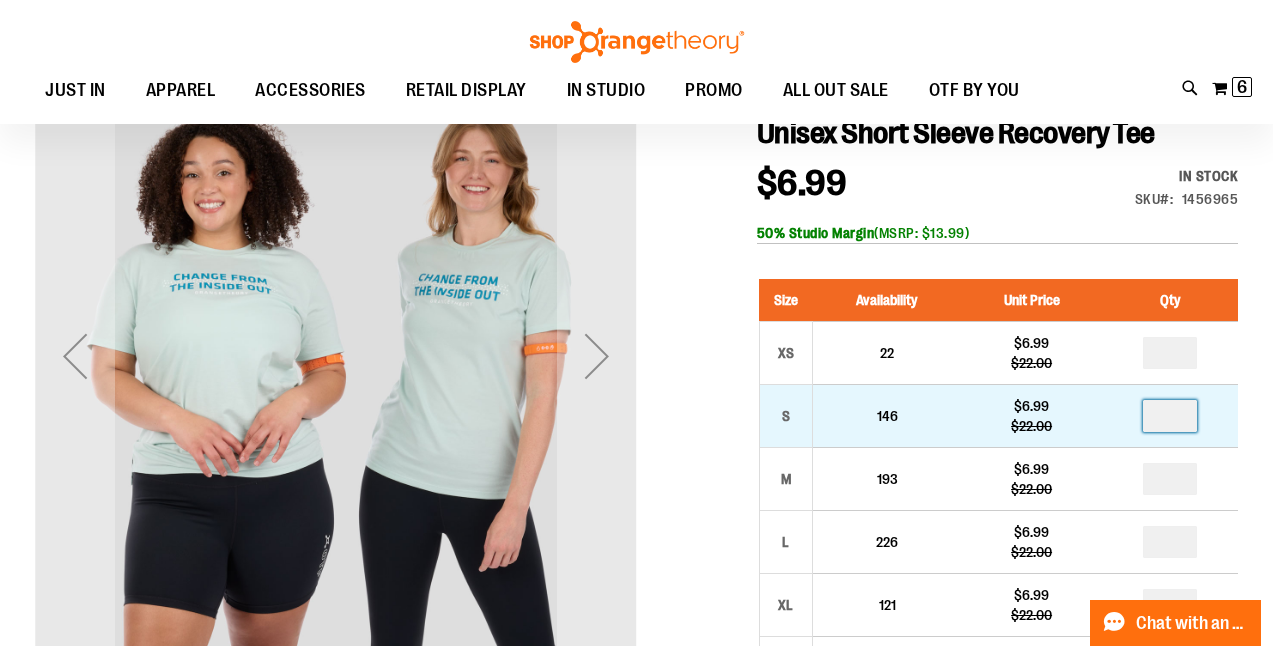 click at bounding box center [1170, 416] 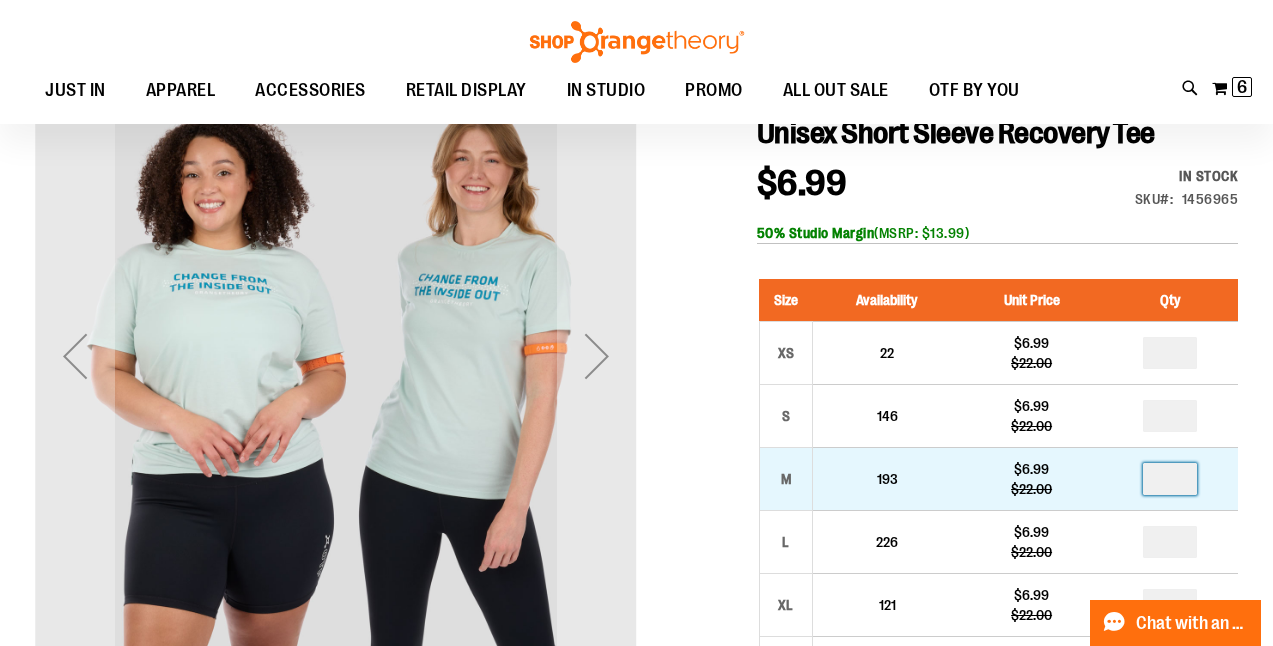 click at bounding box center (1170, 479) 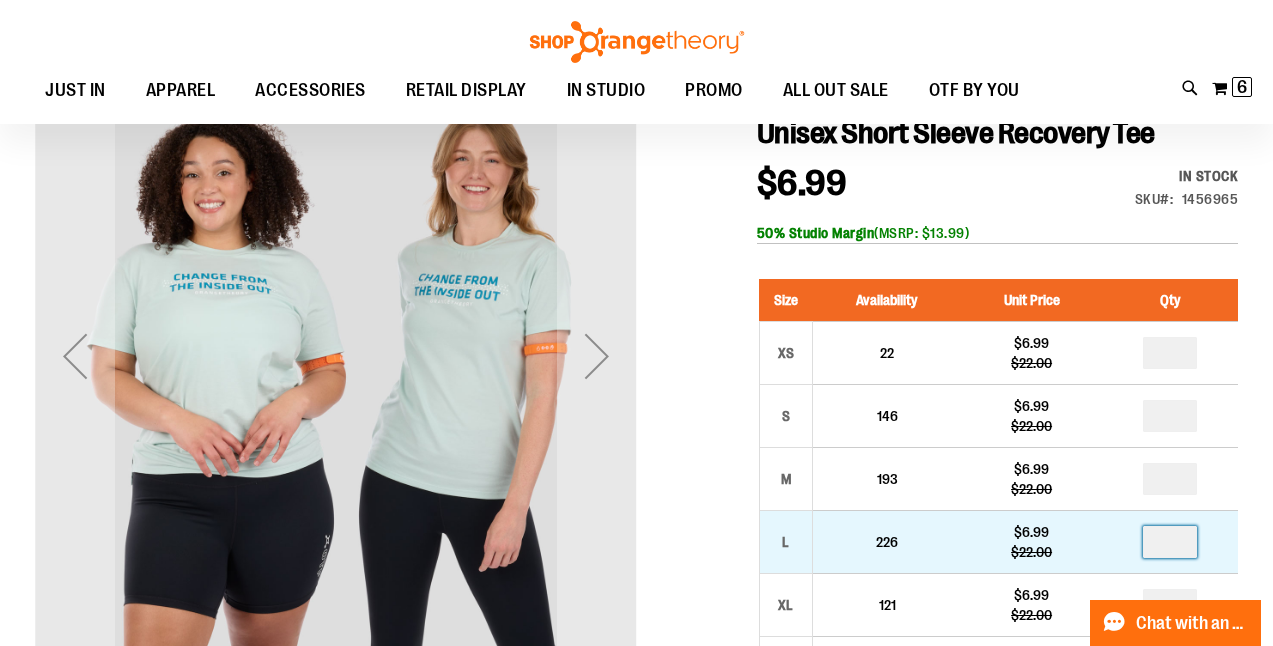 click at bounding box center (1170, 542) 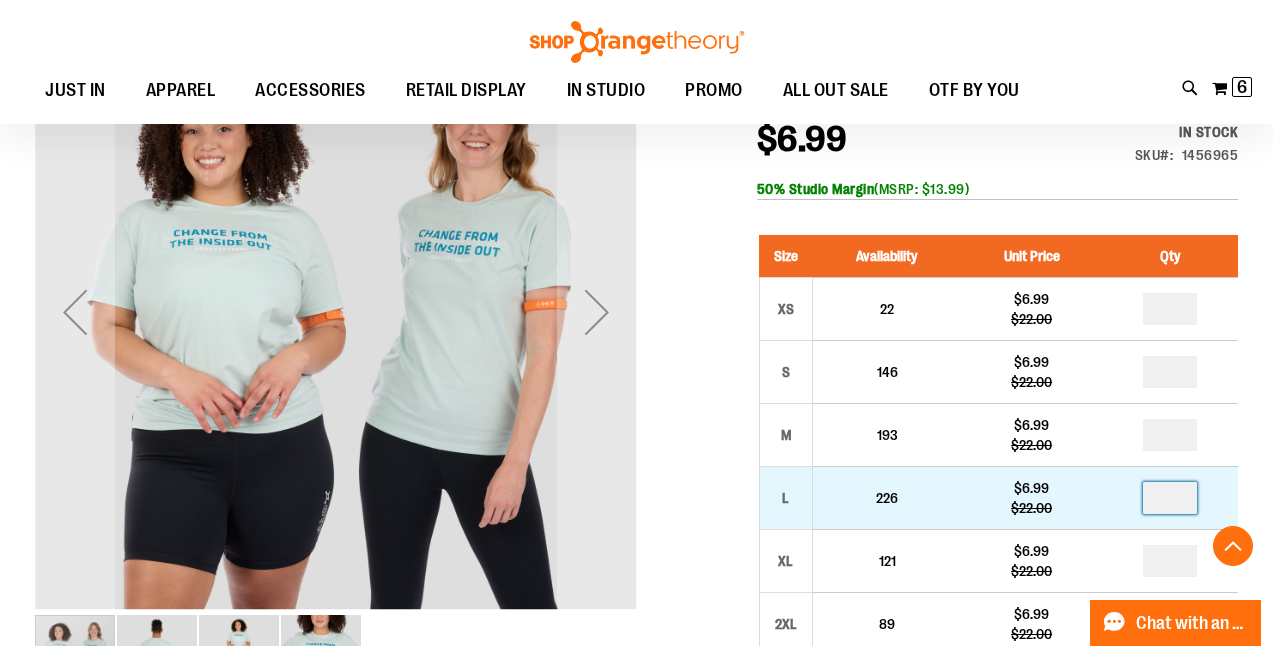 scroll, scrollTop: 378, scrollLeft: 0, axis: vertical 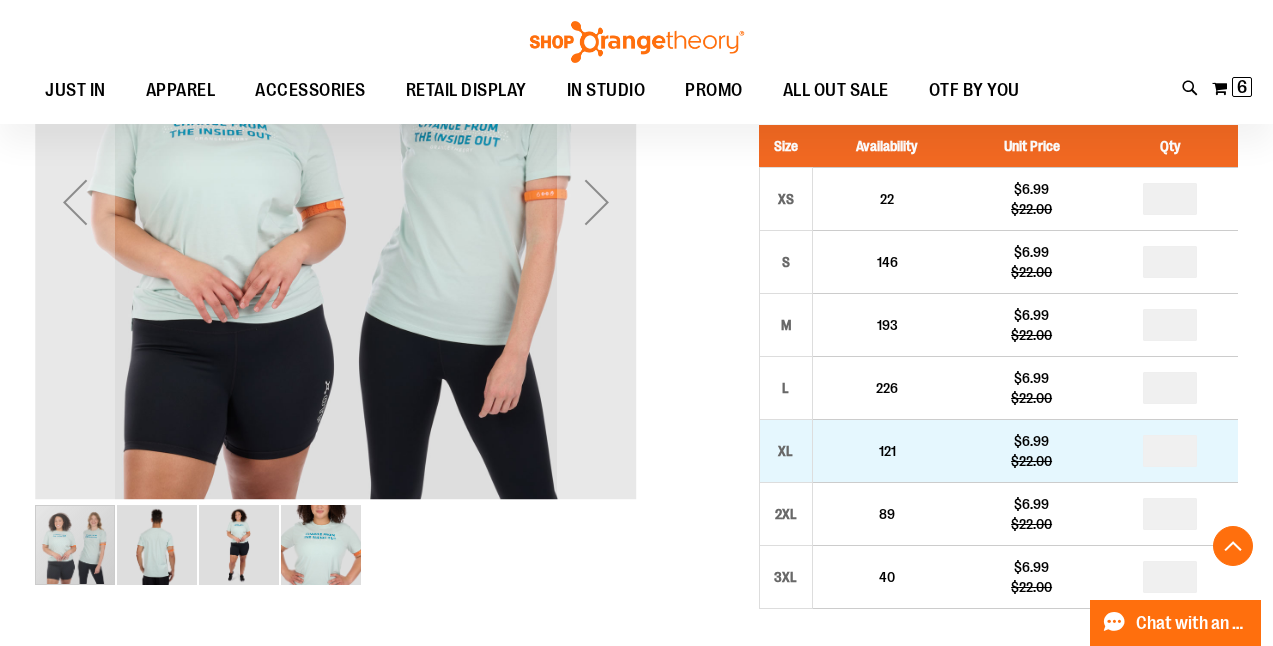 type on "*" 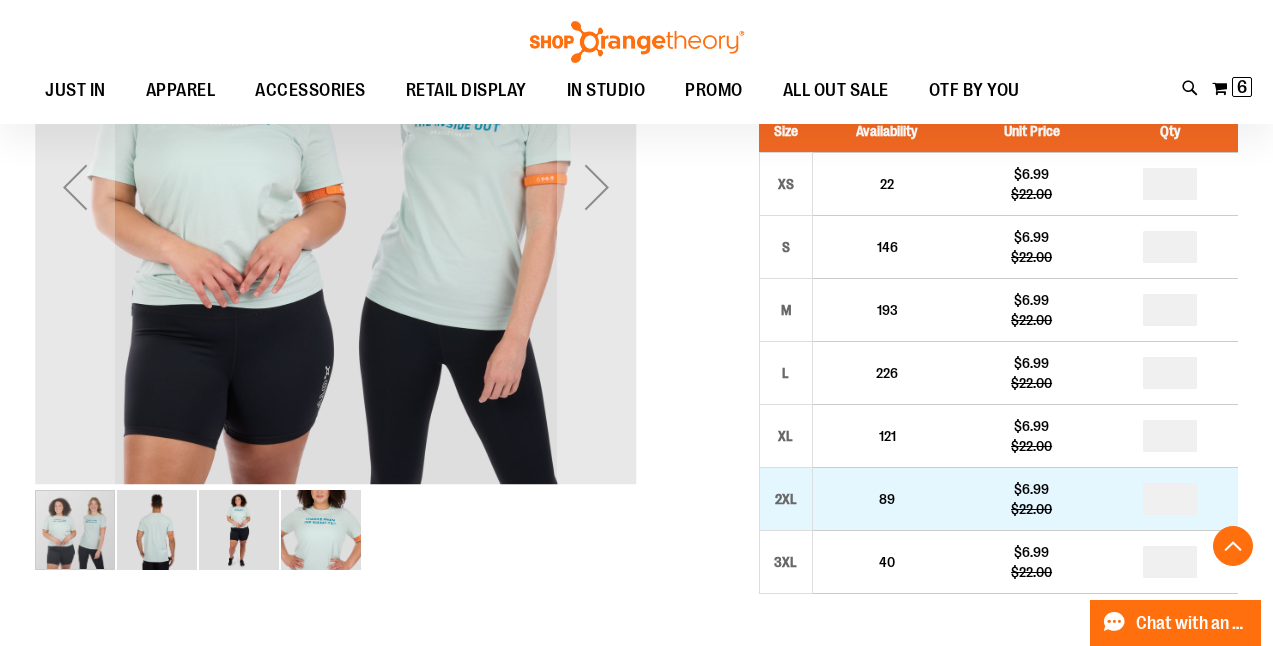 scroll, scrollTop: 517, scrollLeft: 0, axis: vertical 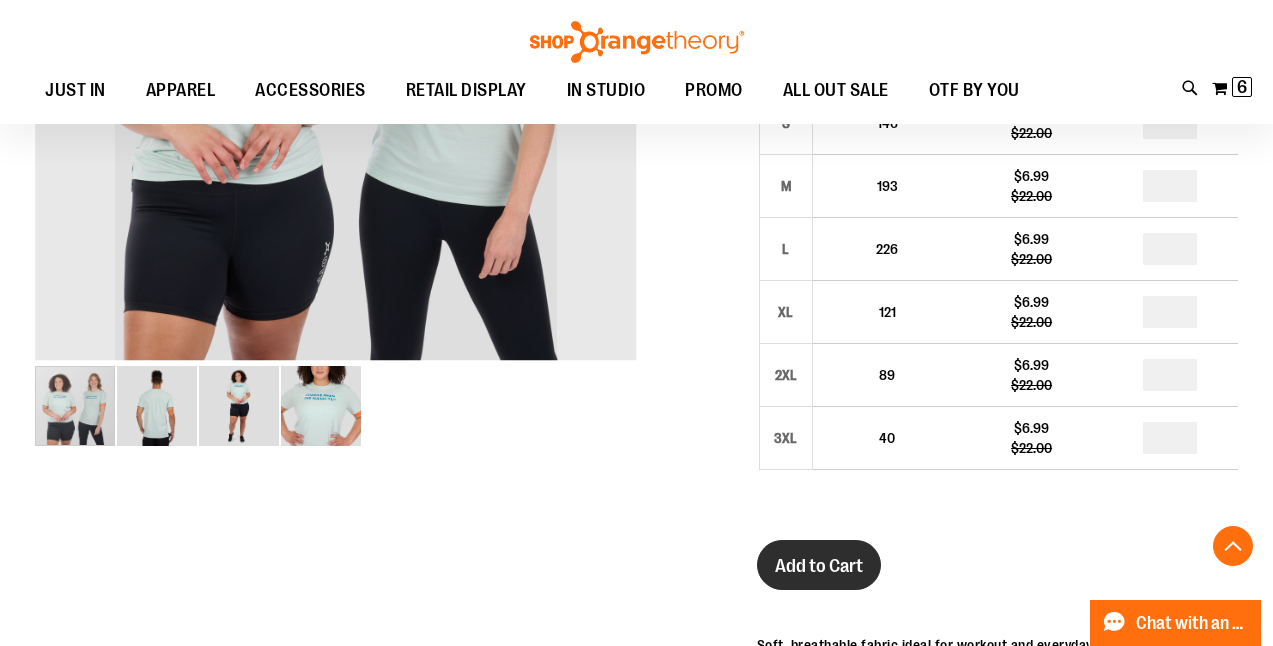 type on "*" 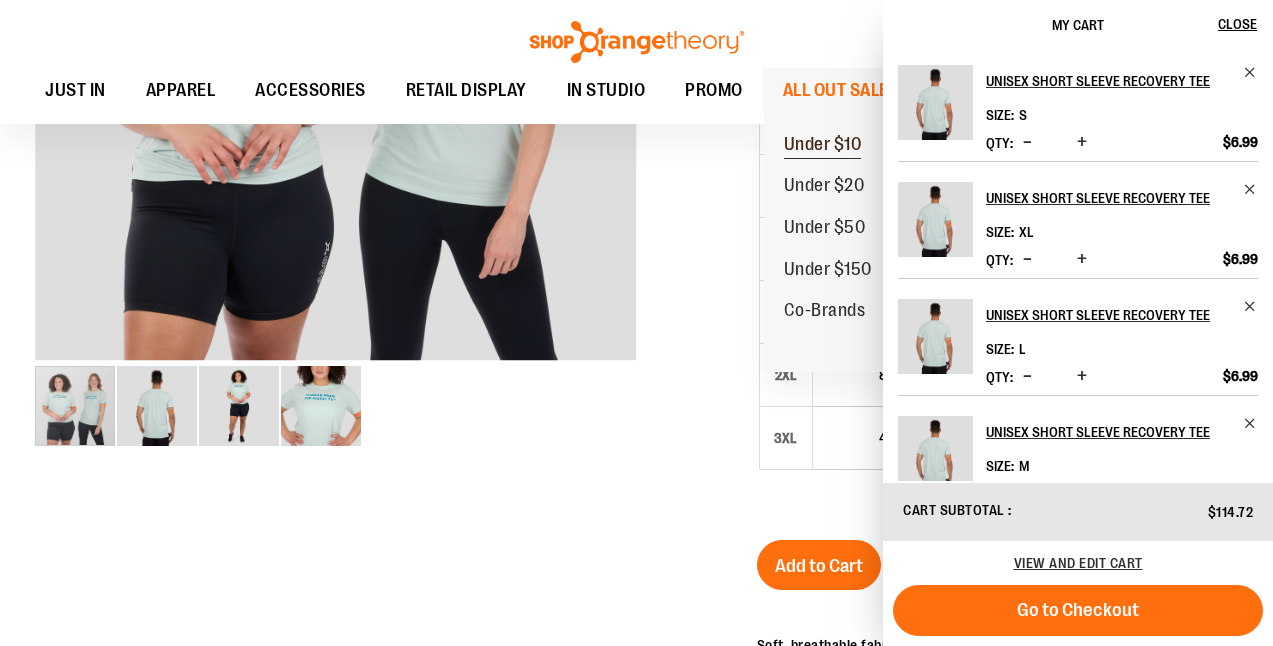 click on "Under $10" at bounding box center [823, 146] 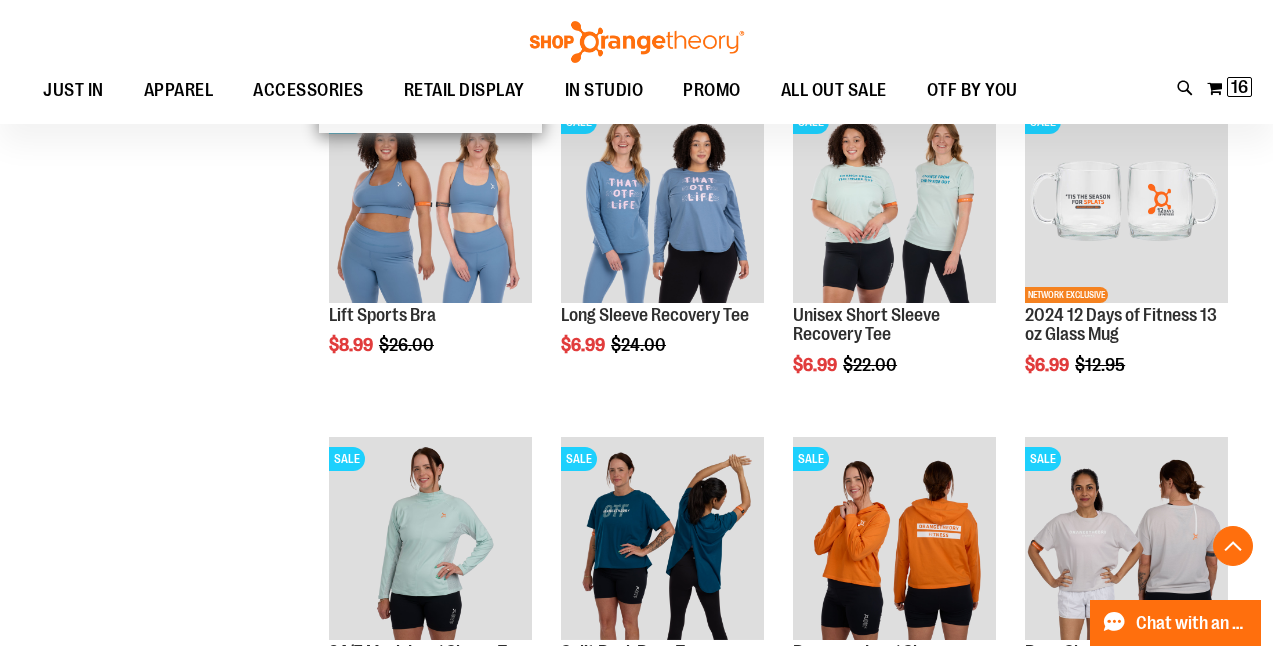 scroll, scrollTop: 659, scrollLeft: 0, axis: vertical 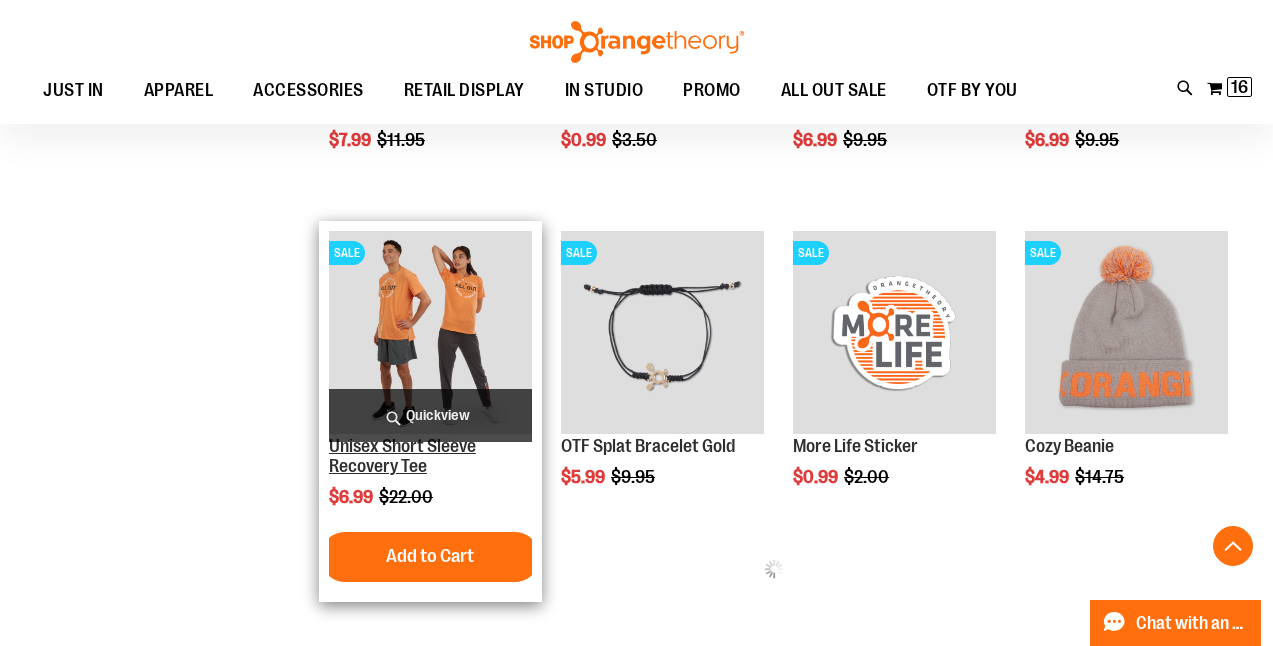 type on "**********" 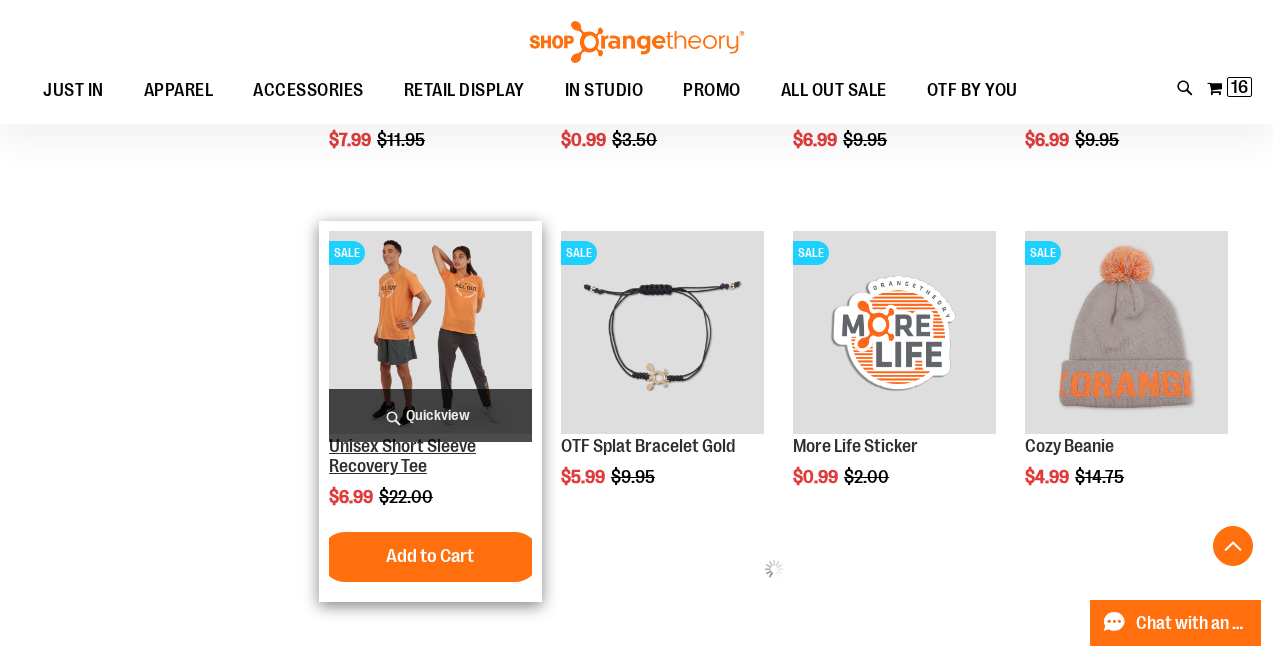 click on "Unisex Short Sleeve Recovery Tee" at bounding box center (402, 456) 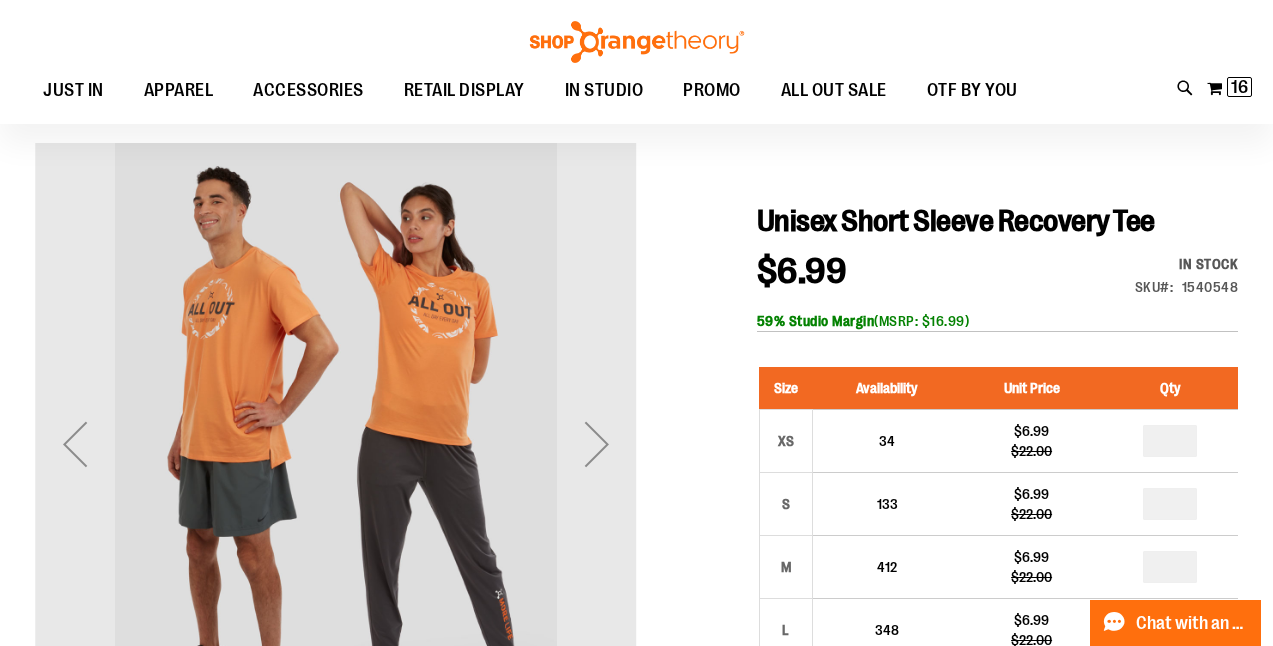 scroll, scrollTop: 244, scrollLeft: 0, axis: vertical 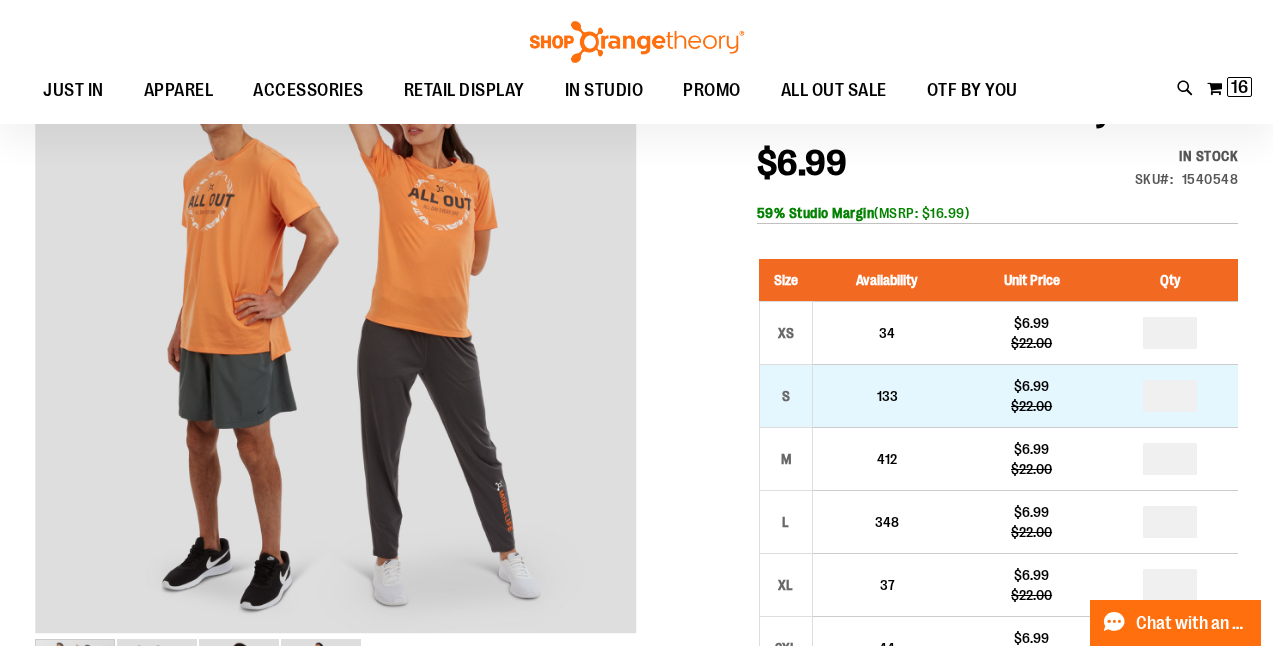 type on "**********" 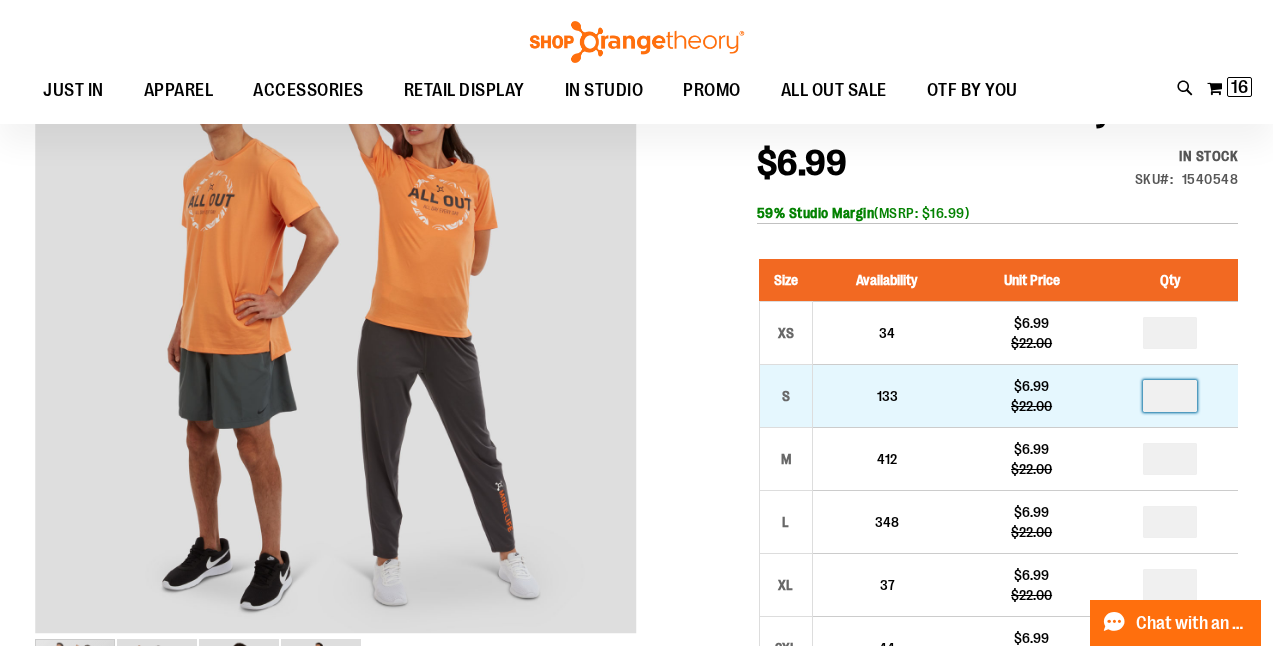 click at bounding box center (1170, 396) 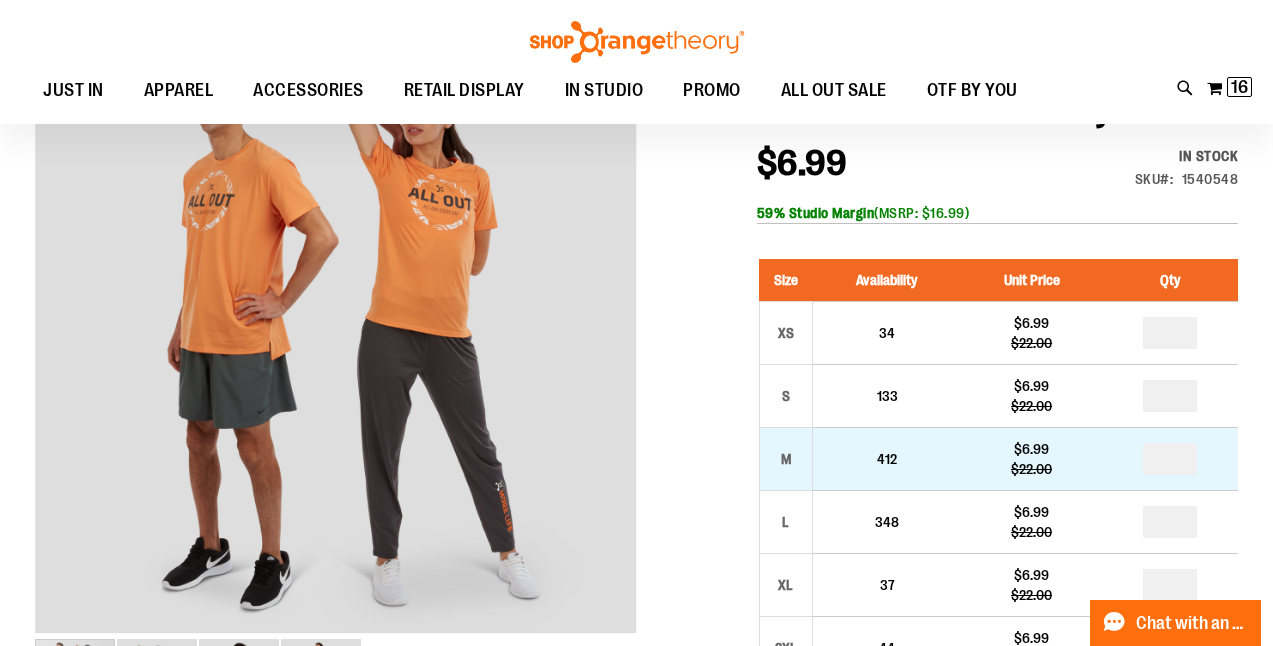 type on "*" 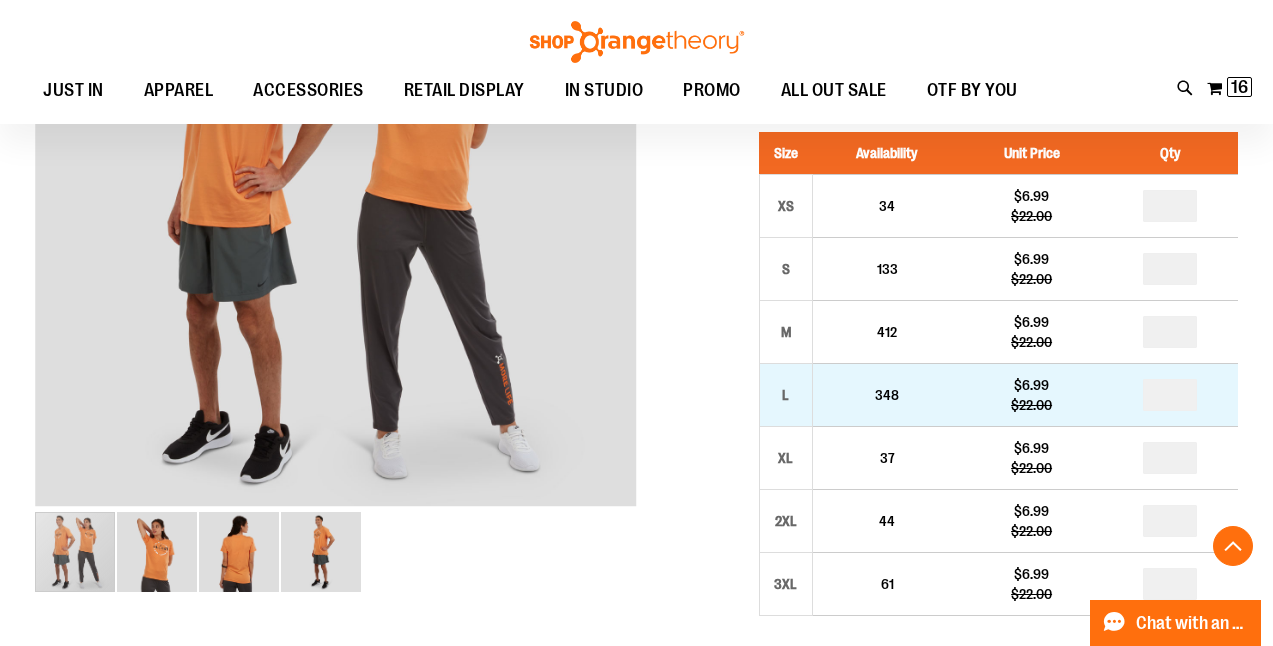 scroll, scrollTop: 357, scrollLeft: 0, axis: vertical 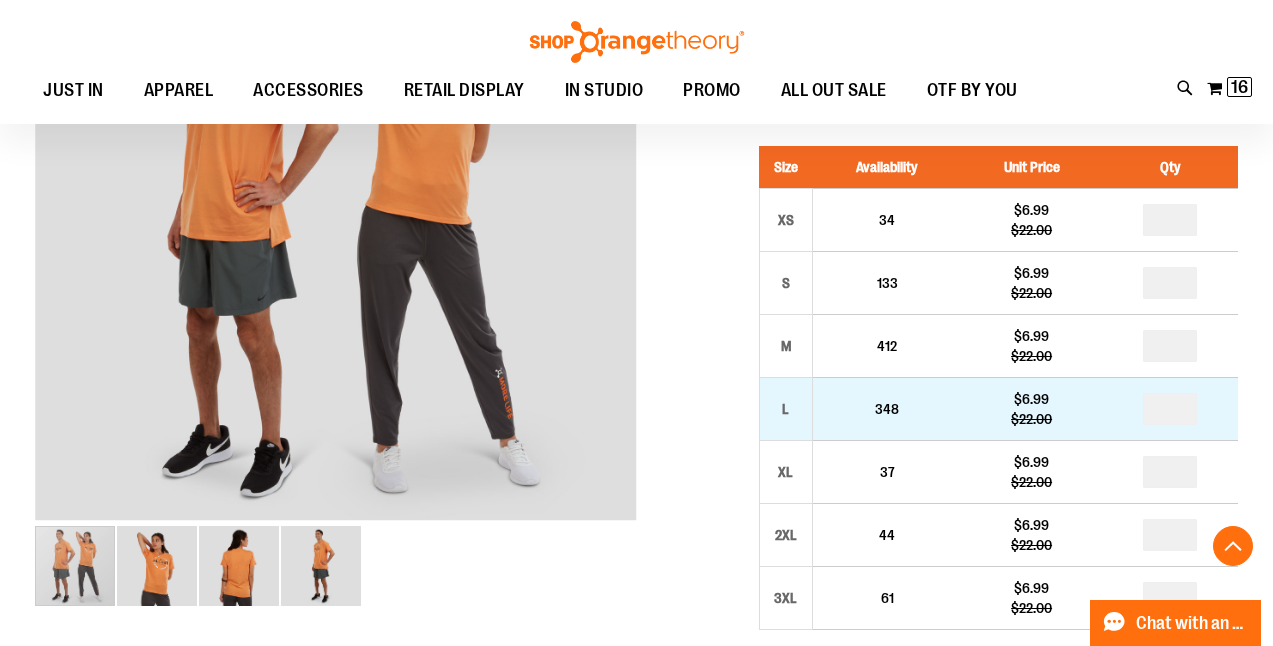 click on "**" at bounding box center [1170, 409] 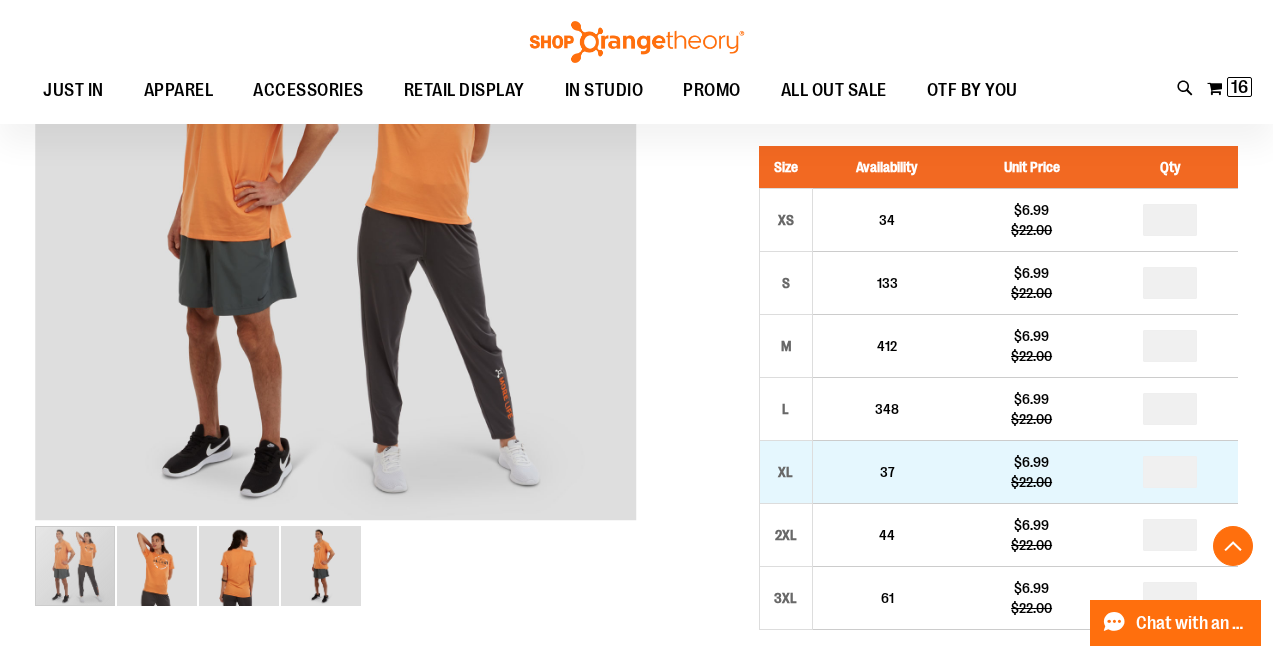 type on "**" 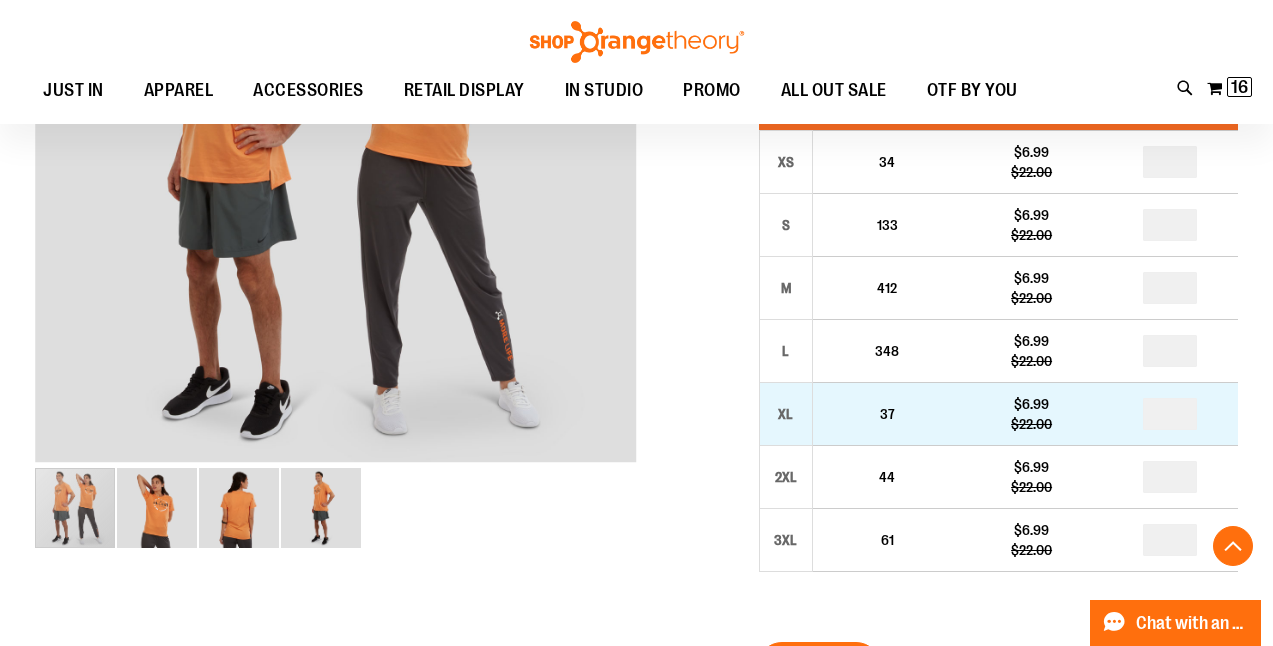 scroll, scrollTop: 378, scrollLeft: 0, axis: vertical 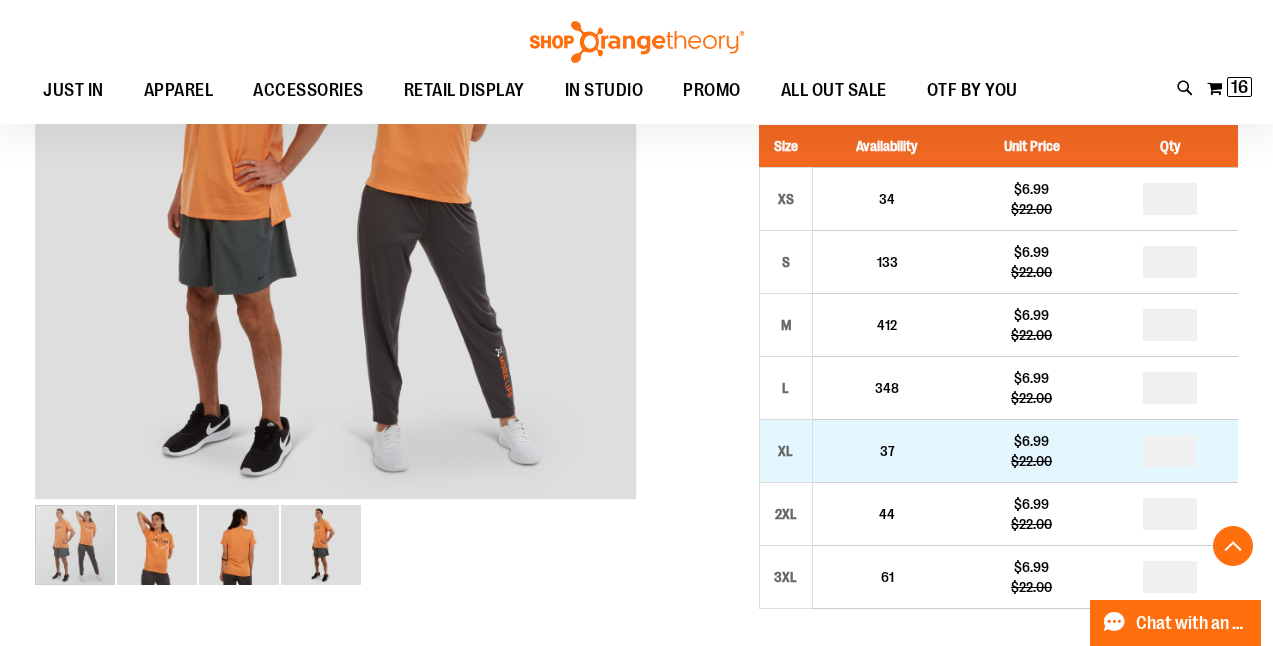 click on "**" at bounding box center [1170, 451] 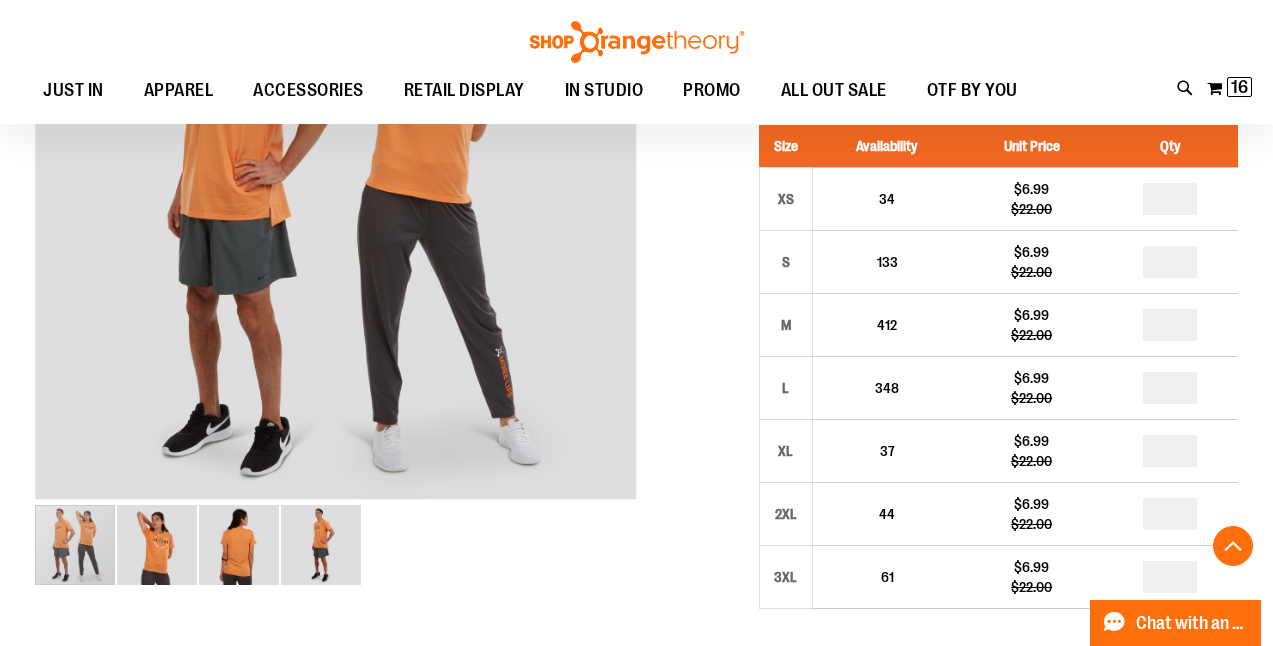 type on "*" 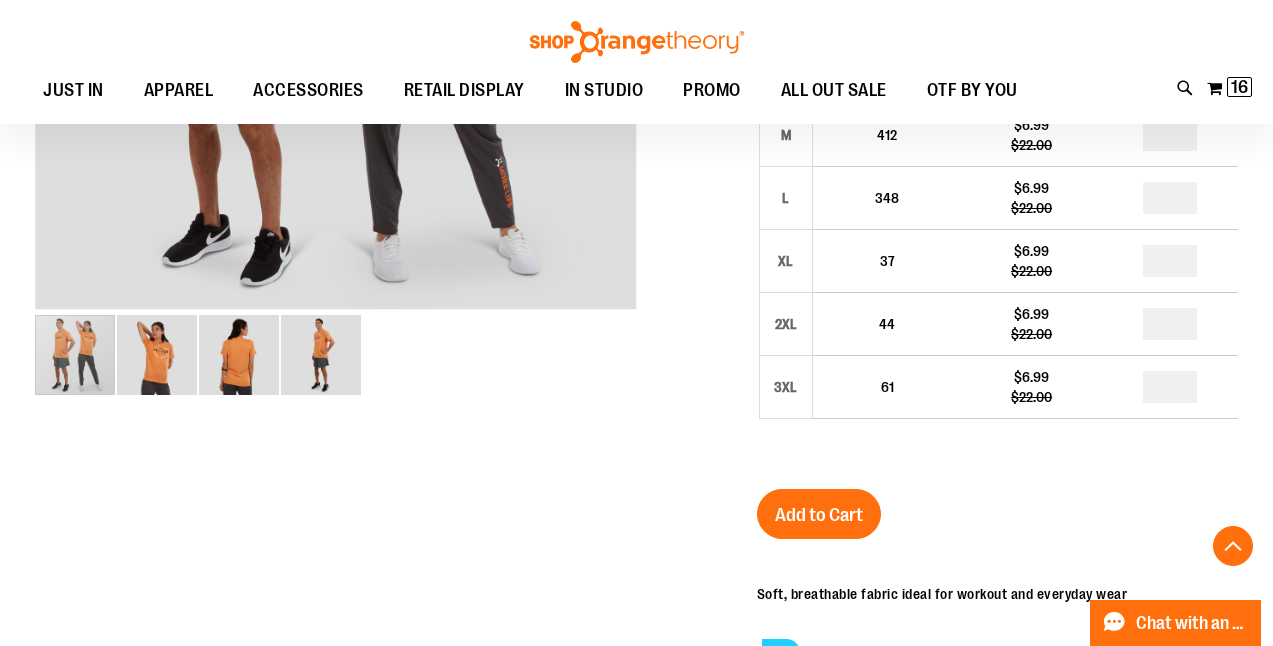 scroll, scrollTop: 614, scrollLeft: 0, axis: vertical 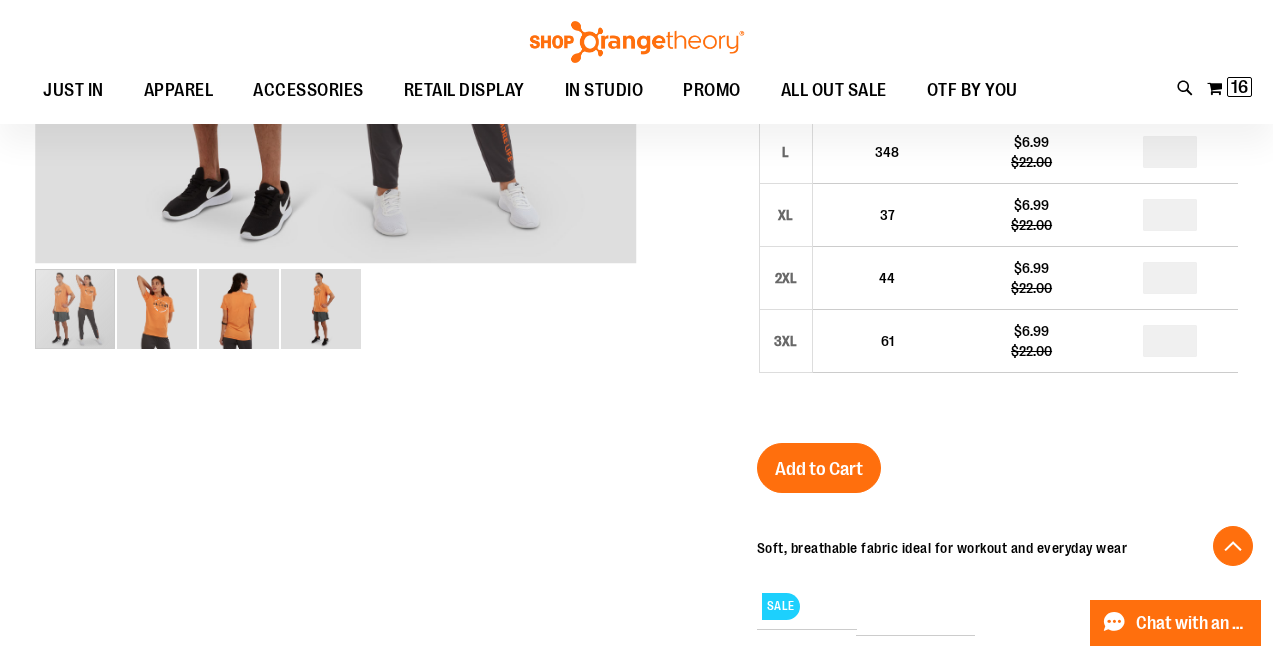click on "Add to Cart" at bounding box center [819, 469] 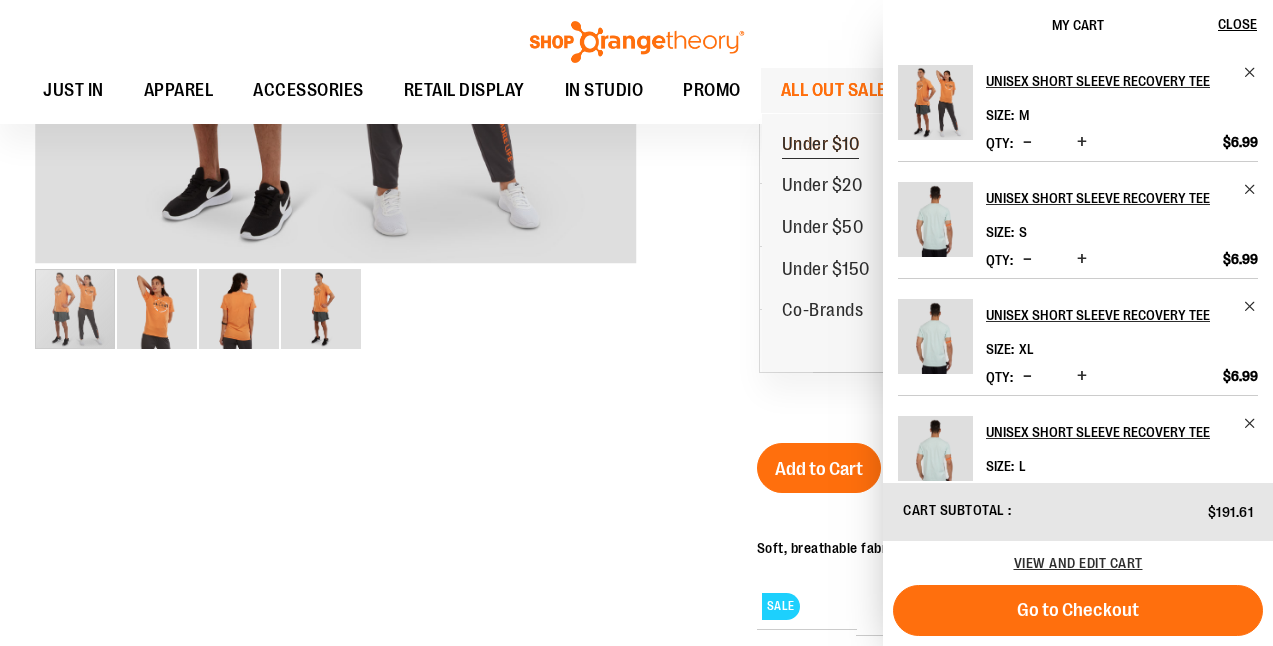 click on "Under $10" at bounding box center (821, 146) 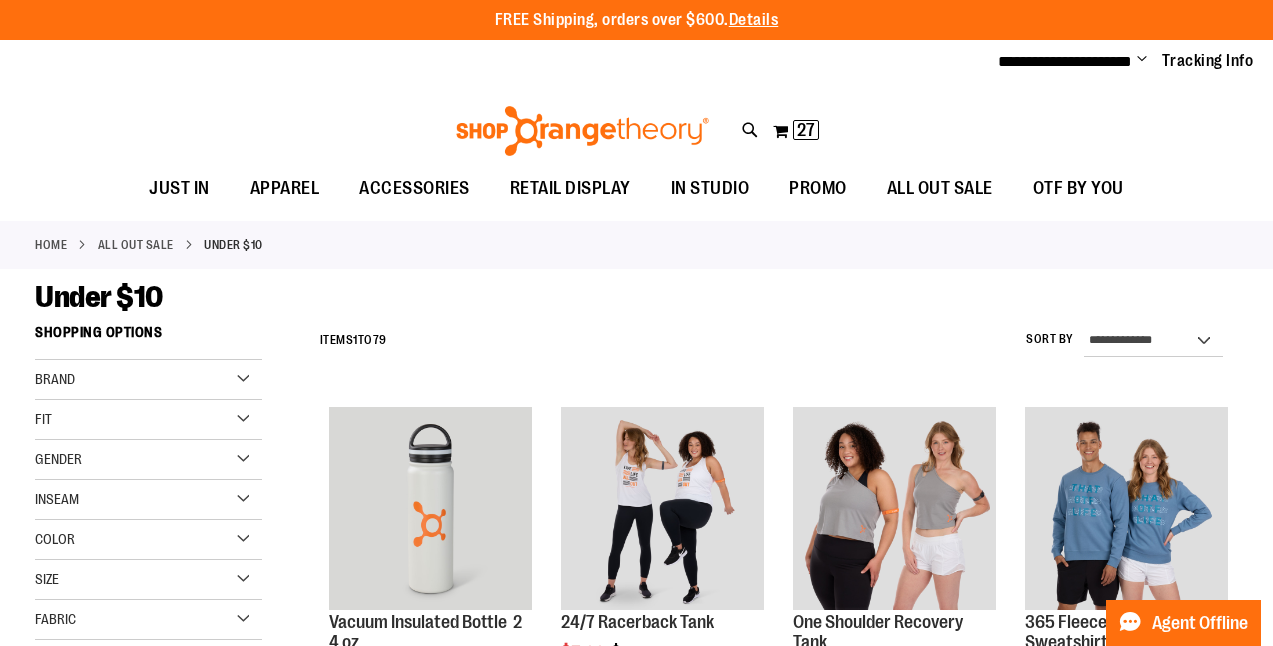 scroll, scrollTop: 0, scrollLeft: 0, axis: both 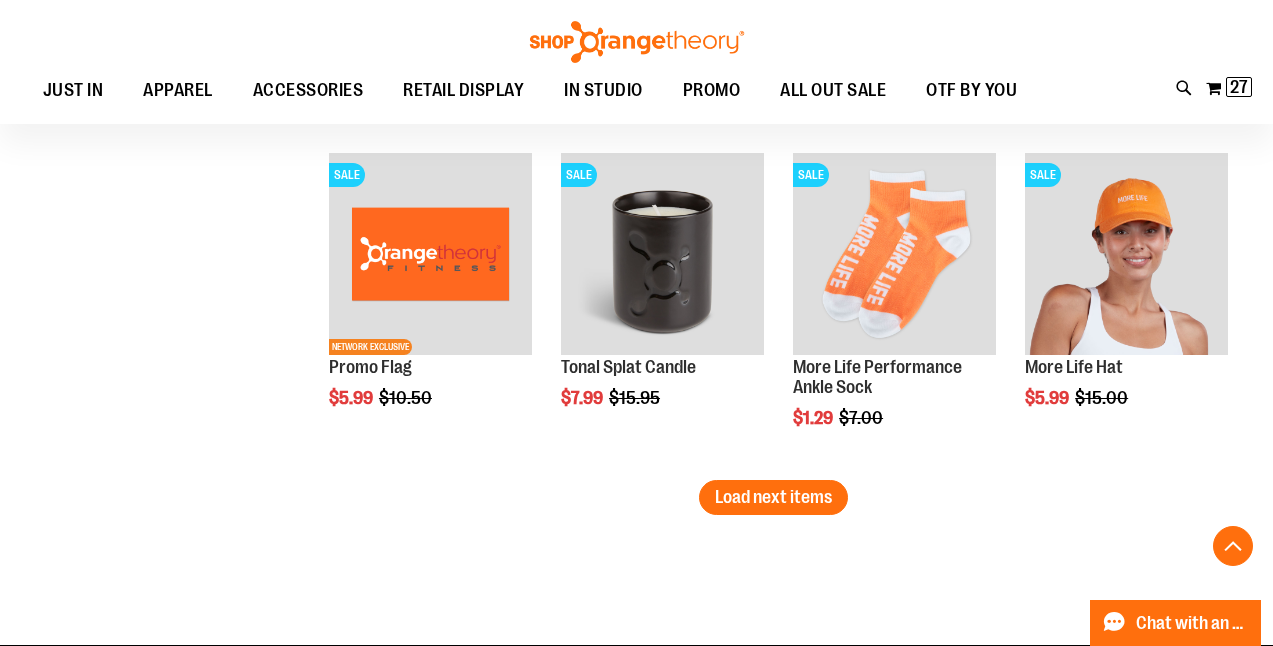 type on "**********" 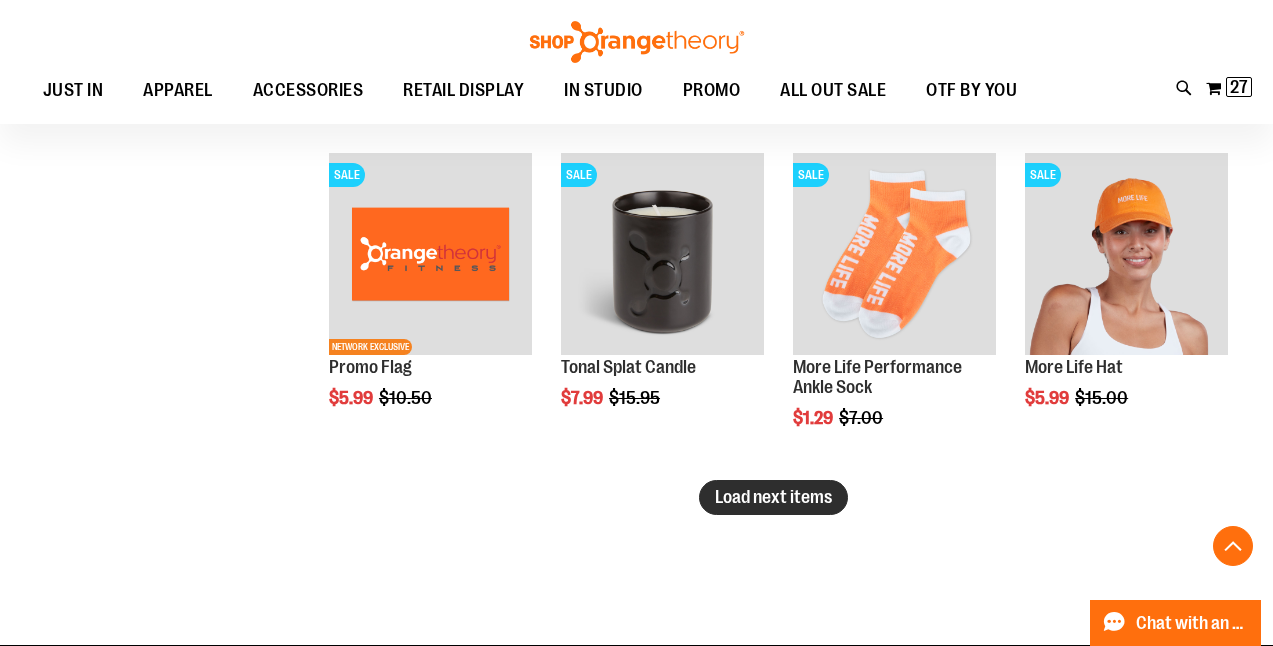 click on "Load next items" at bounding box center [773, 497] 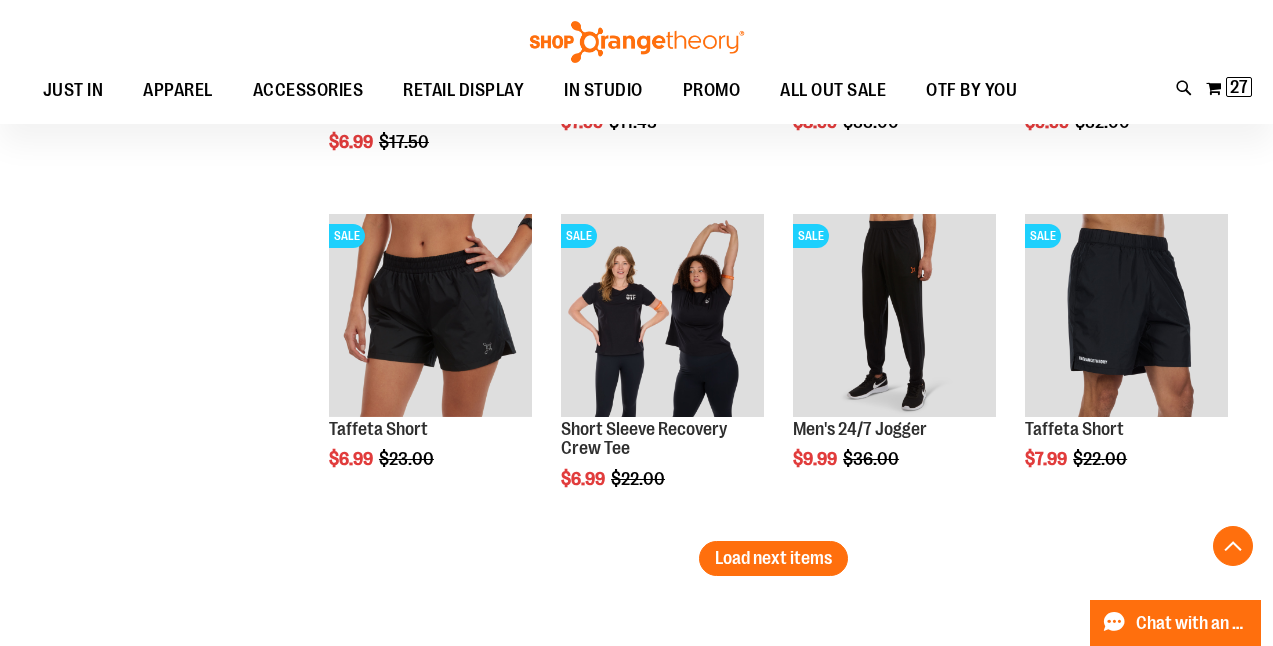 scroll, scrollTop: 3913, scrollLeft: 0, axis: vertical 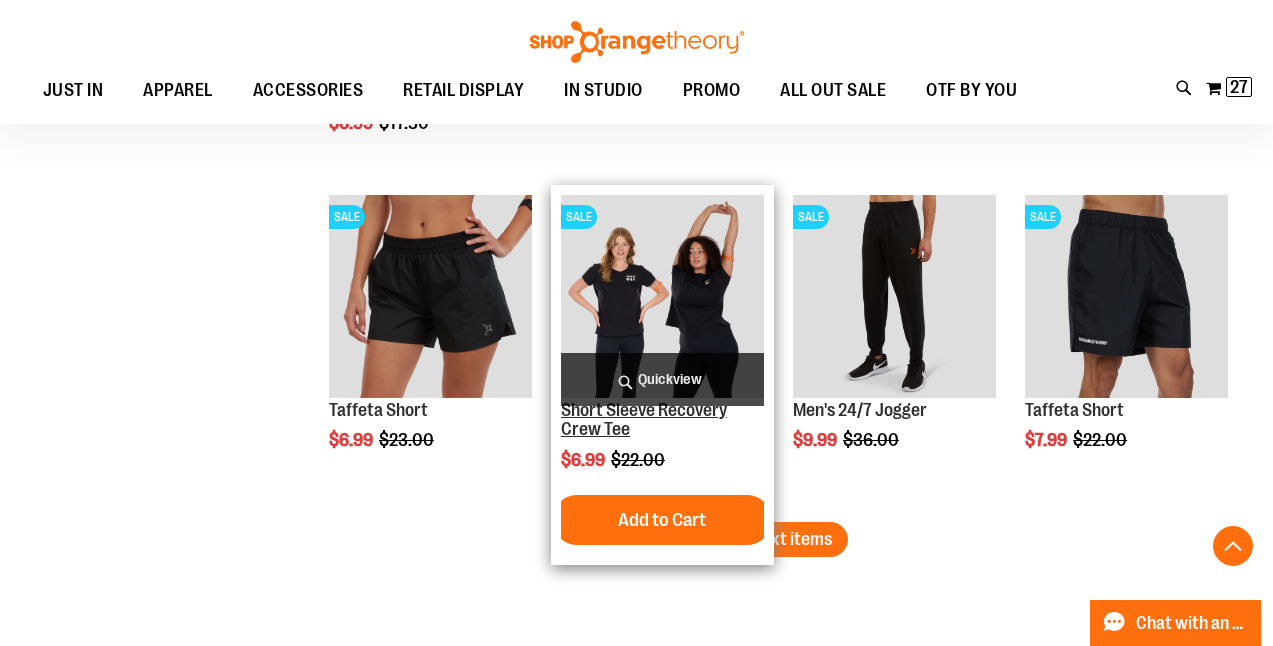 click on "Short Sleeve Recovery Crew Tee" at bounding box center (644, 420) 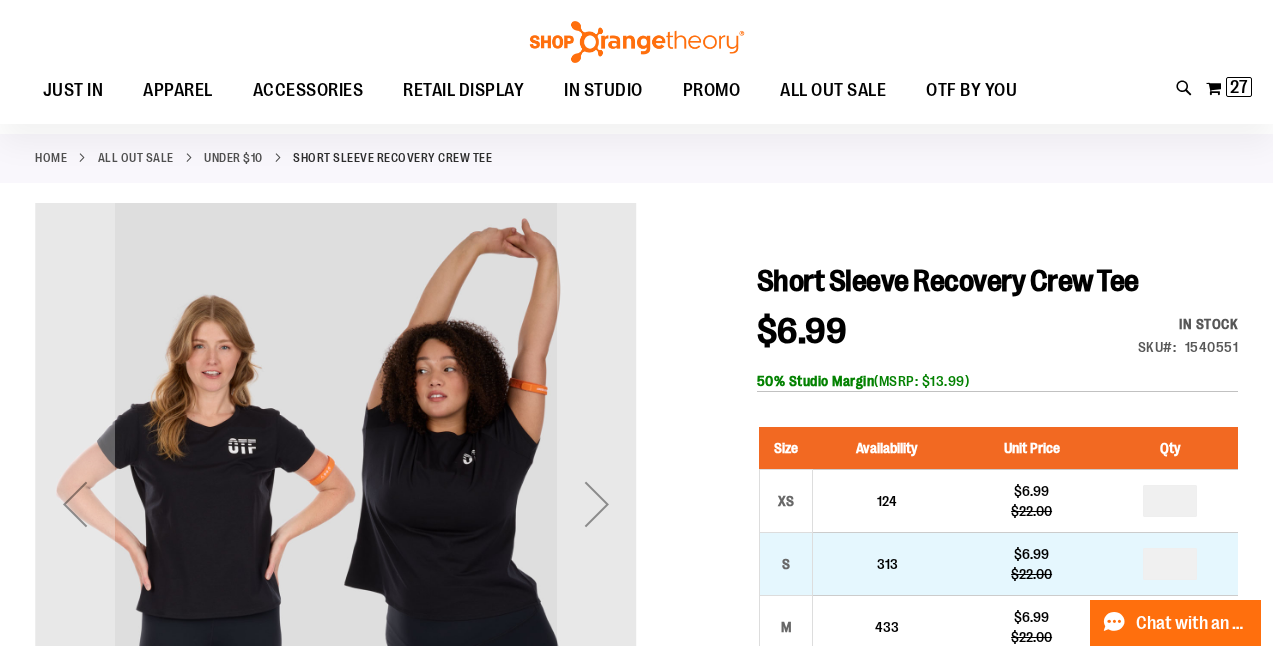 scroll, scrollTop: 103, scrollLeft: 0, axis: vertical 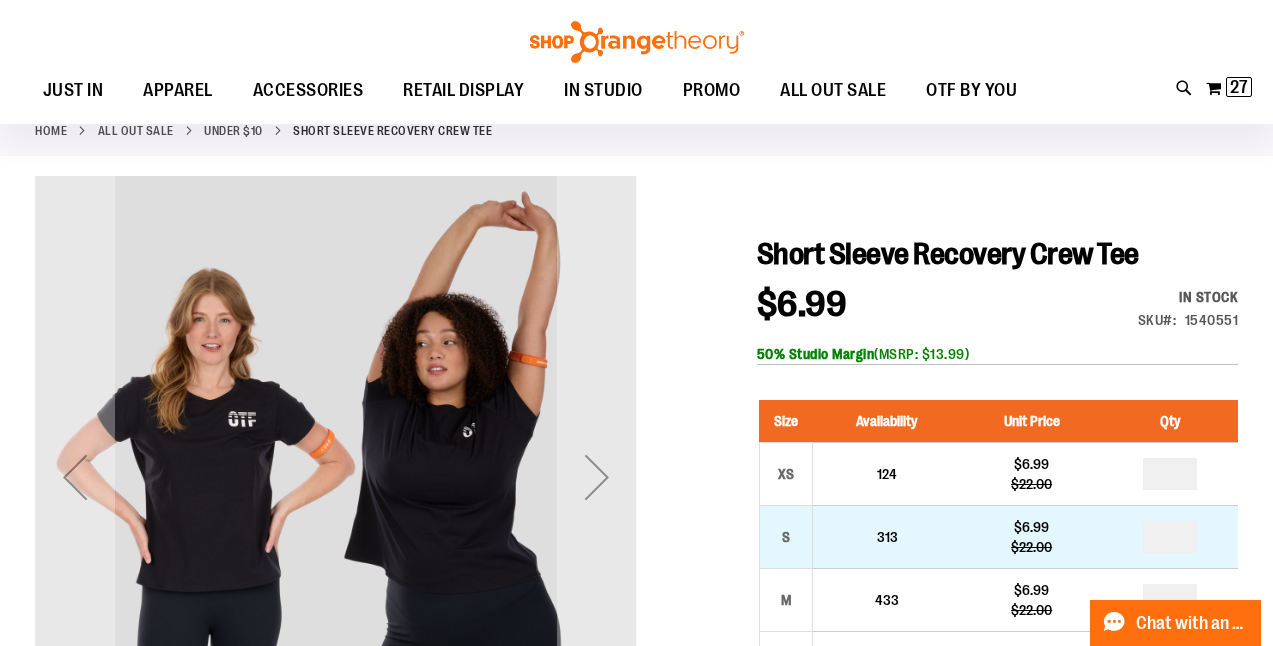type on "**********" 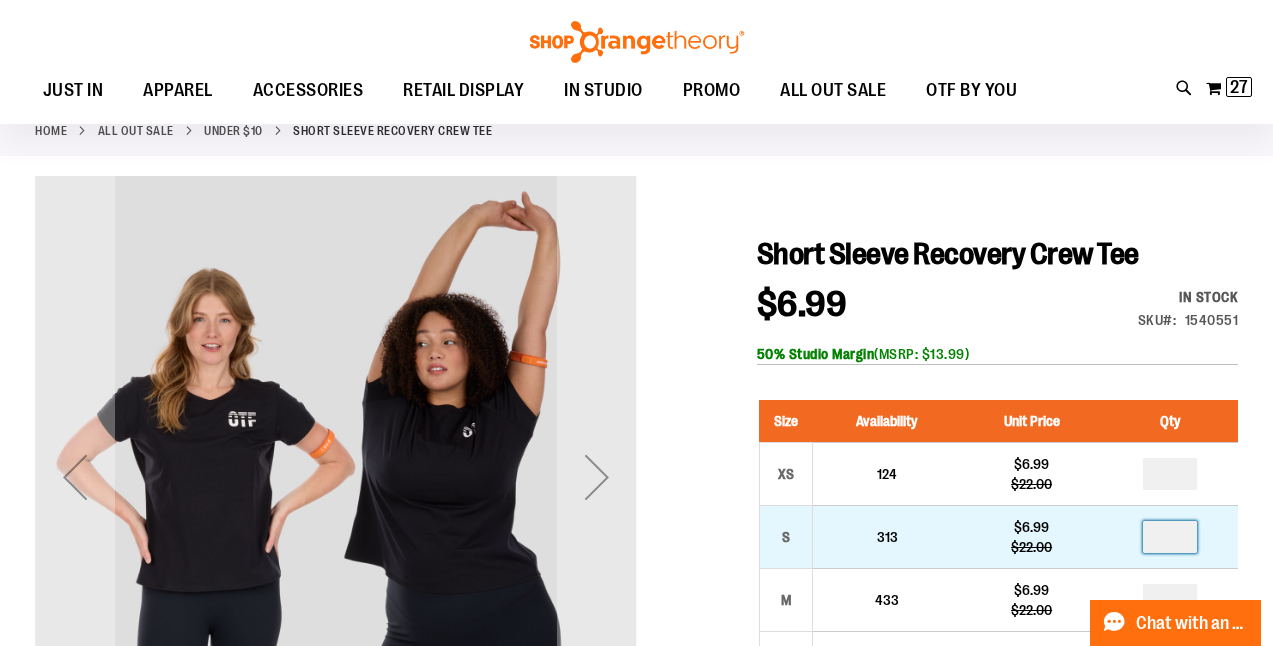 click at bounding box center [1170, 537] 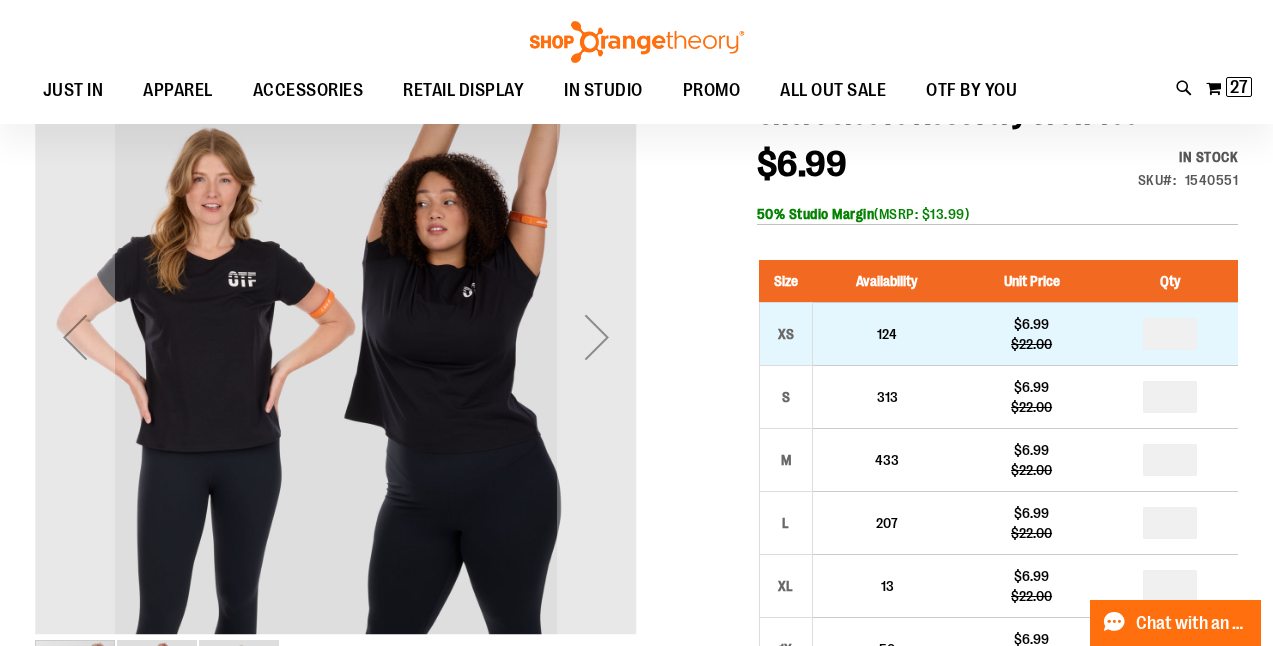 scroll, scrollTop: 245, scrollLeft: 0, axis: vertical 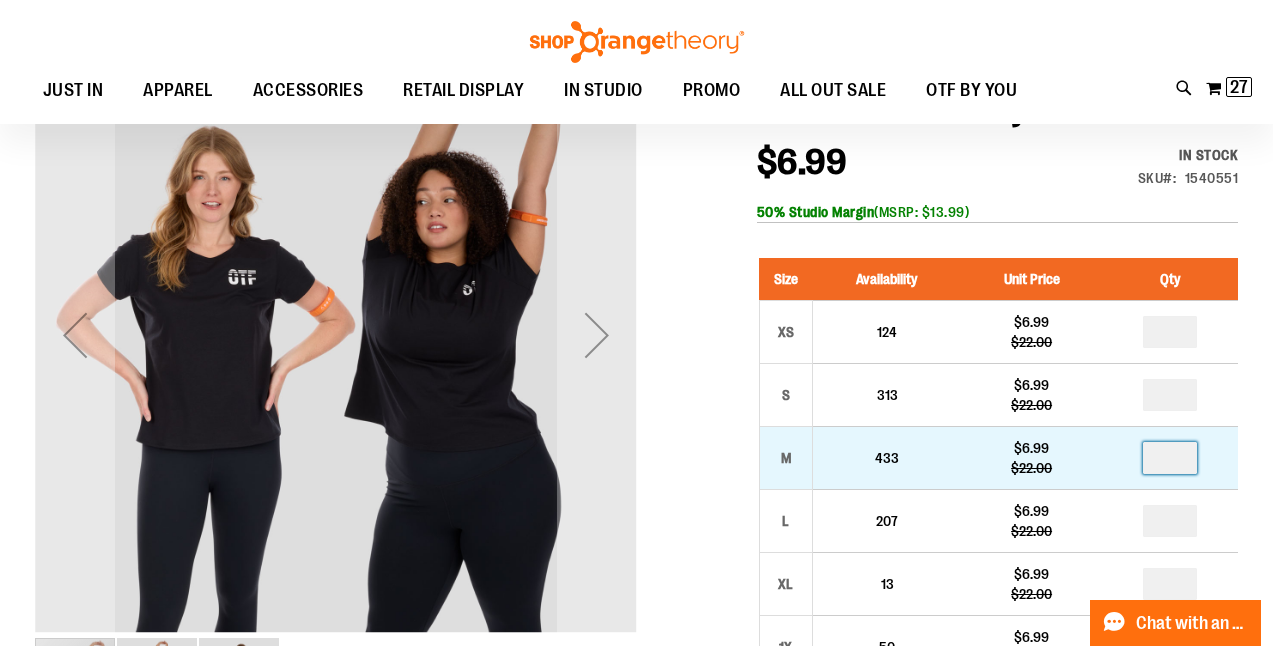 click at bounding box center (1170, 458) 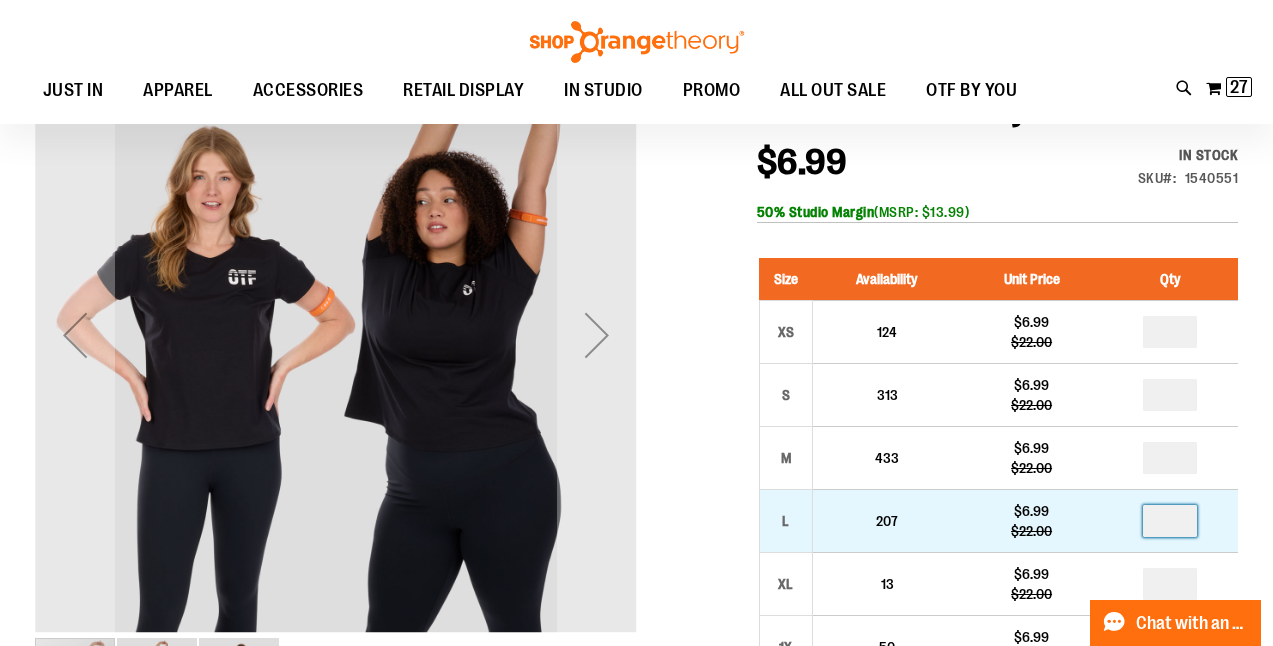 click at bounding box center (1170, 521) 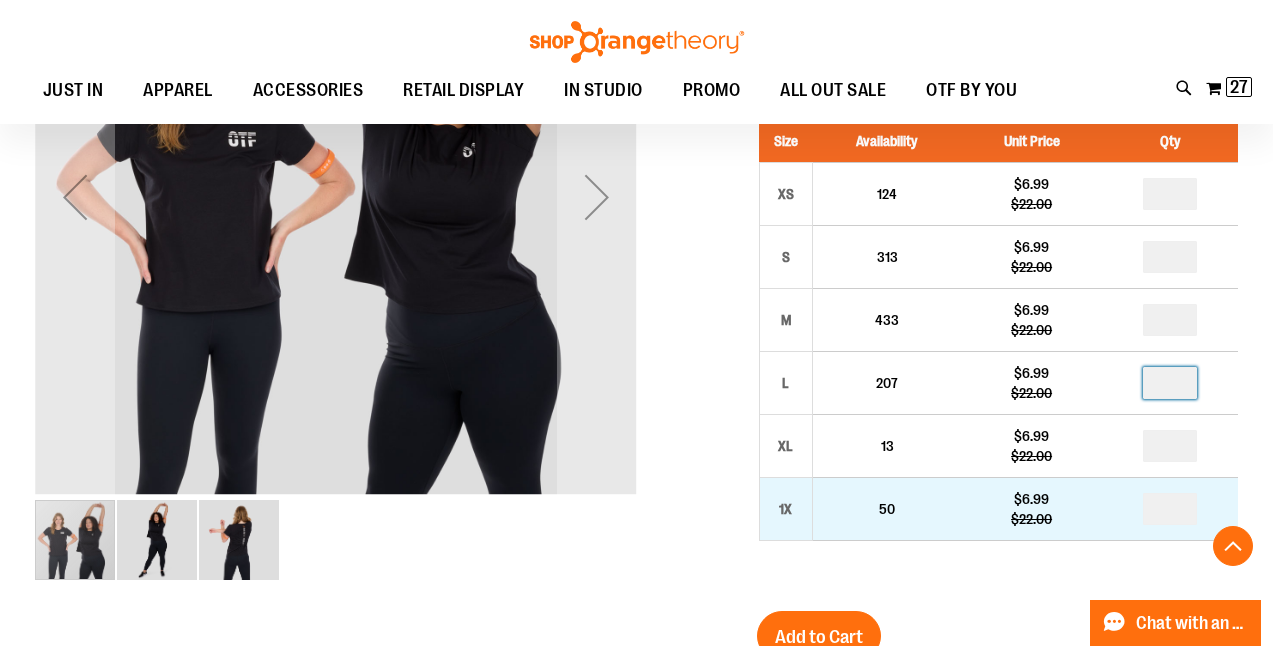 scroll, scrollTop: 384, scrollLeft: 0, axis: vertical 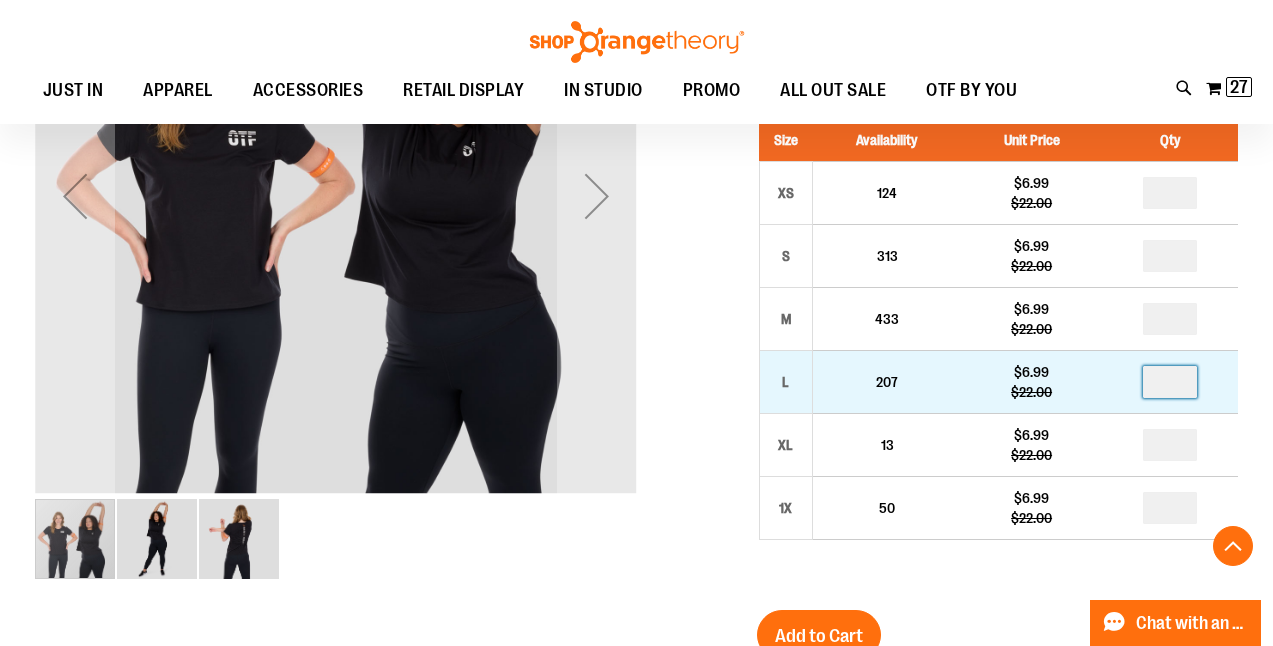 click on "**" at bounding box center (1170, 382) 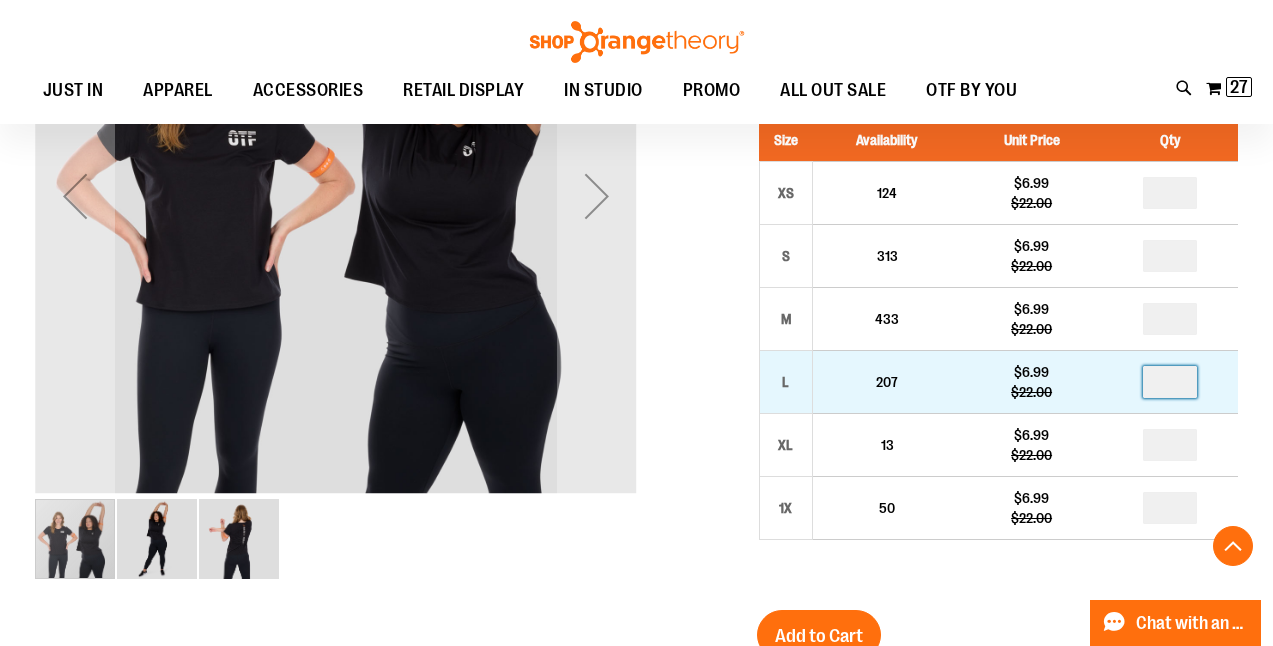 type on "*" 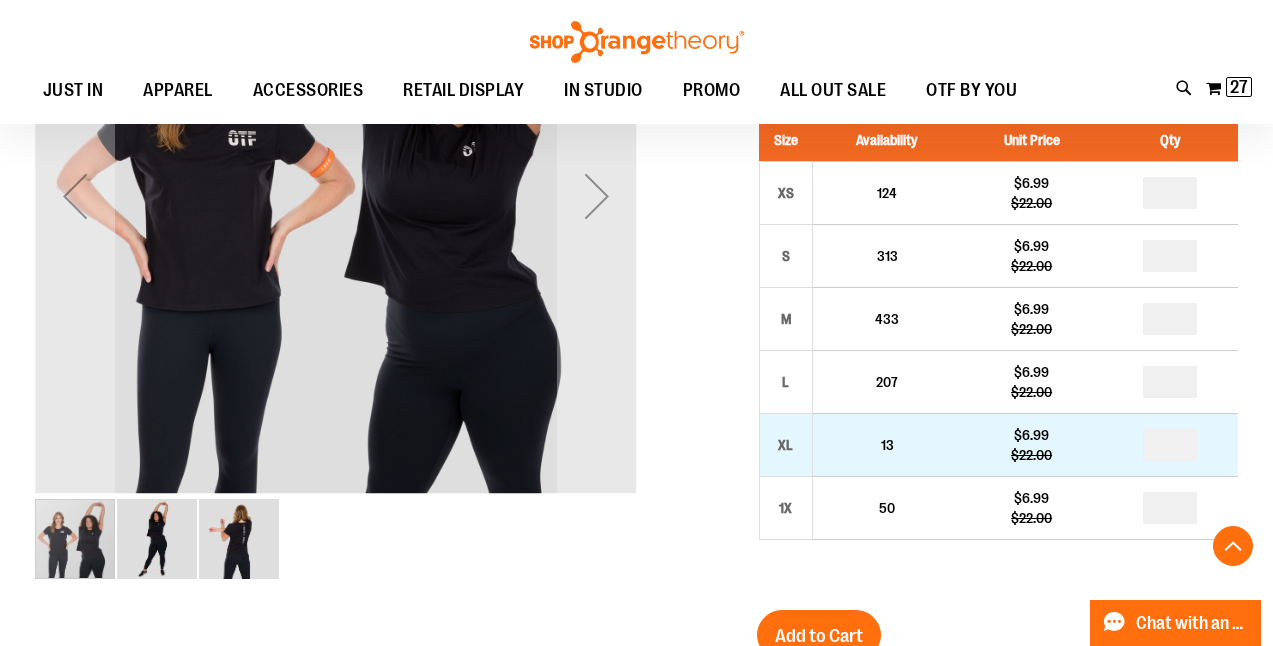type on "*" 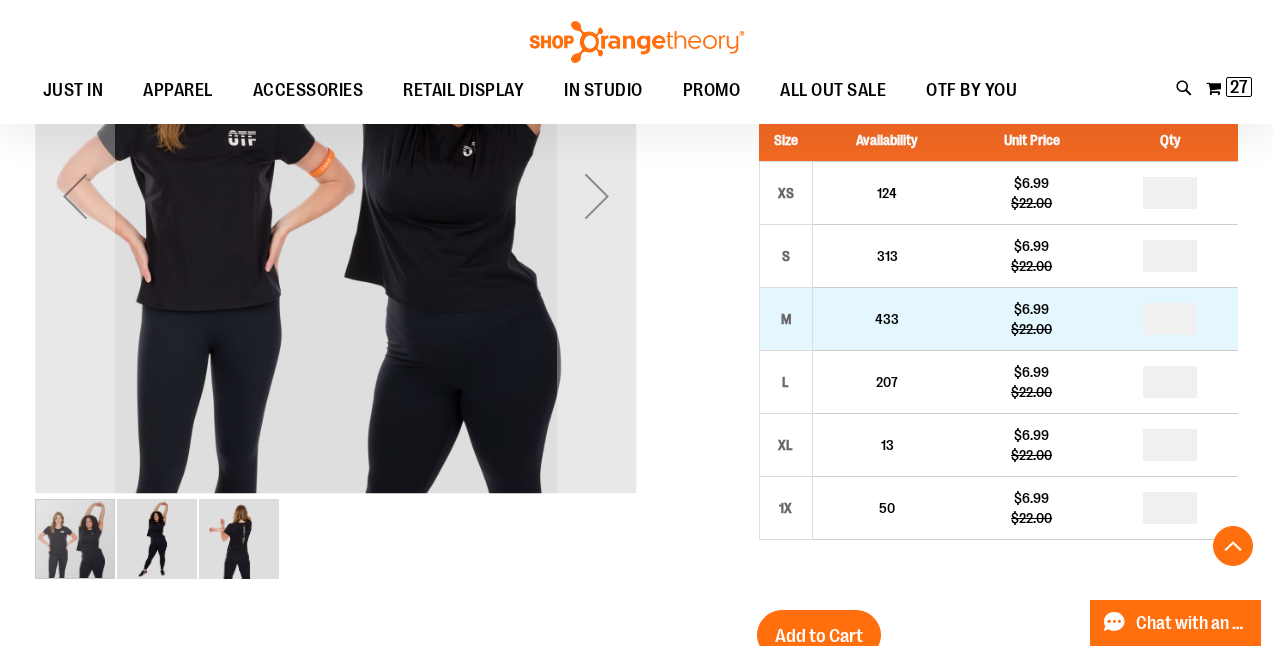 type on "*" 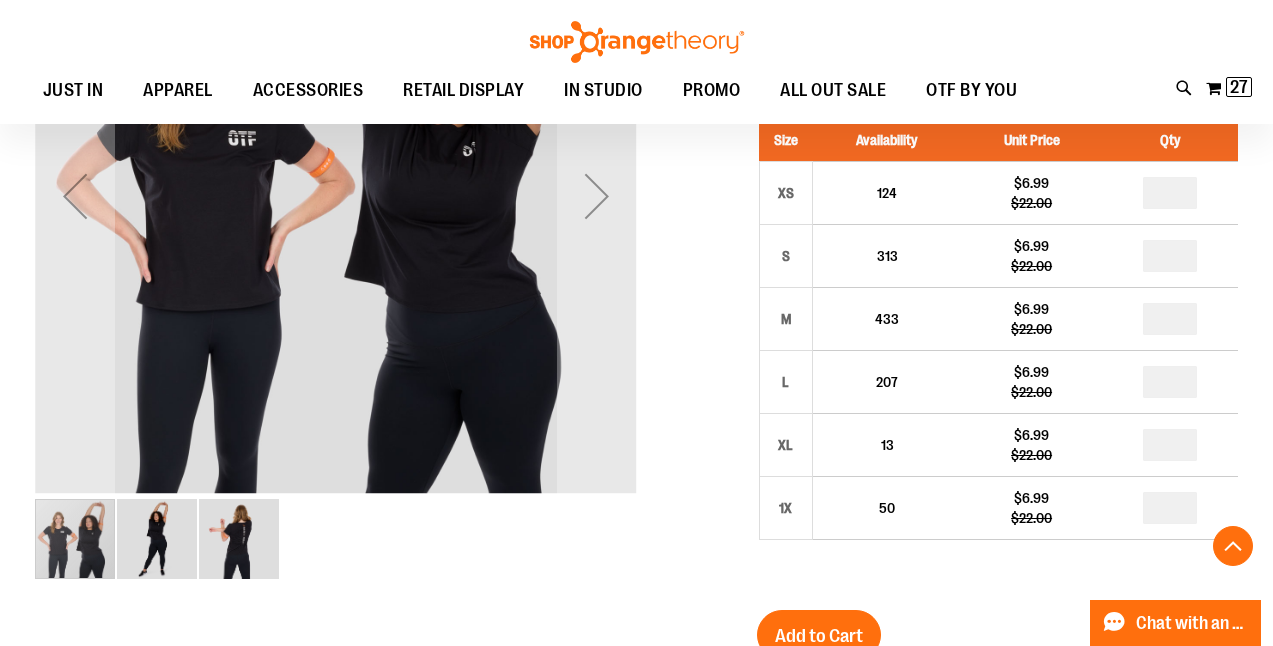 click on "*" at bounding box center [1170, 382] 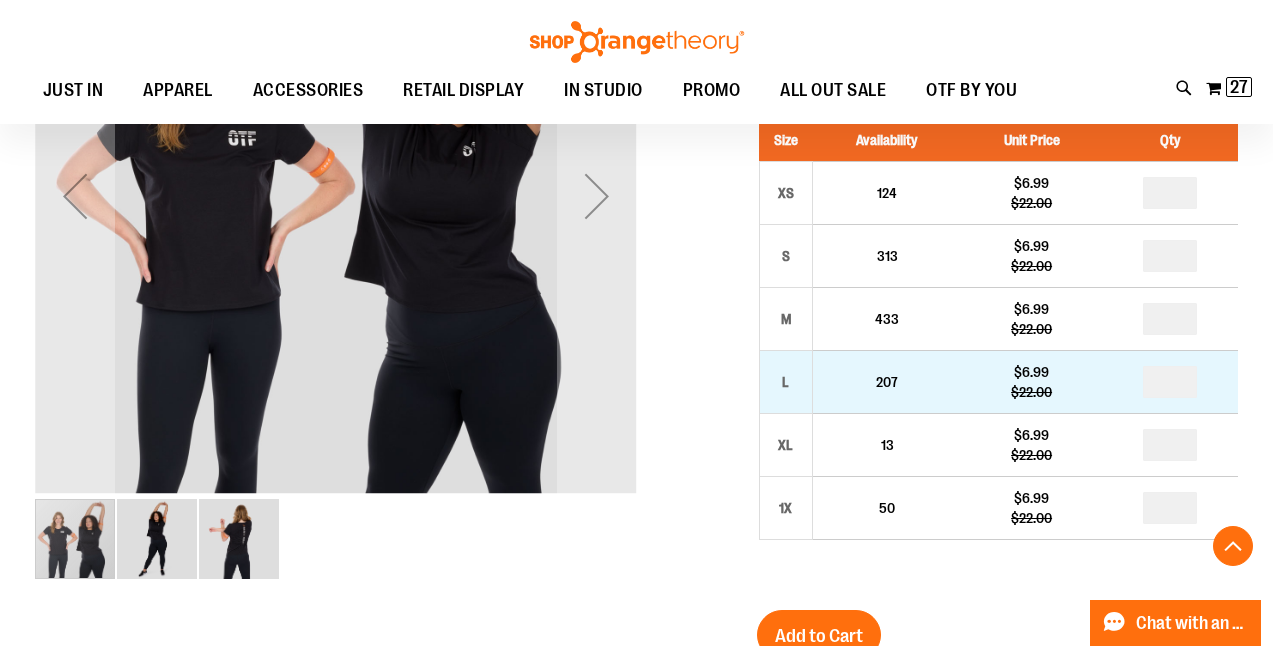 type on "*" 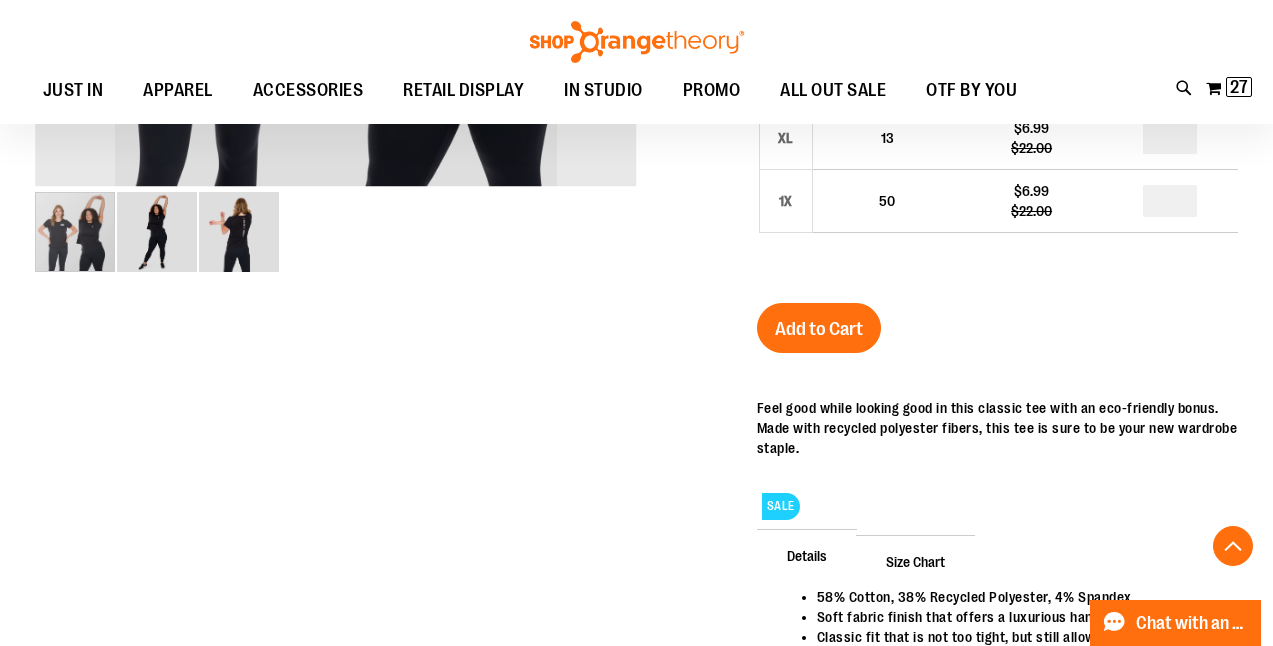 scroll, scrollTop: 702, scrollLeft: 0, axis: vertical 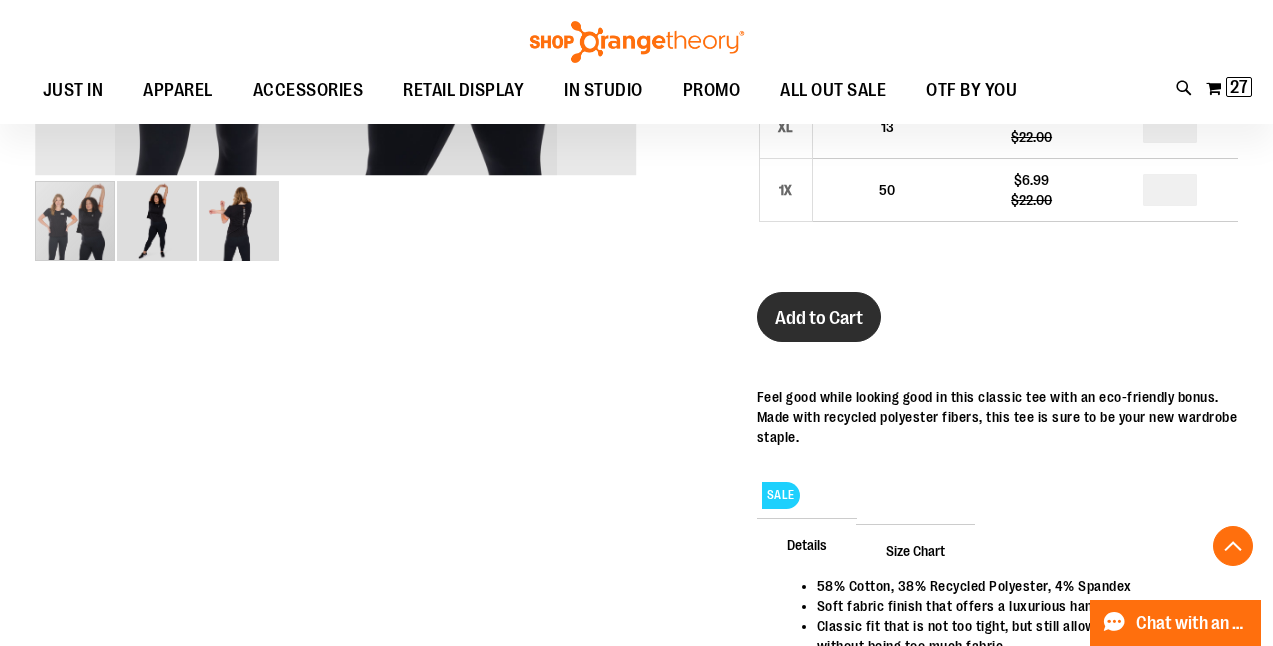 click on "Add to Cart" at bounding box center [819, 318] 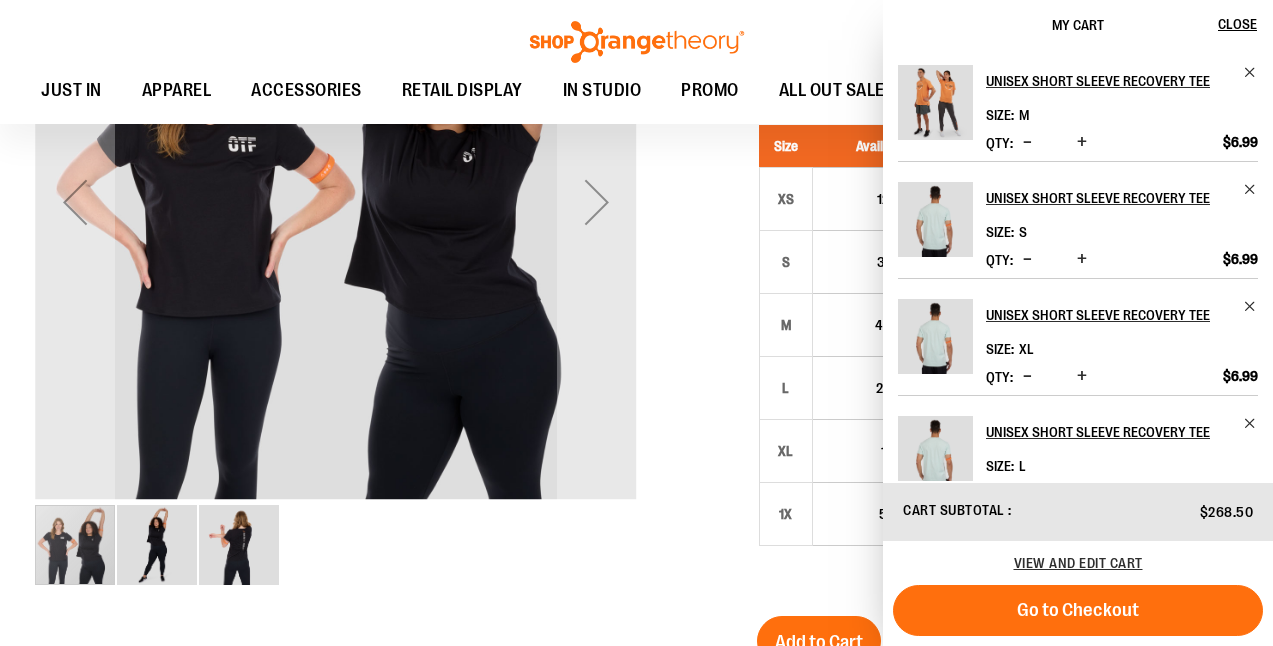scroll, scrollTop: 227, scrollLeft: 0, axis: vertical 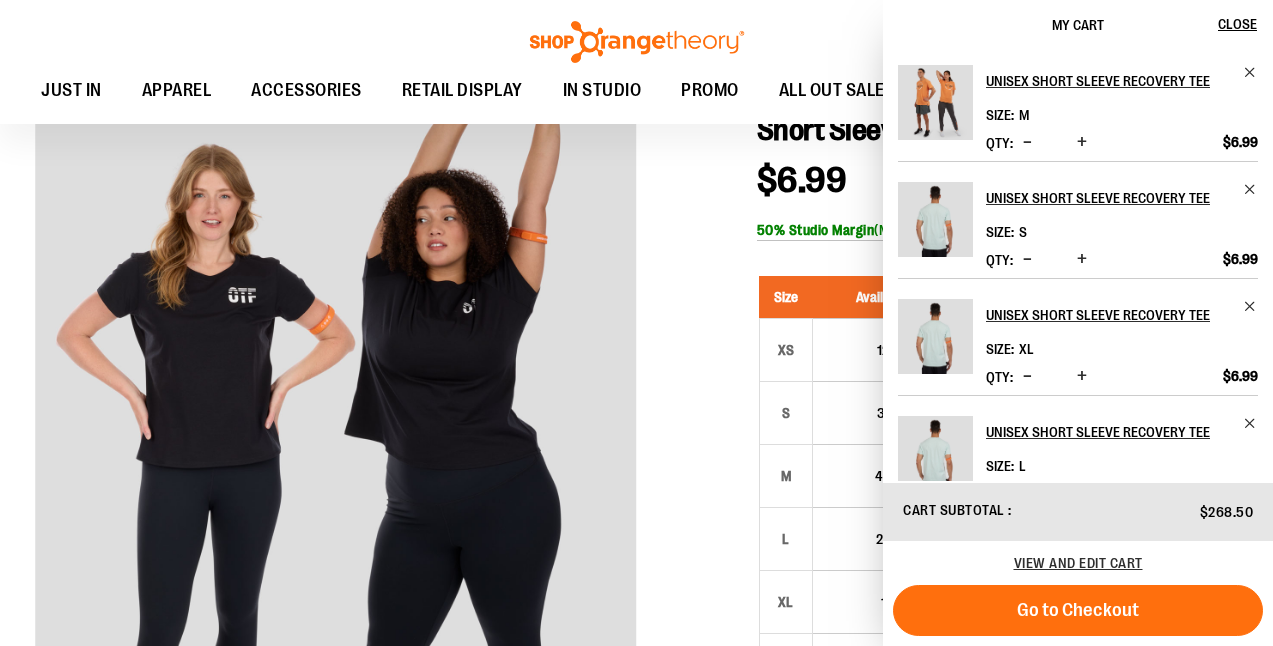 click at bounding box center [636, 672] 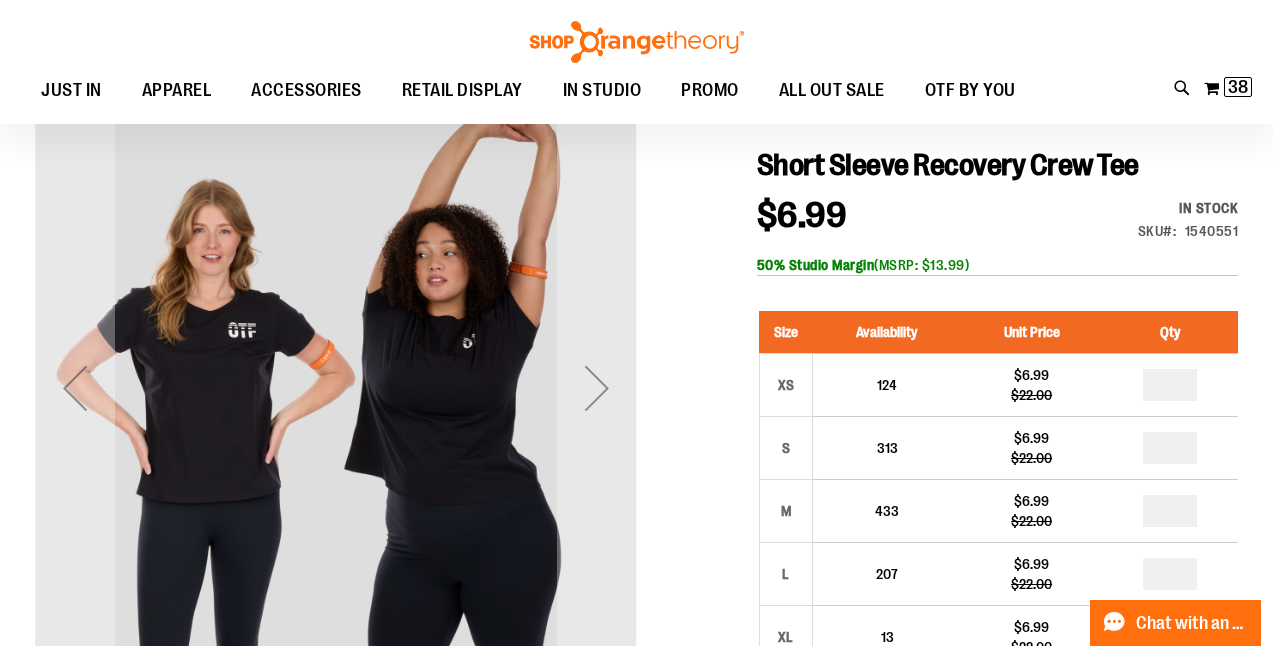 scroll, scrollTop: 190, scrollLeft: 0, axis: vertical 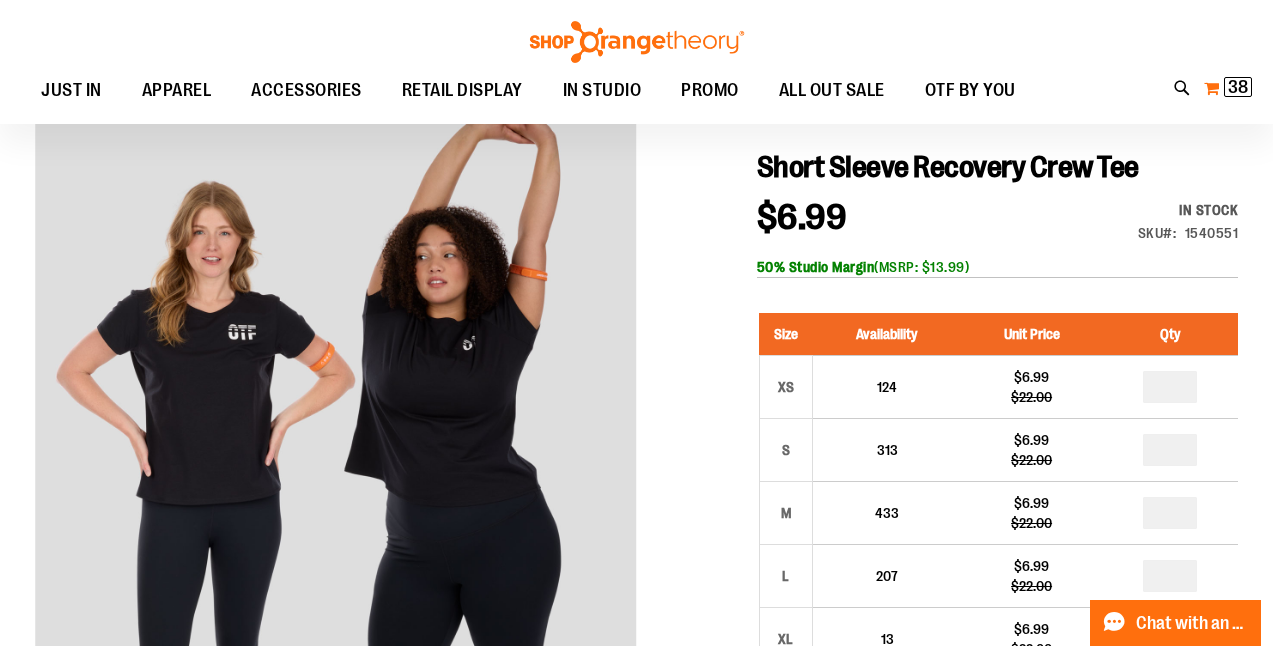 click on "38" at bounding box center [1238, 87] 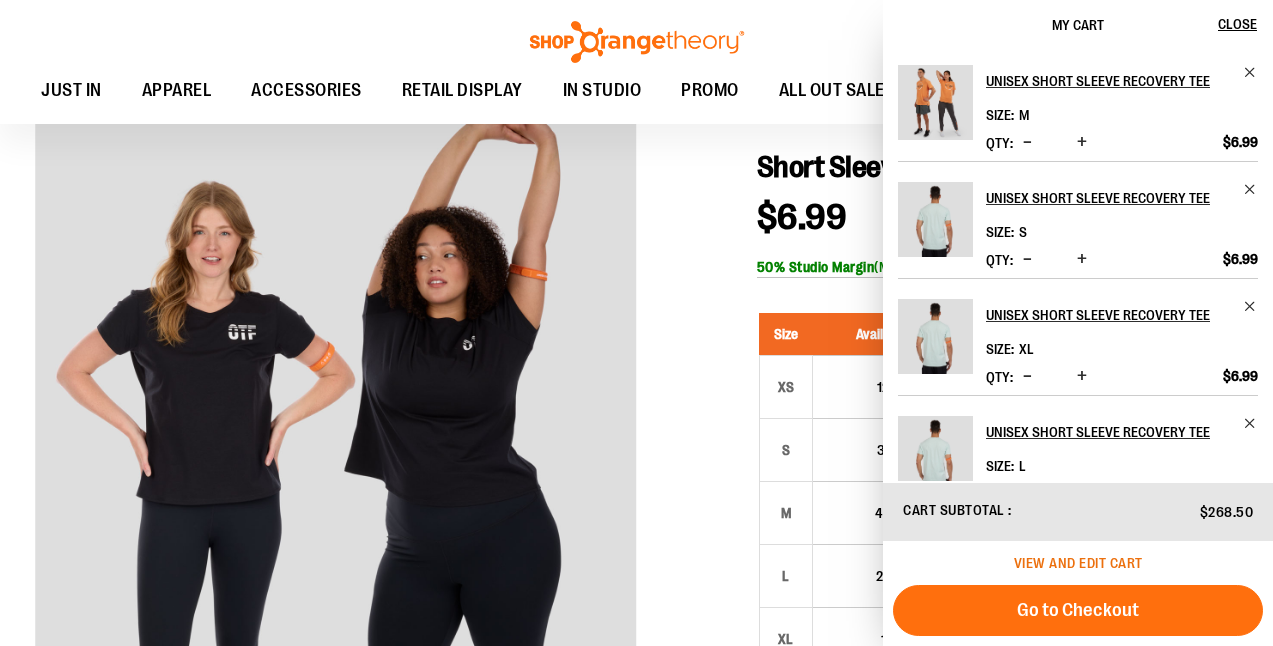click on "View and edit cart" at bounding box center (1078, 563) 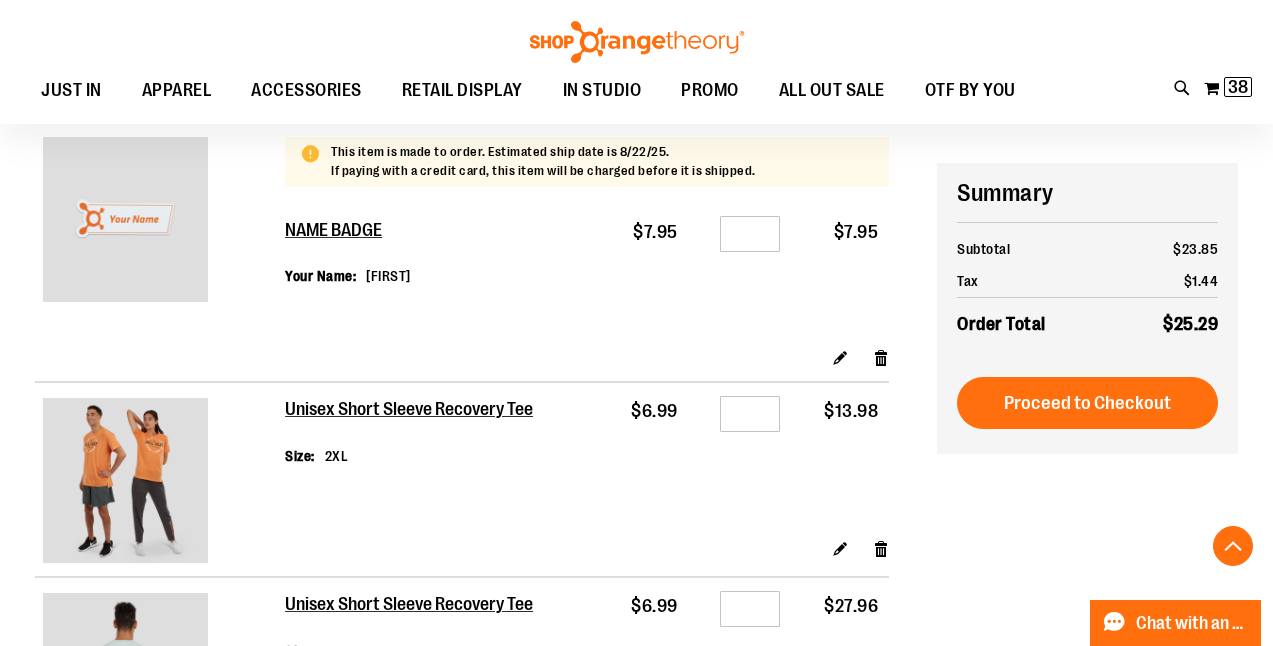 scroll, scrollTop: 1082, scrollLeft: 0, axis: vertical 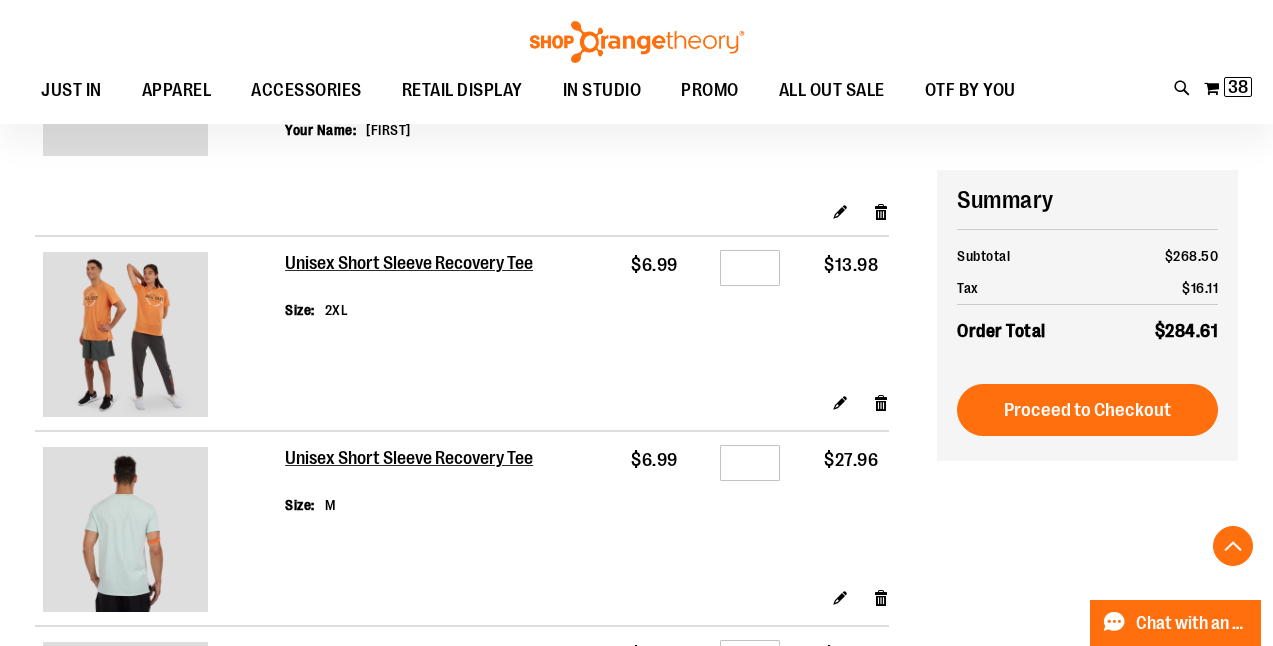 type on "**********" 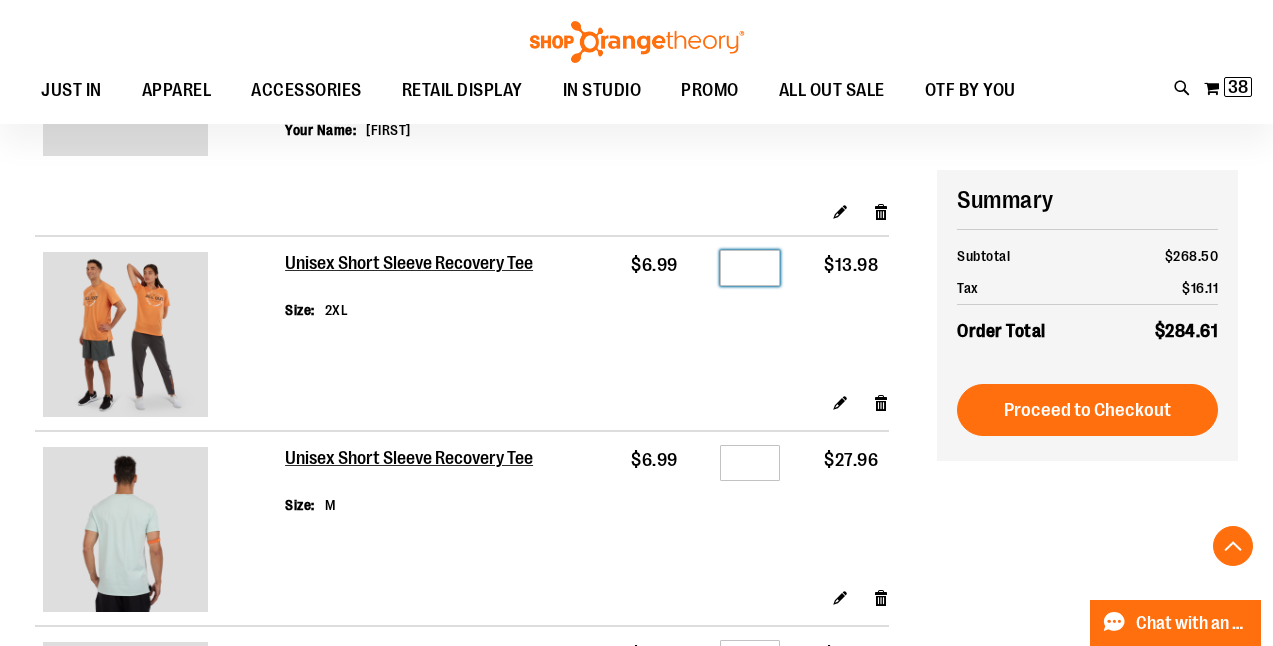click on "*" at bounding box center (750, 268) 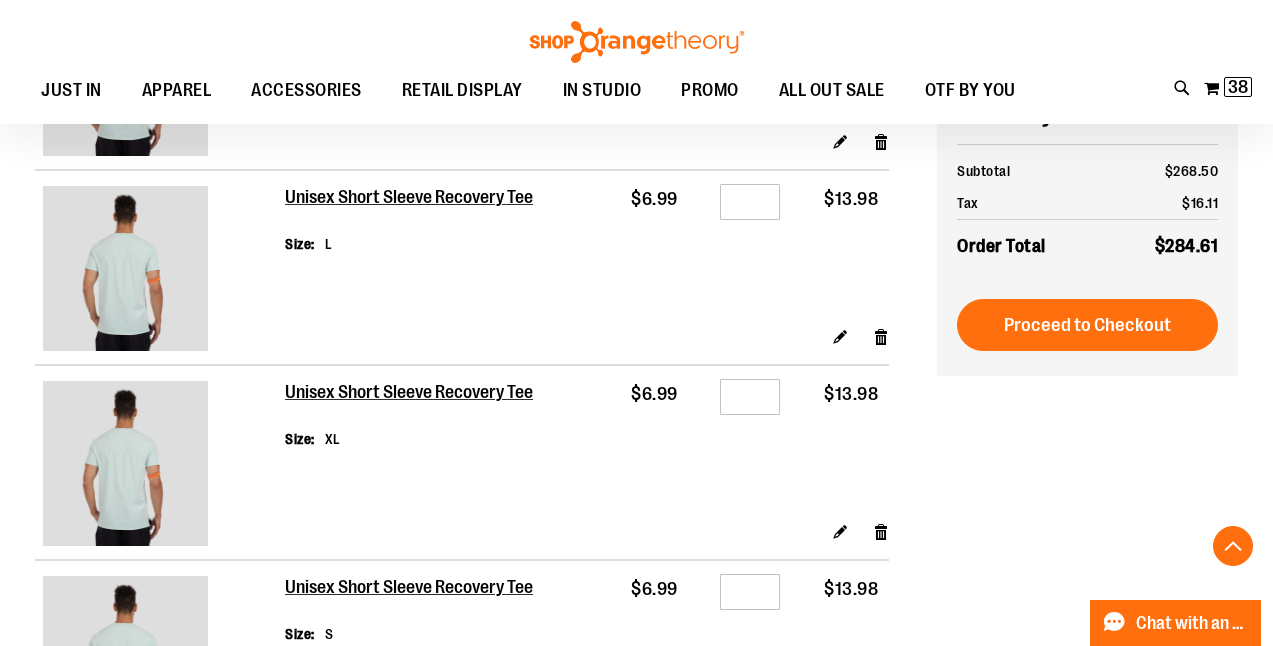 scroll, scrollTop: 1580, scrollLeft: 0, axis: vertical 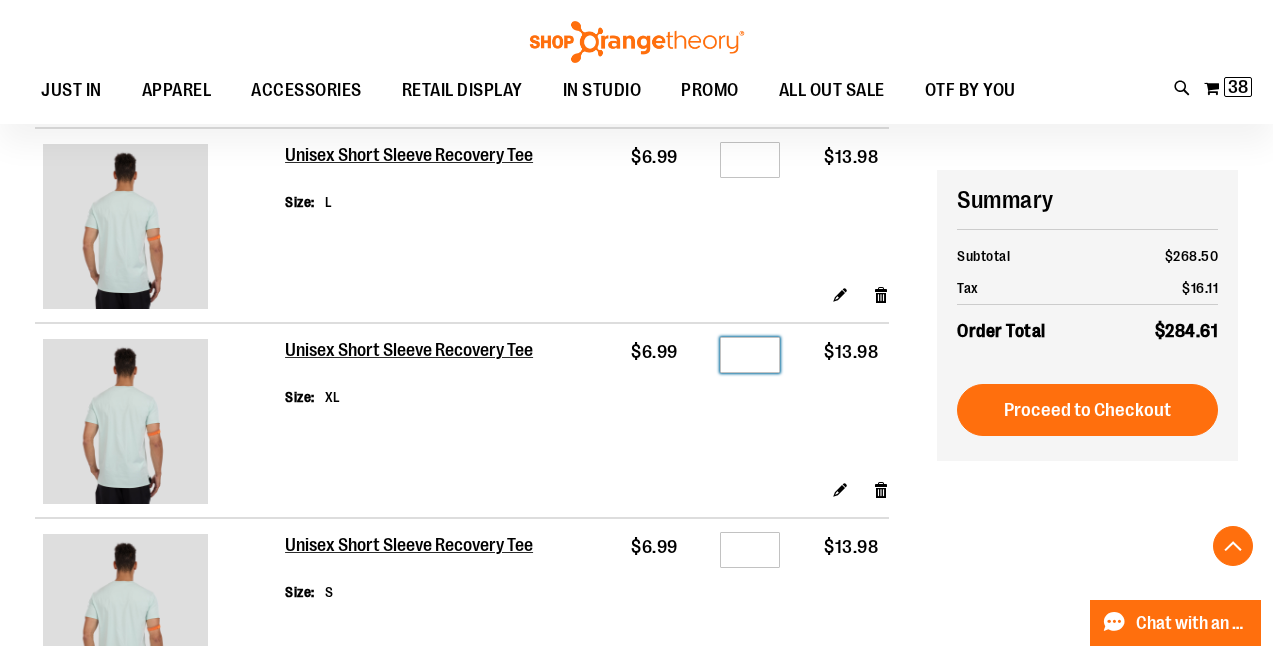 click on "*" at bounding box center [750, 355] 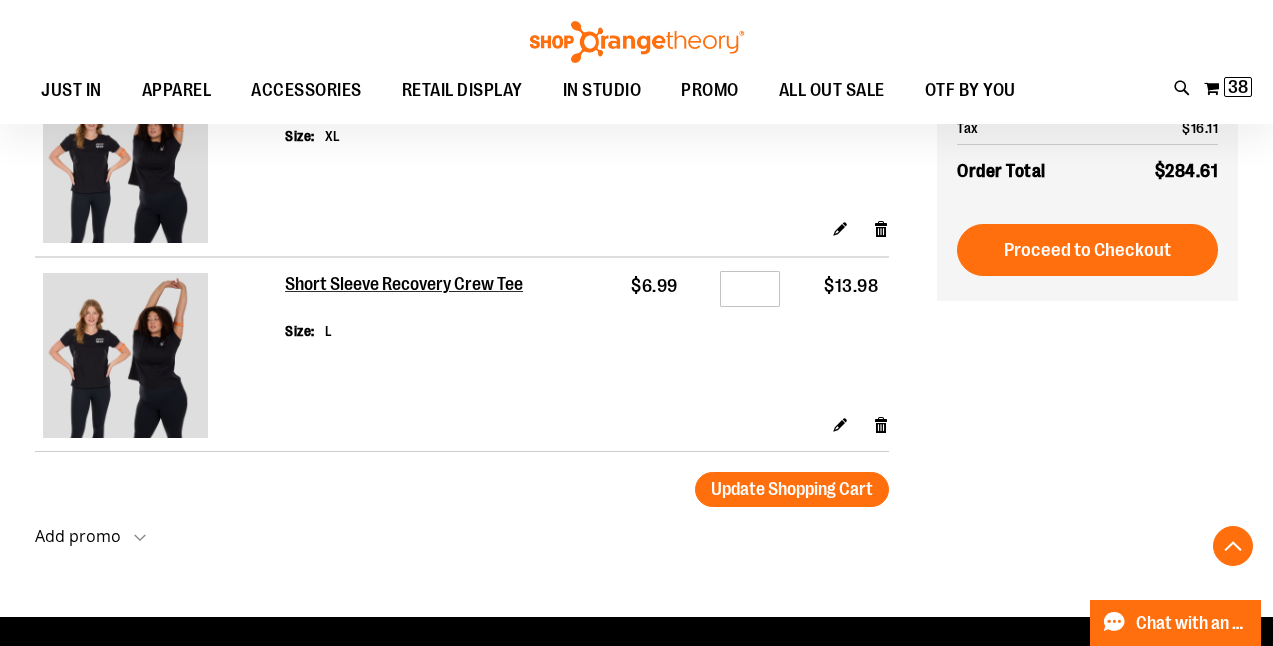 scroll, scrollTop: 3286, scrollLeft: 0, axis: vertical 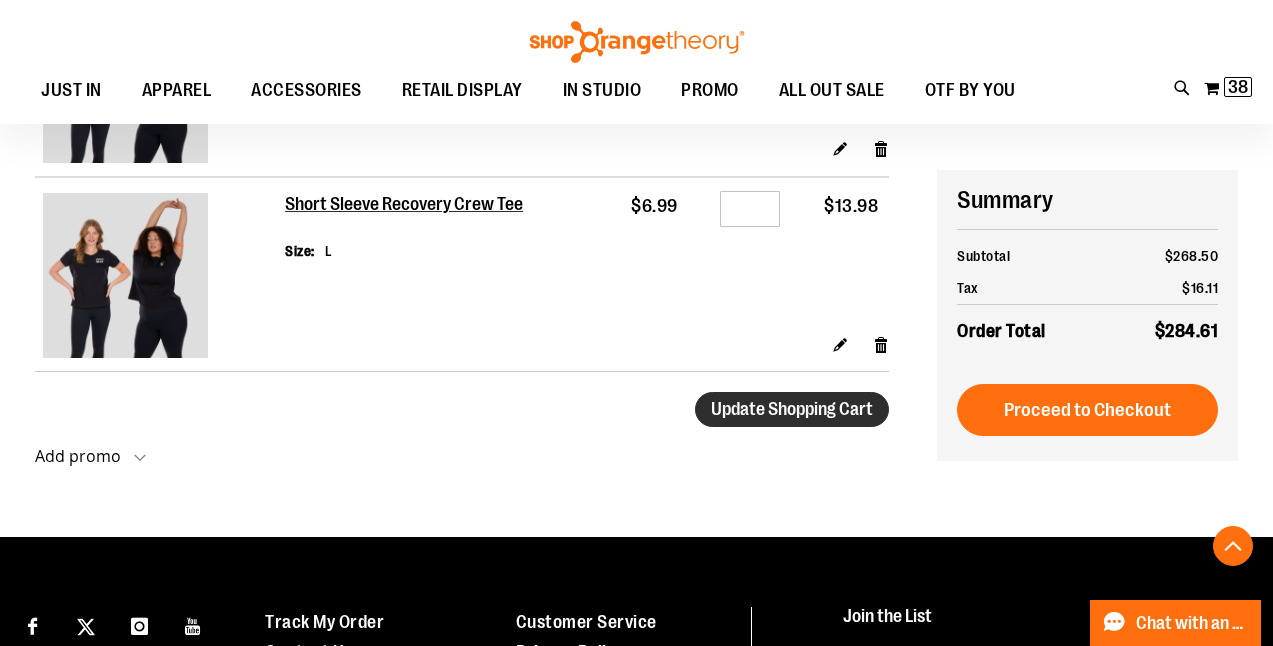 type on "*" 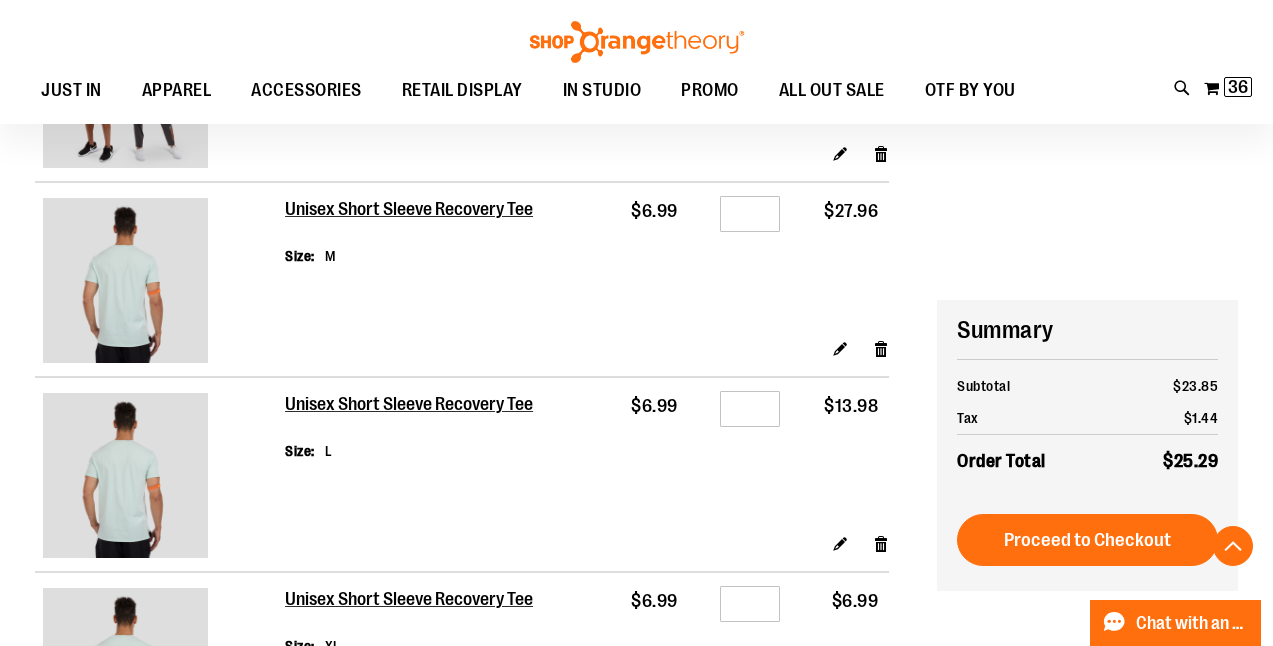 scroll, scrollTop: 1472, scrollLeft: 0, axis: vertical 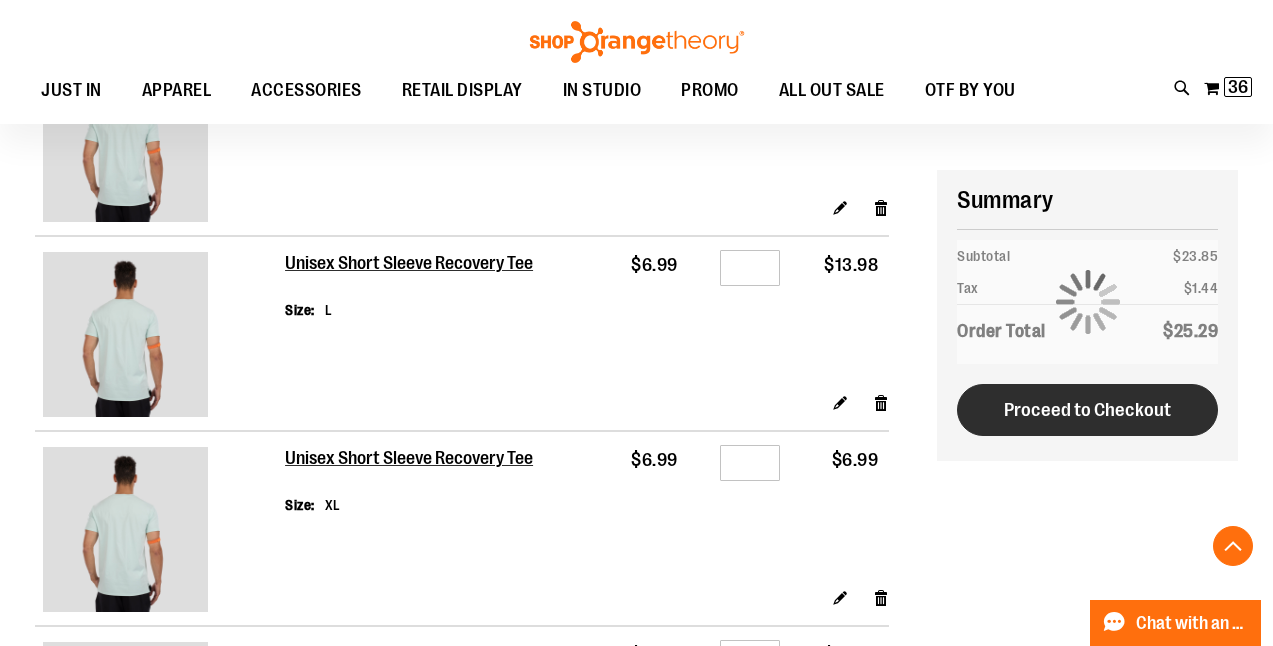 type on "**********" 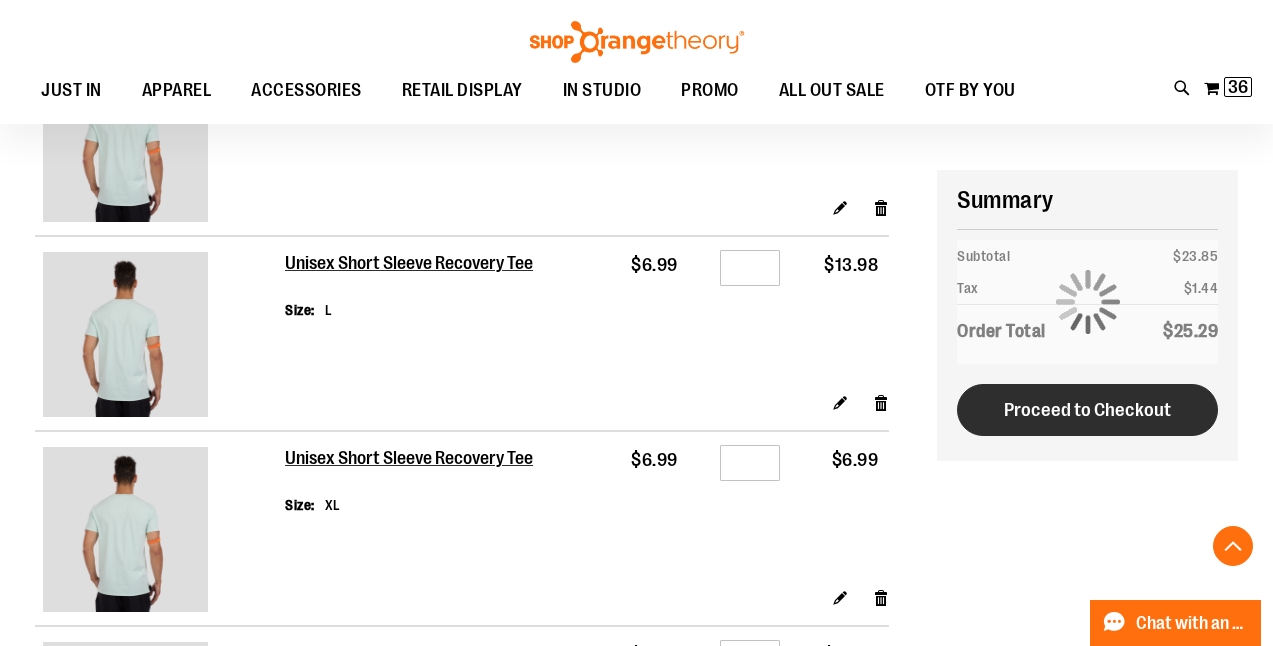 click on "Proceed to Checkout" at bounding box center (1087, 410) 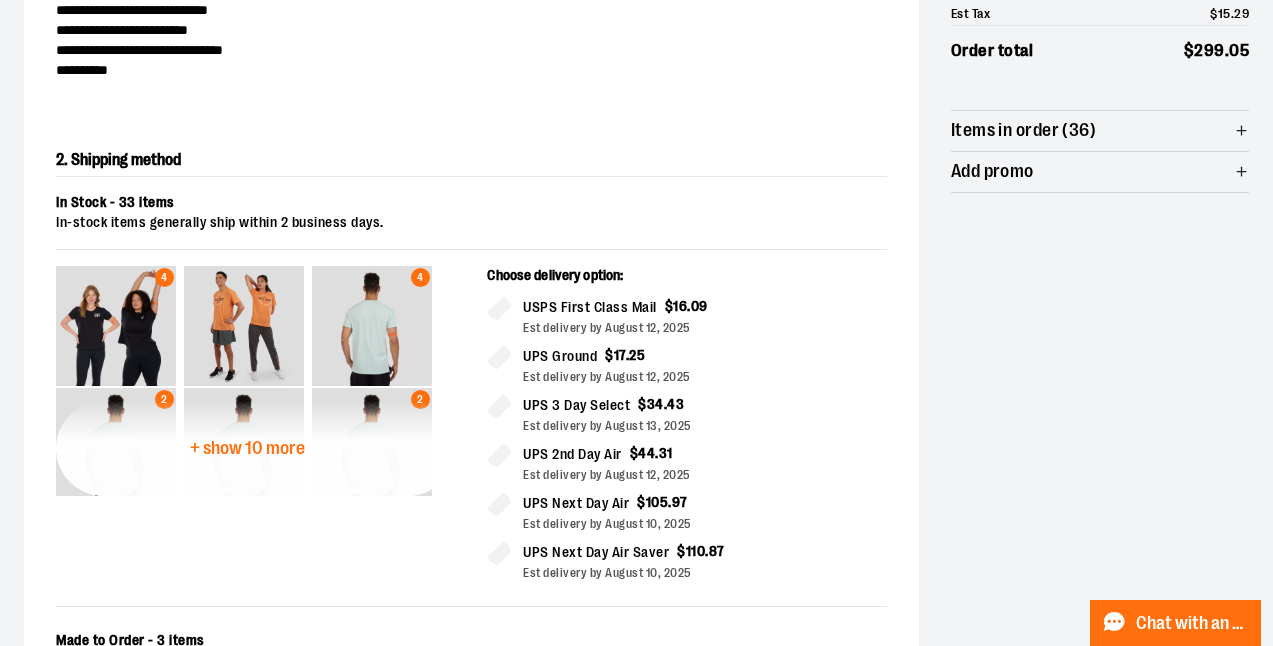 scroll, scrollTop: 341, scrollLeft: 0, axis: vertical 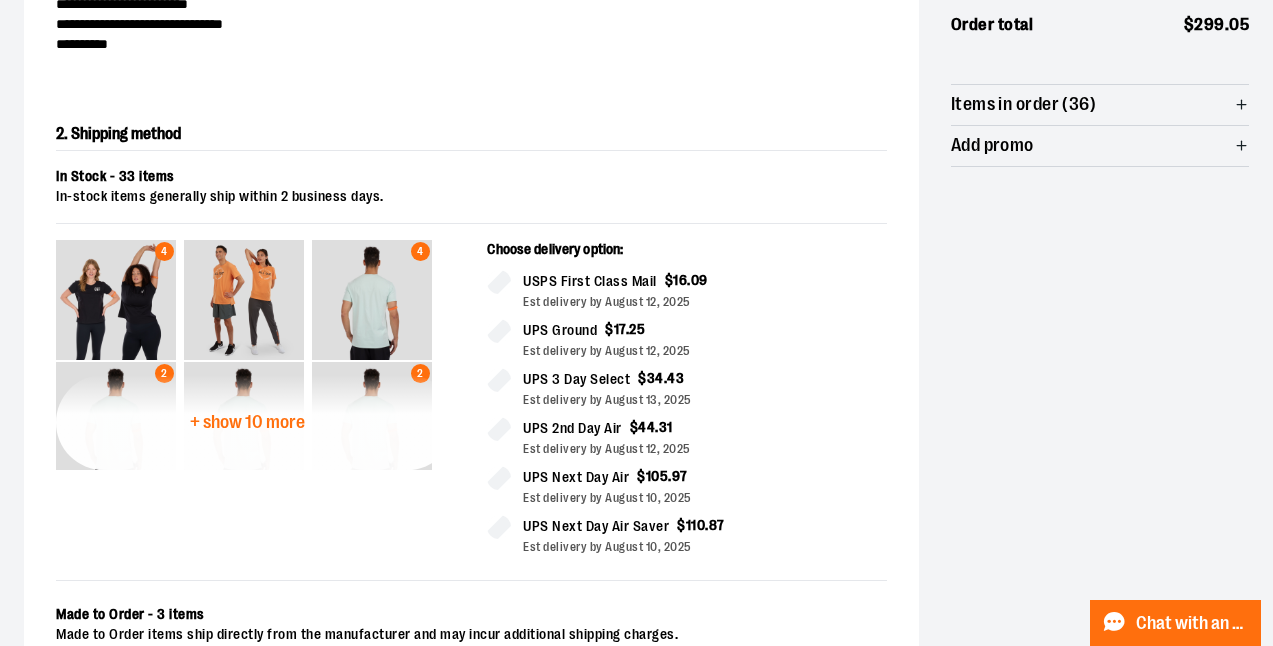 click on "+ show 10 more" at bounding box center [247, 422] 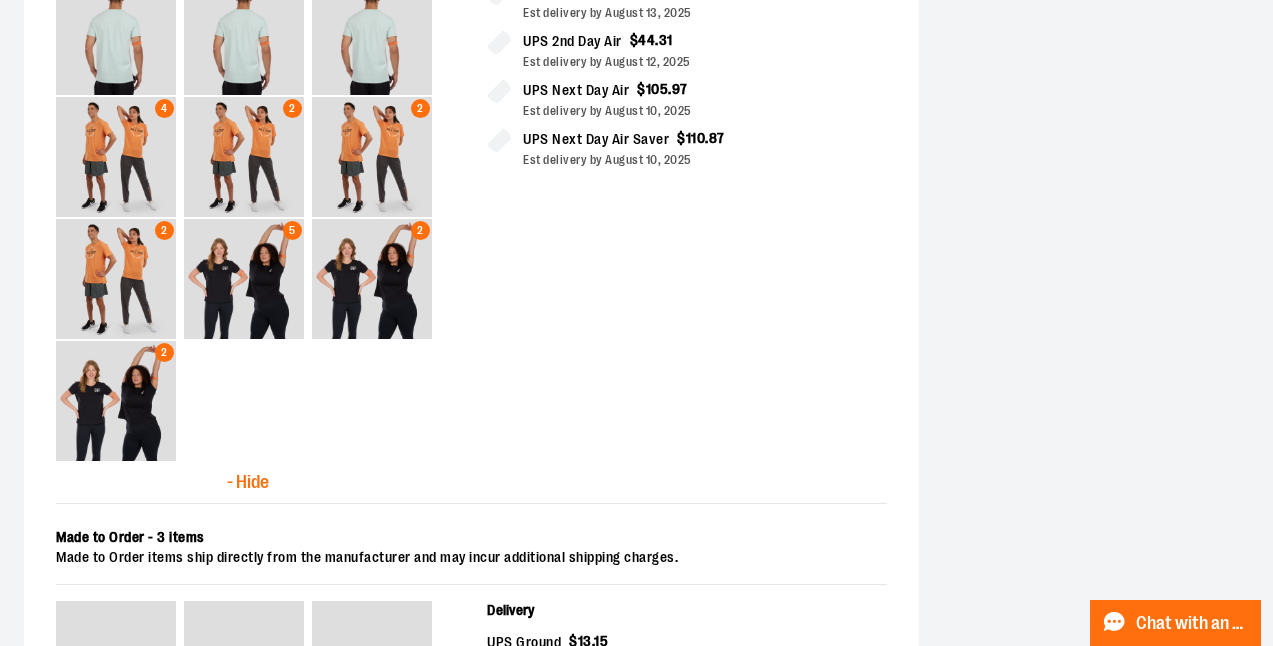 scroll, scrollTop: 881, scrollLeft: 0, axis: vertical 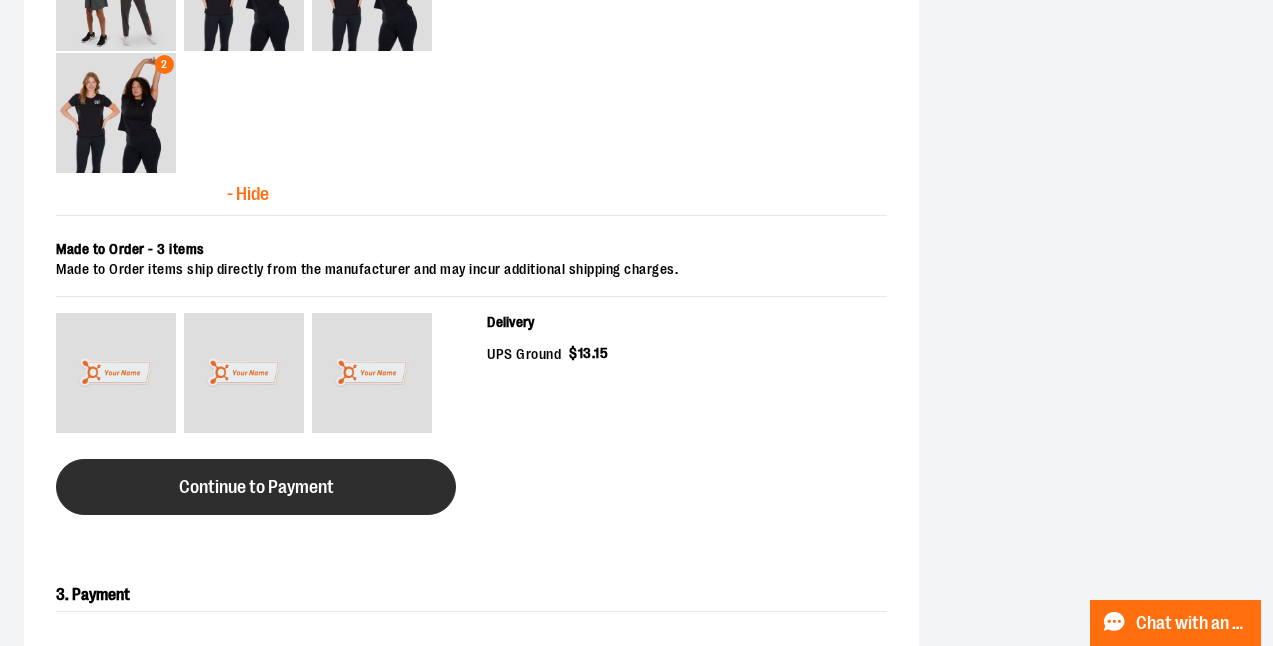 click on "Continue to Payment" at bounding box center (256, 487) 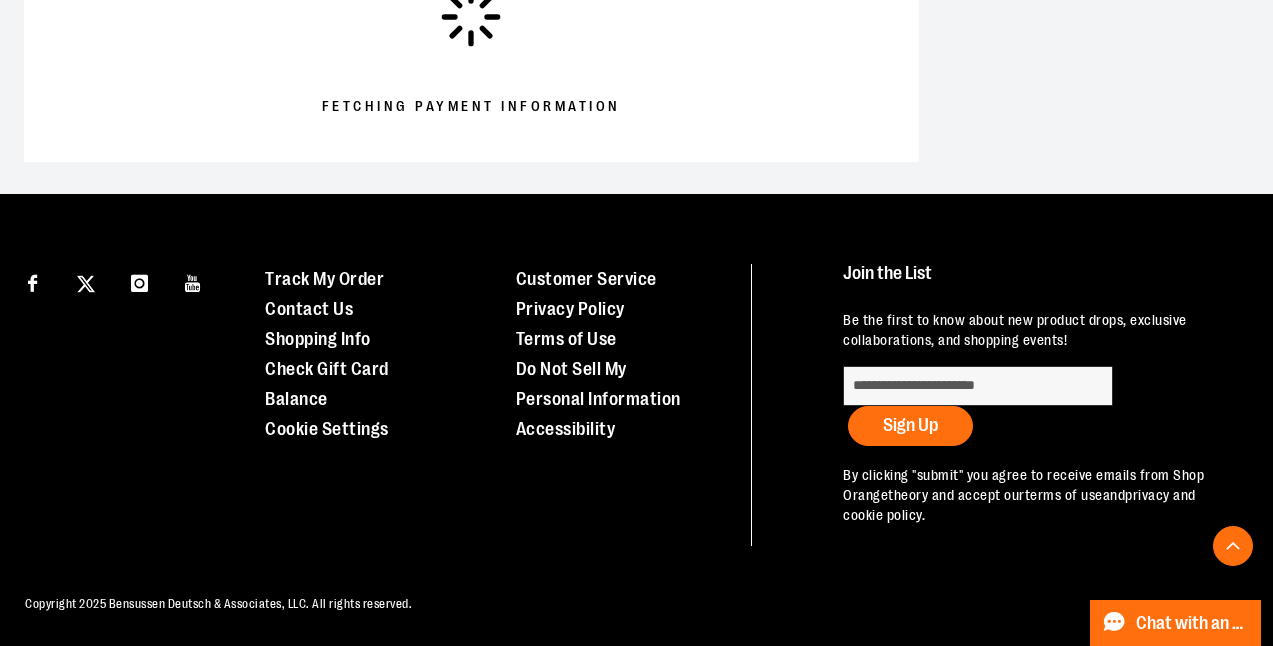 scroll, scrollTop: 438, scrollLeft: 0, axis: vertical 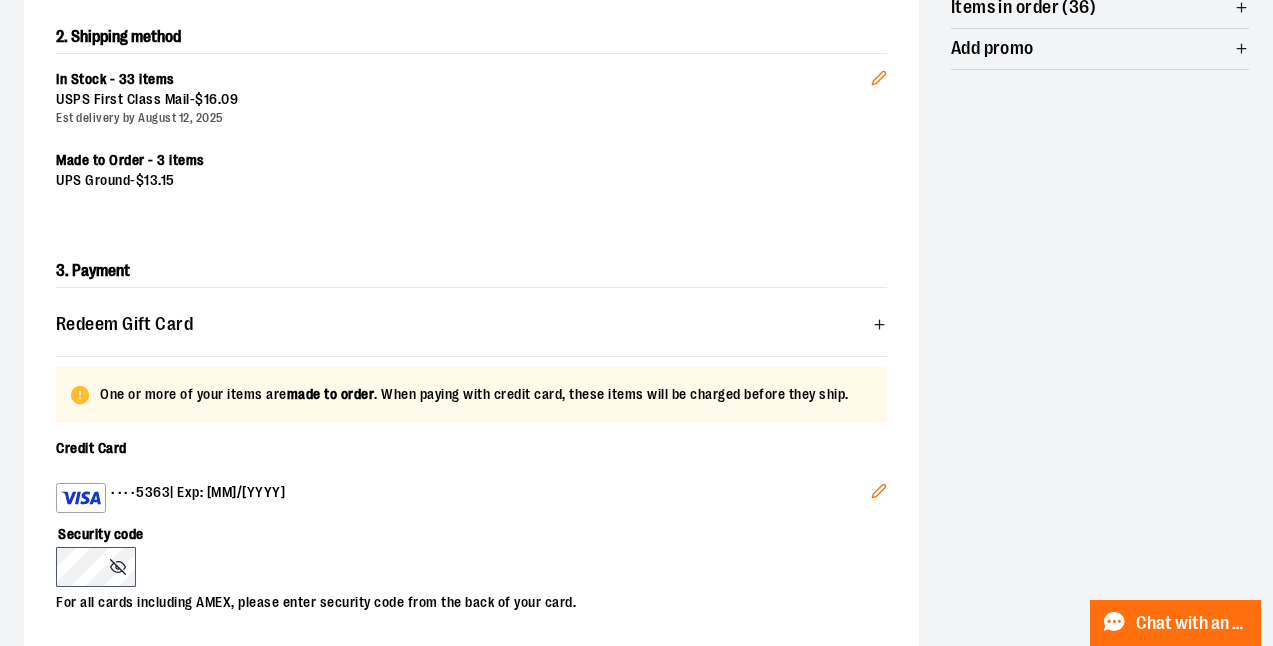 click 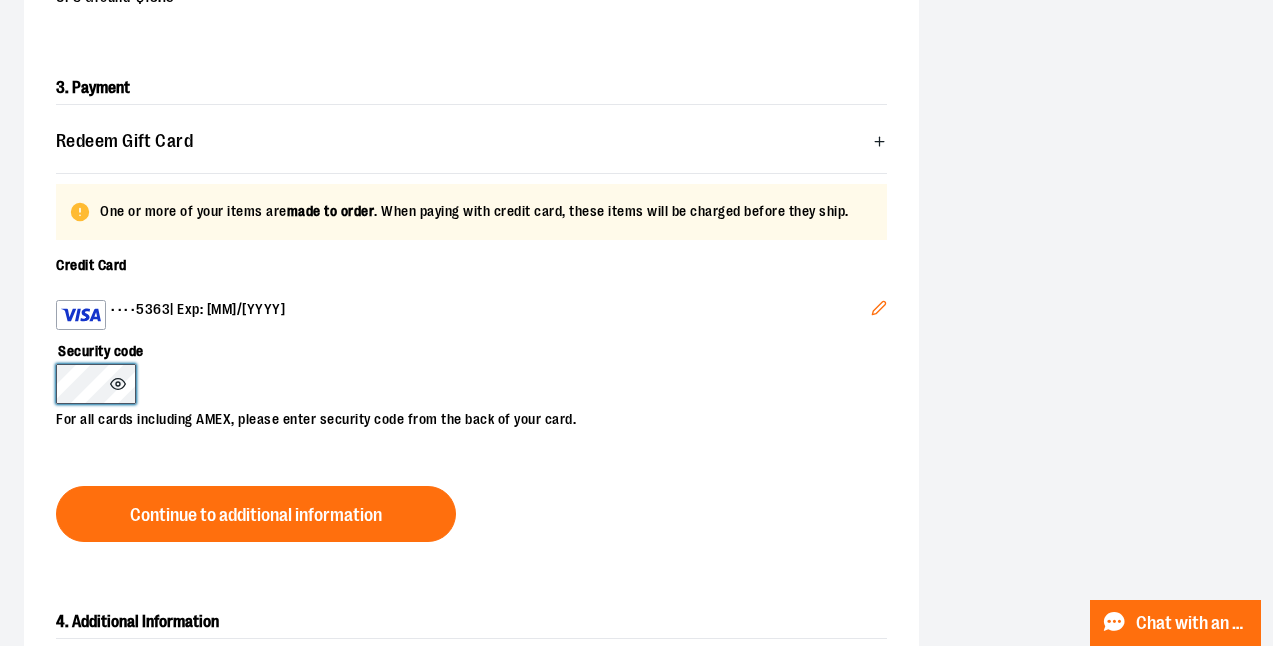 scroll, scrollTop: 979, scrollLeft: 0, axis: vertical 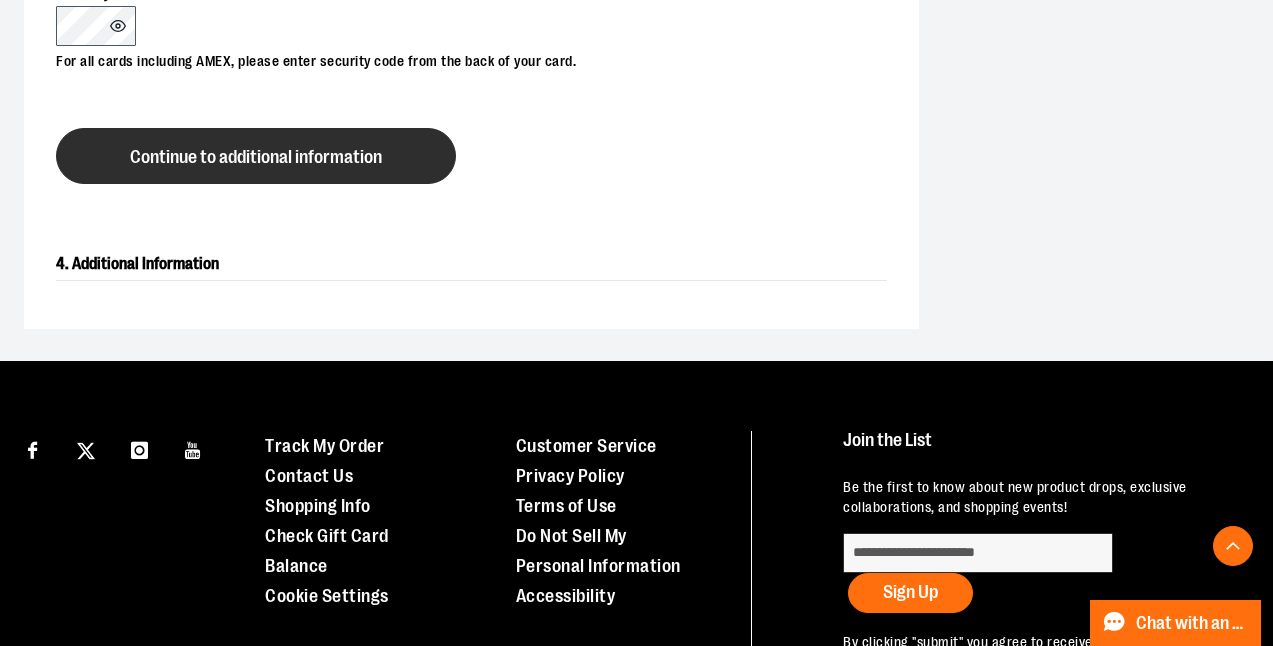 click on "Continue to additional information" at bounding box center [256, 157] 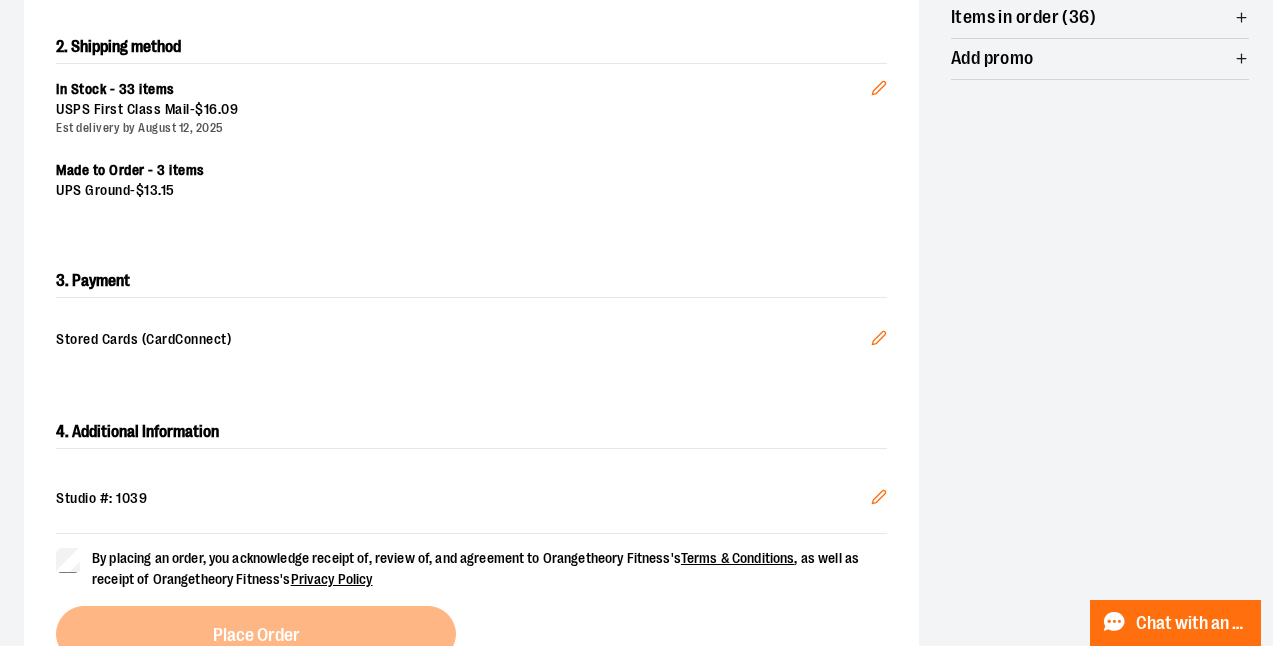 scroll, scrollTop: 449, scrollLeft: 0, axis: vertical 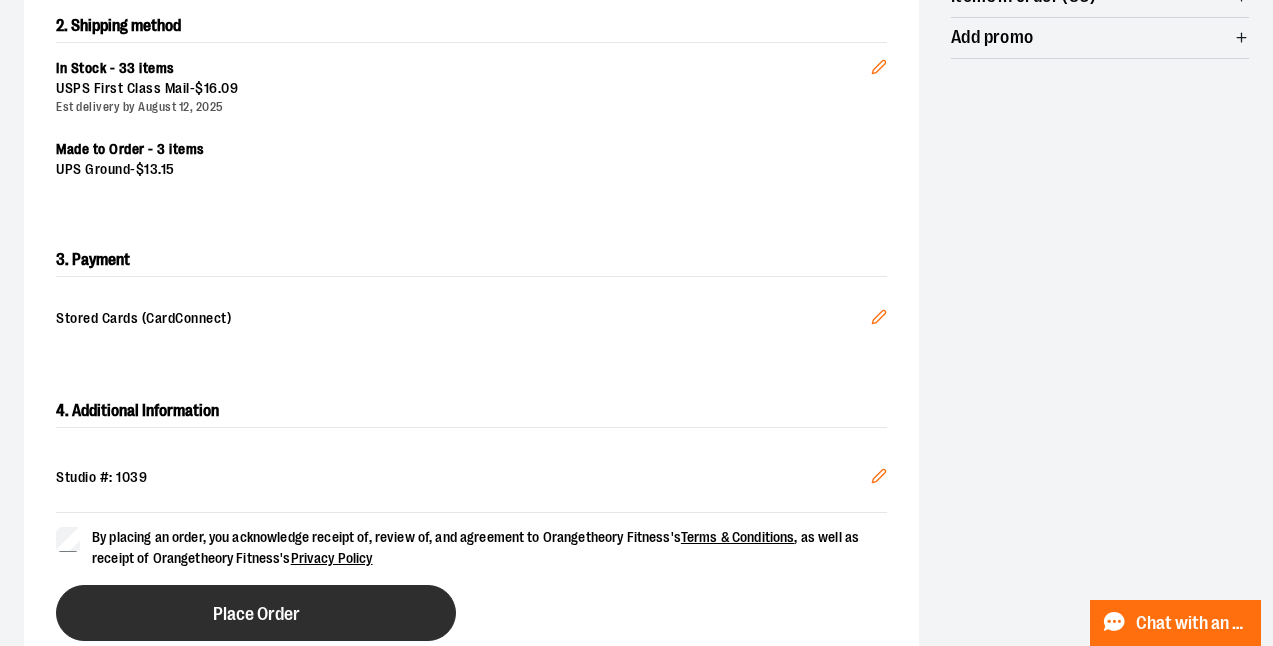 click on "Place Order" at bounding box center [256, 613] 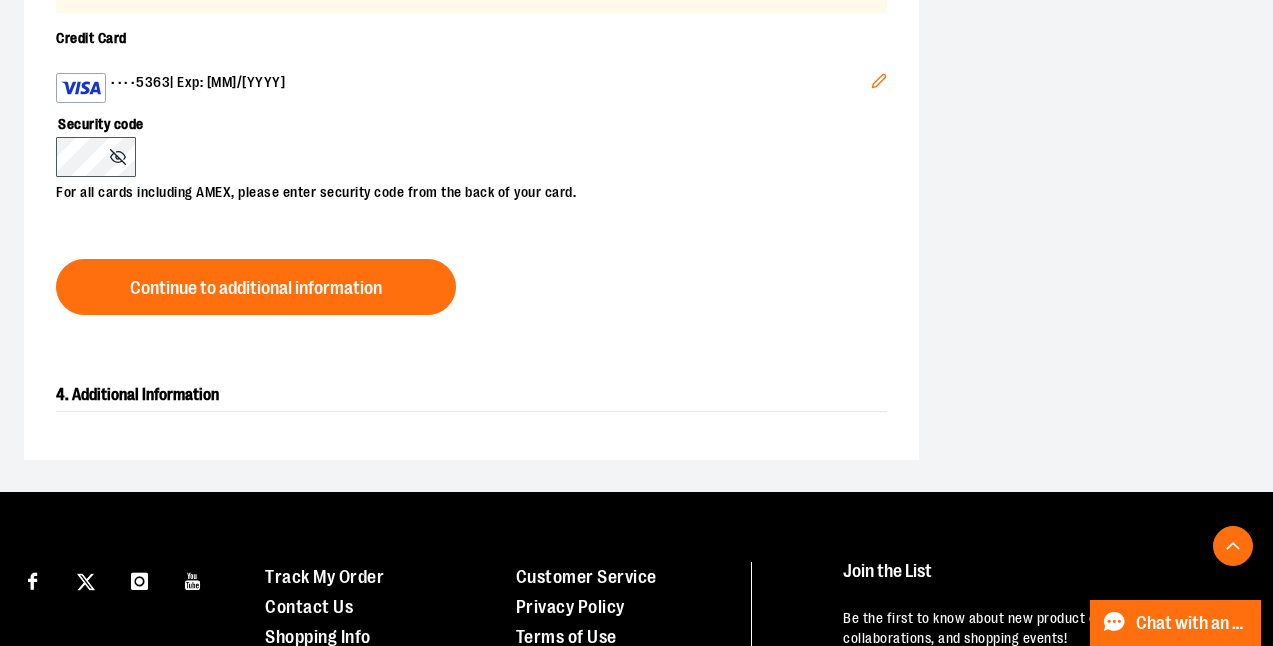 scroll, scrollTop: 964, scrollLeft: 0, axis: vertical 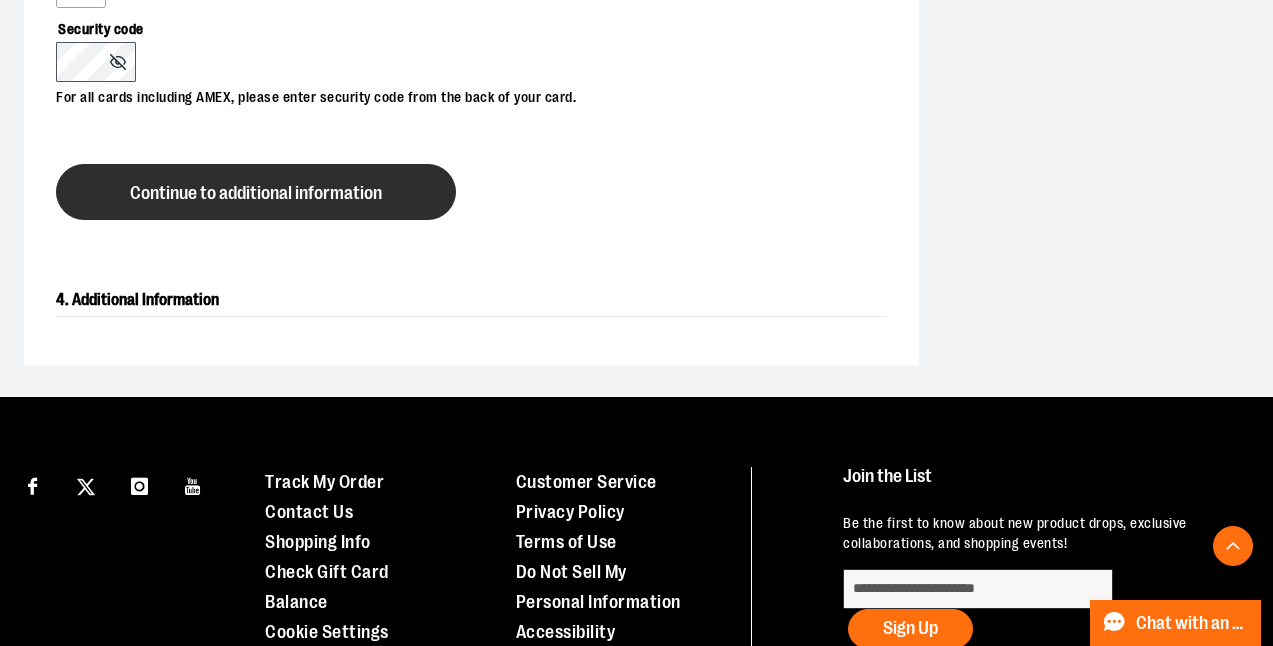 click on "Continue to additional information" at bounding box center [256, 193] 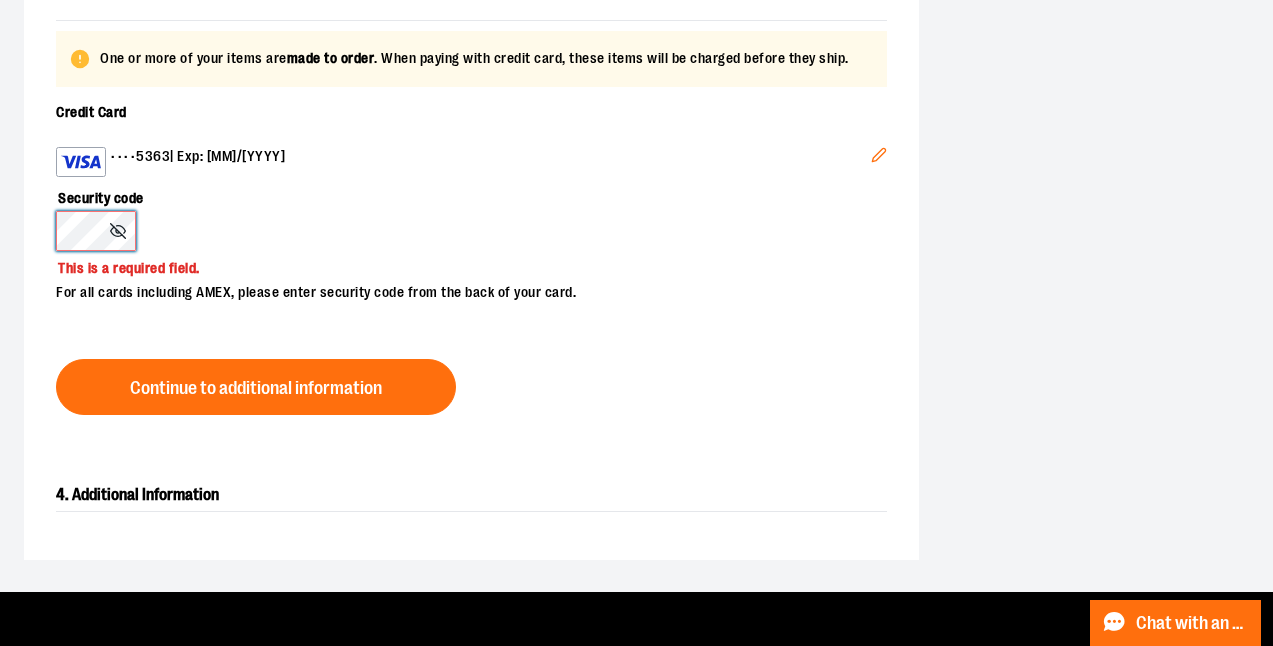 scroll, scrollTop: 741, scrollLeft: 0, axis: vertical 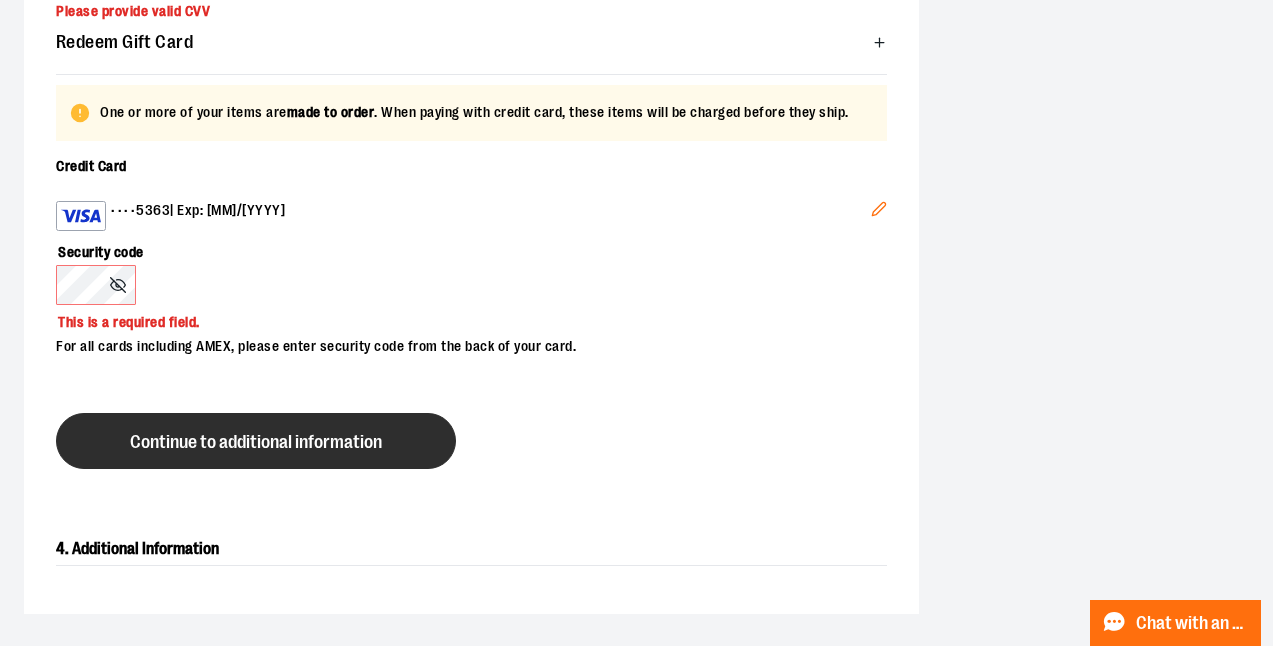 click on "Continue to additional information" at bounding box center [256, 441] 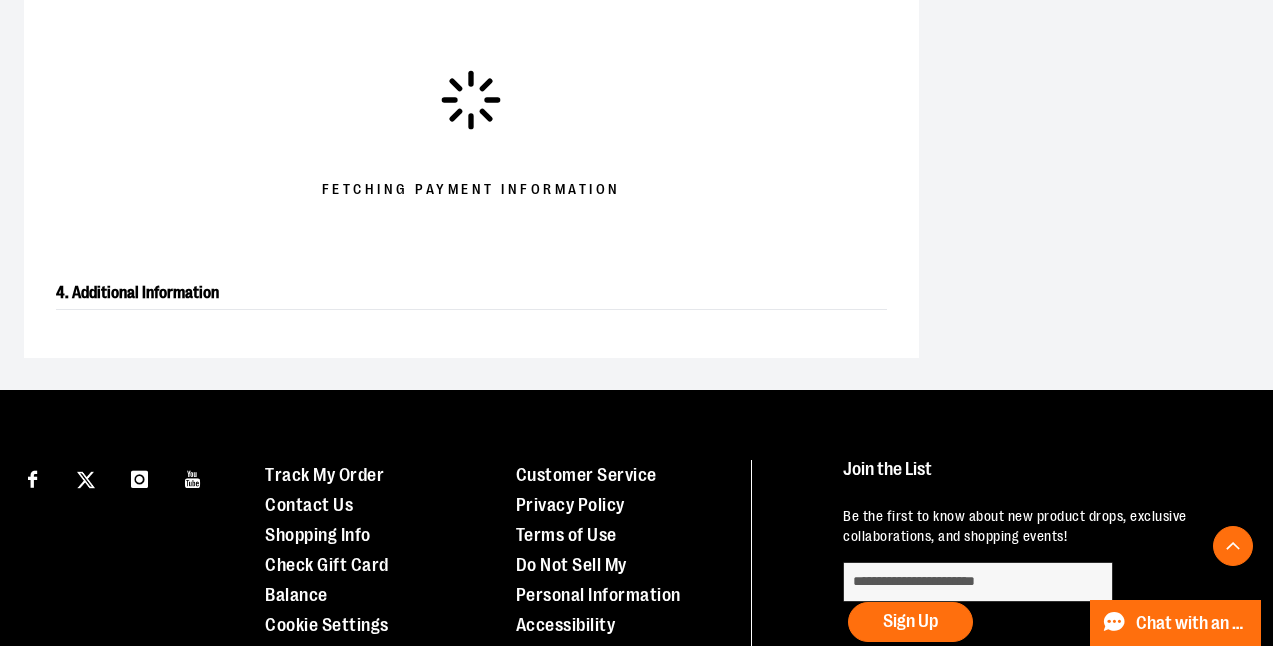 scroll, scrollTop: 724, scrollLeft: 0, axis: vertical 